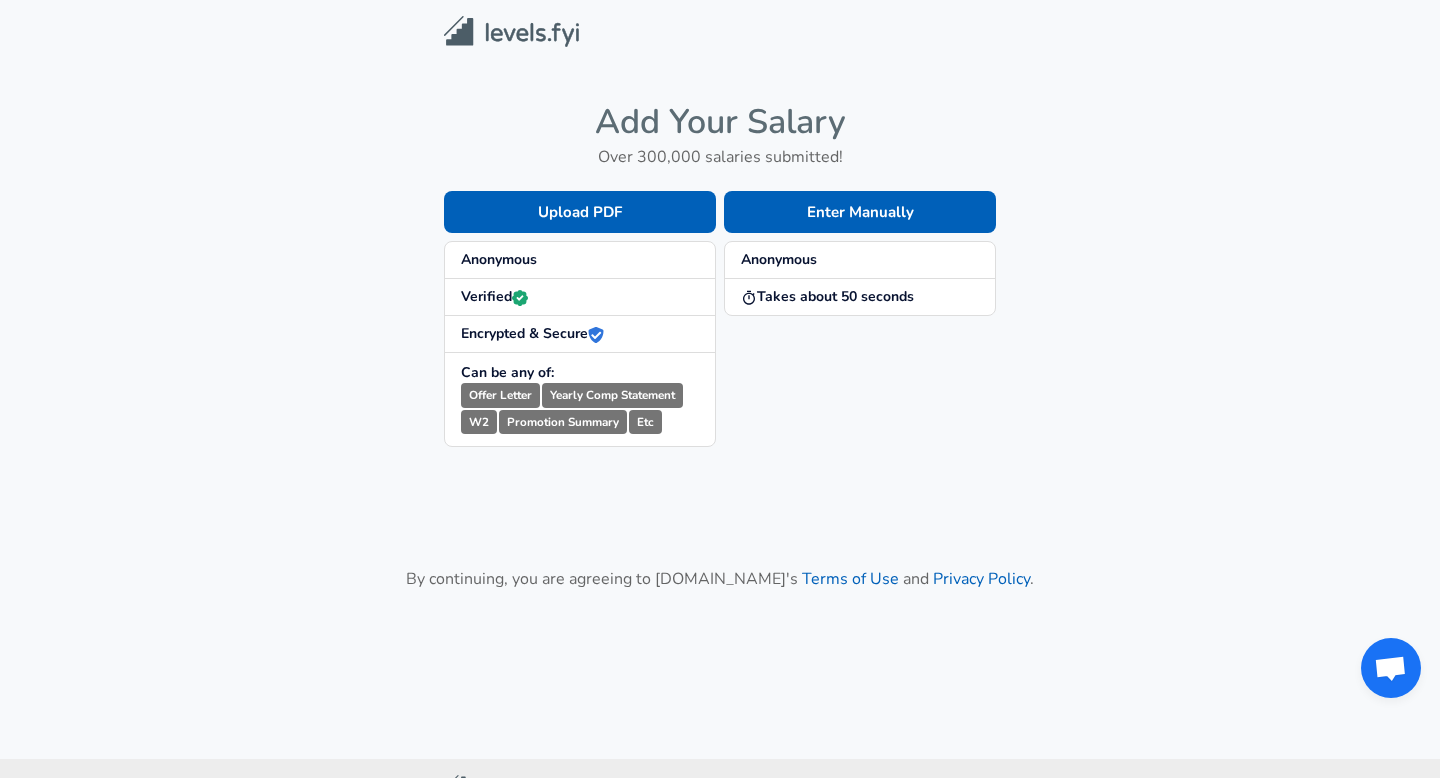 scroll, scrollTop: 0, scrollLeft: 0, axis: both 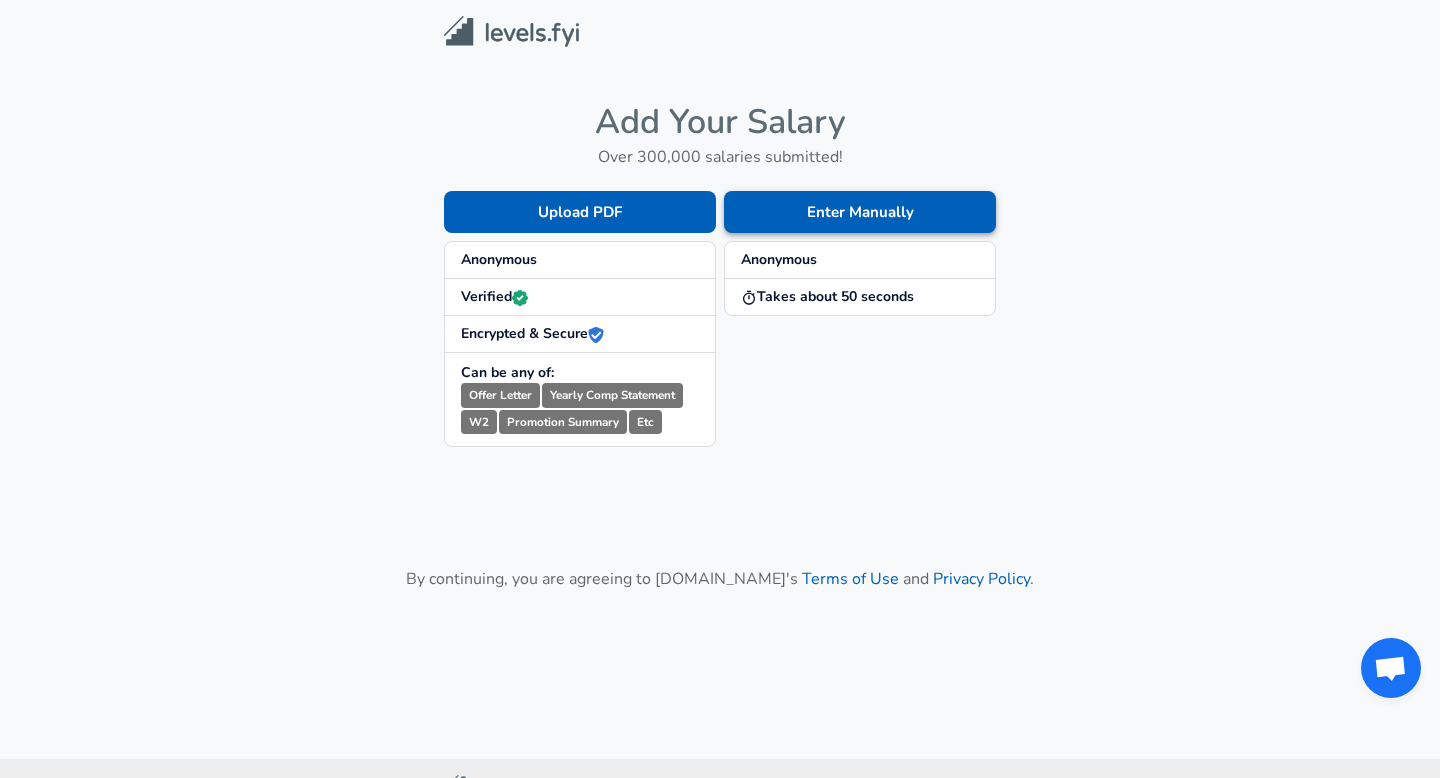 click on "Enter Manually" at bounding box center (860, 212) 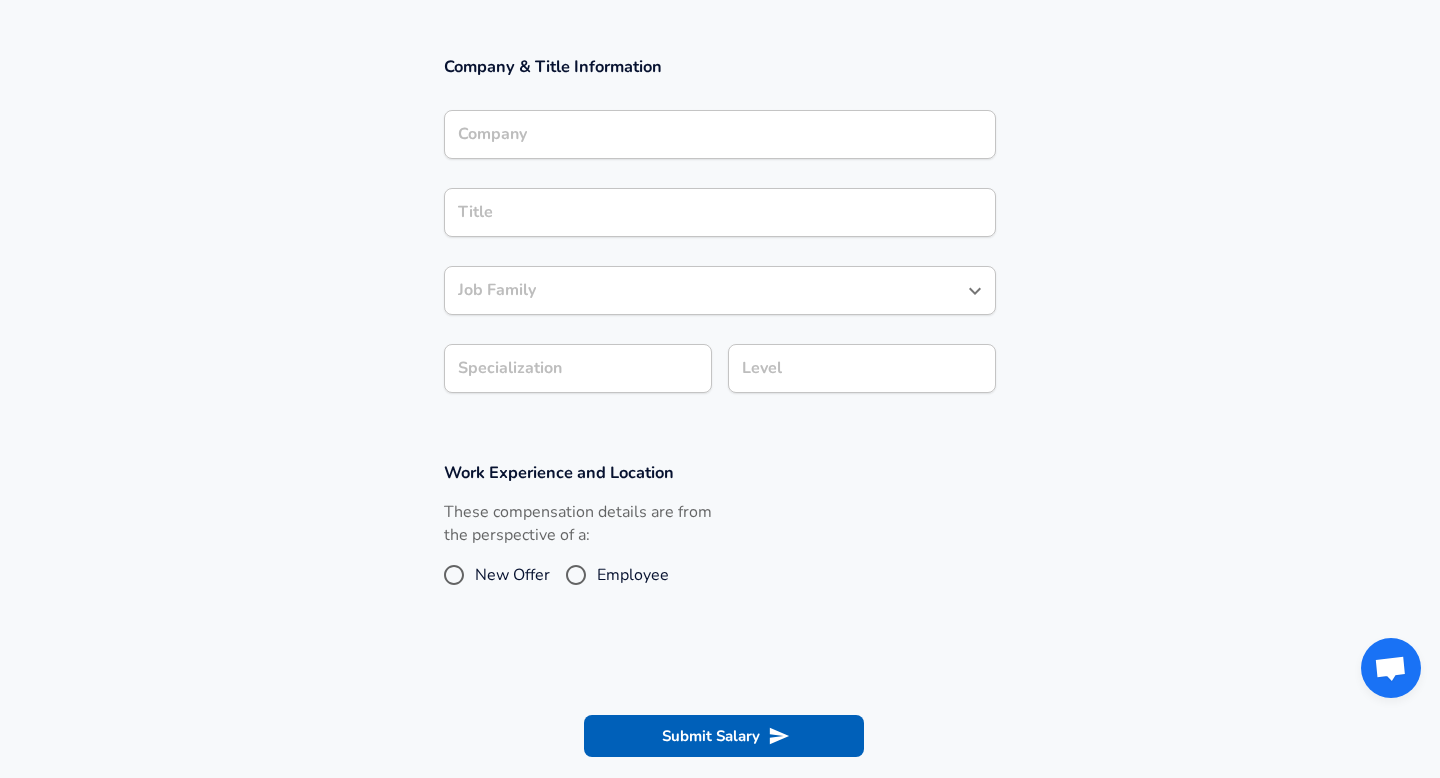 scroll, scrollTop: 328, scrollLeft: 0, axis: vertical 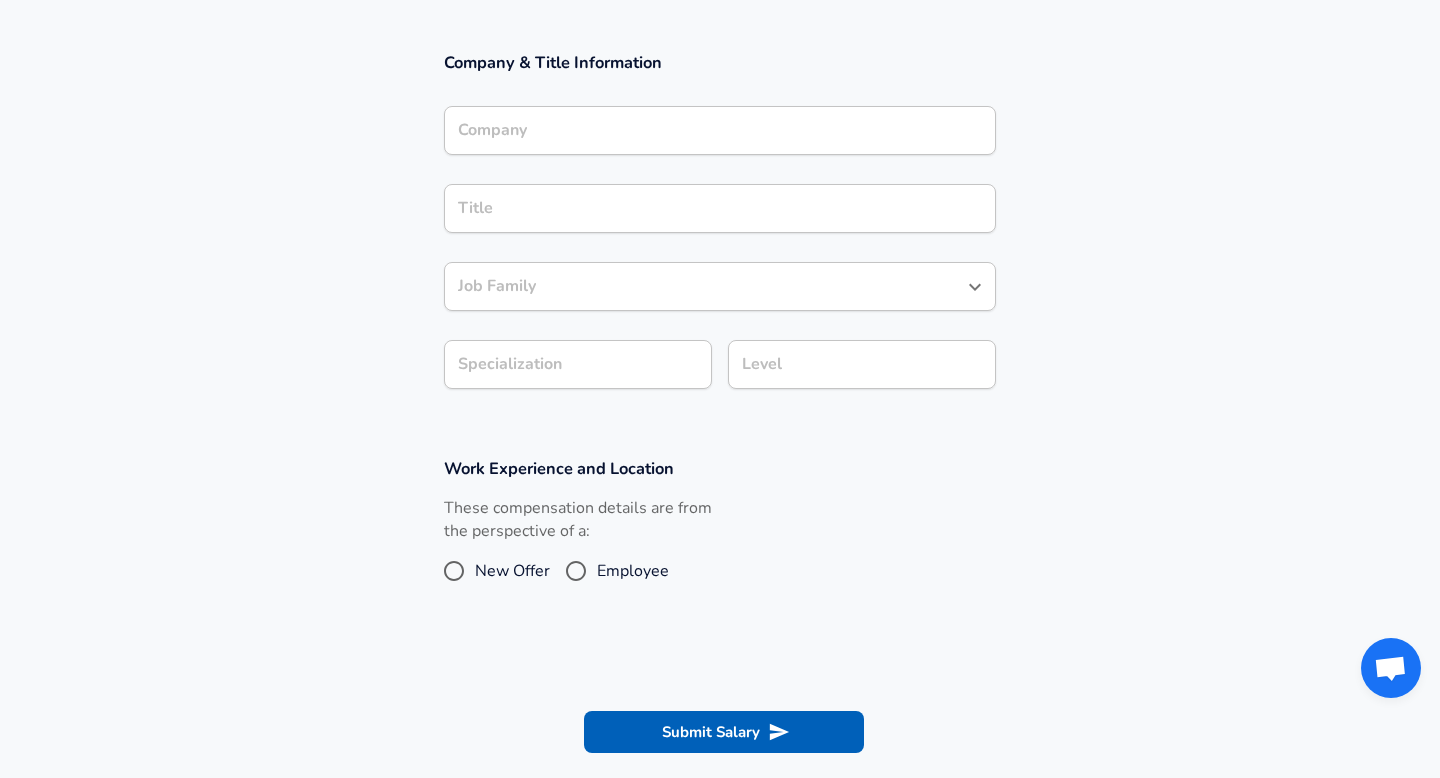 click on "Company Company" at bounding box center (720, 133) 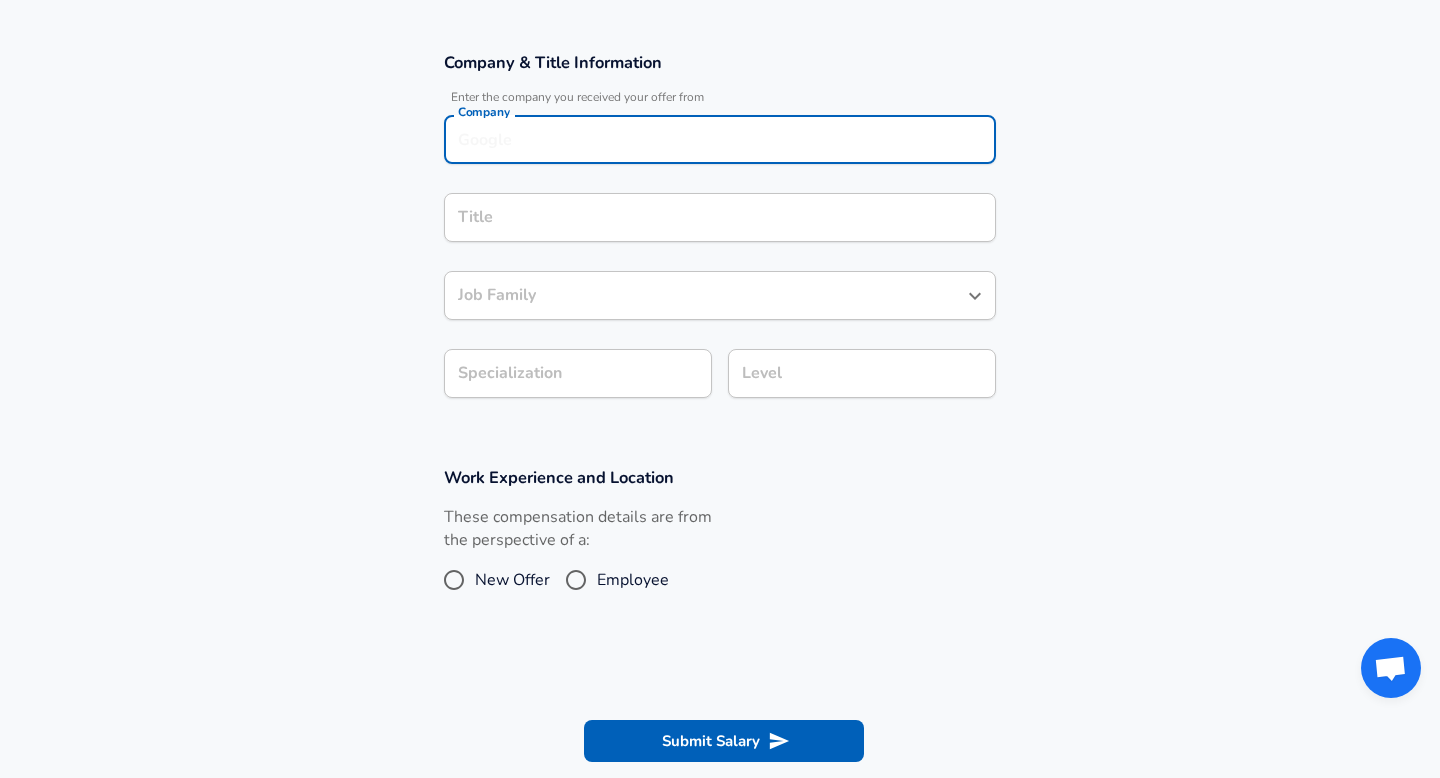 scroll, scrollTop: 348, scrollLeft: 0, axis: vertical 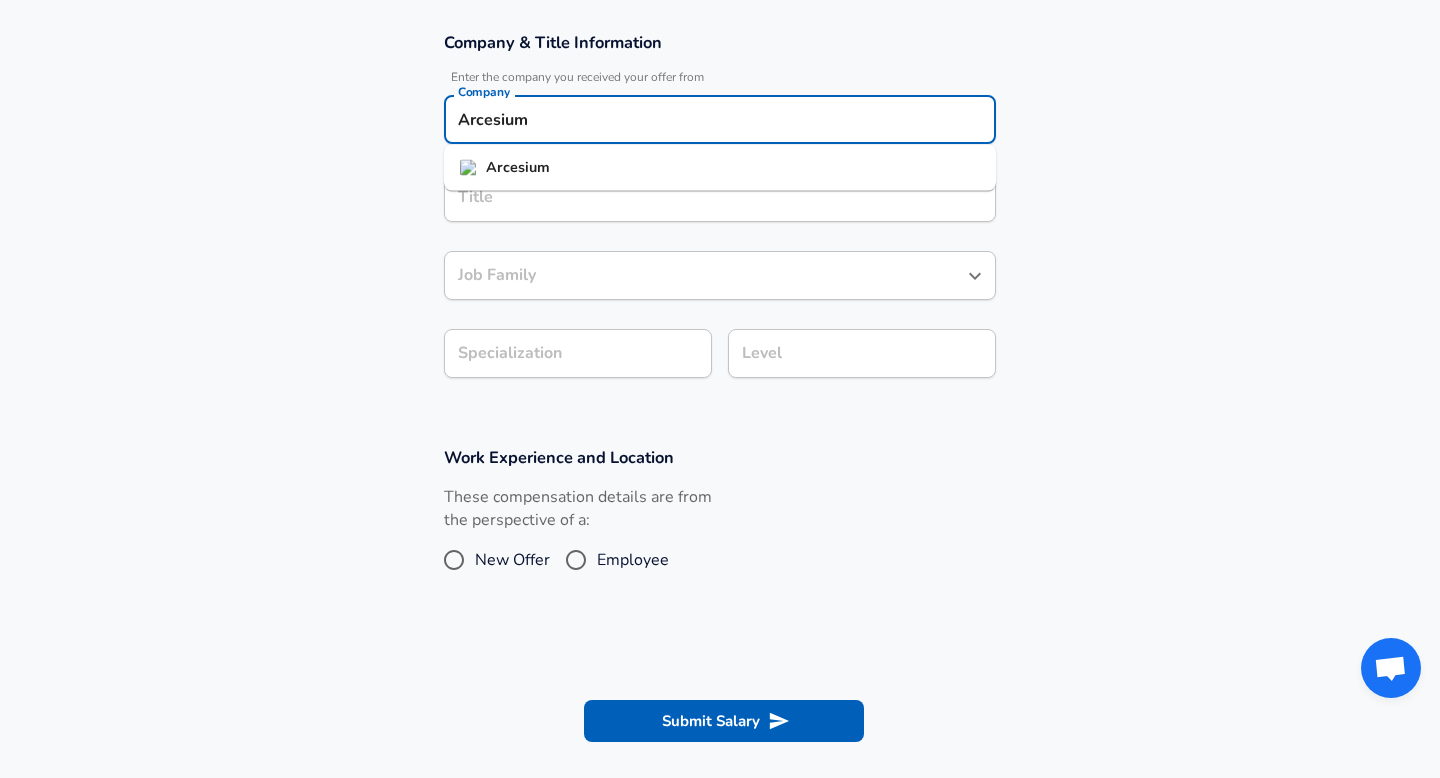 click on "Arcesium" at bounding box center [518, 167] 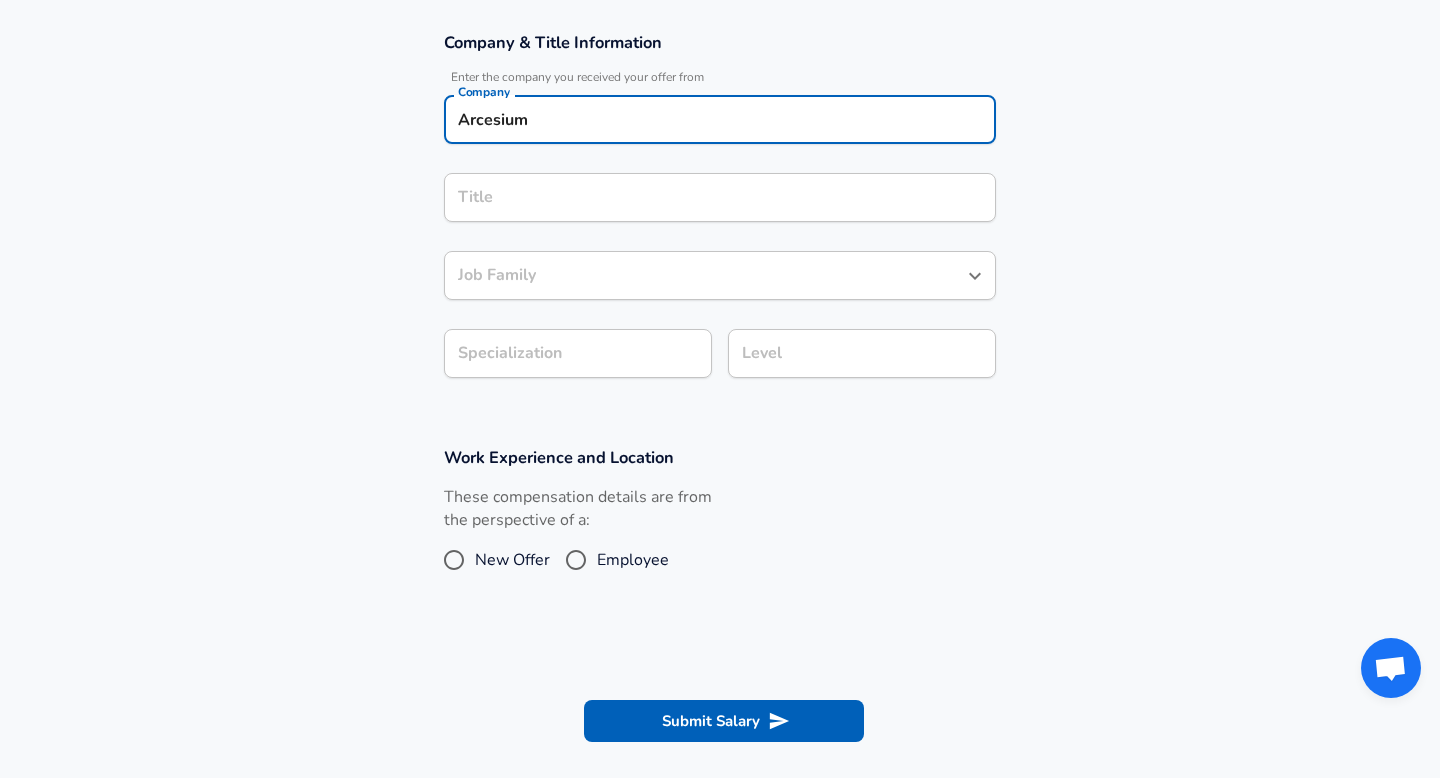 type on "Arcesium" 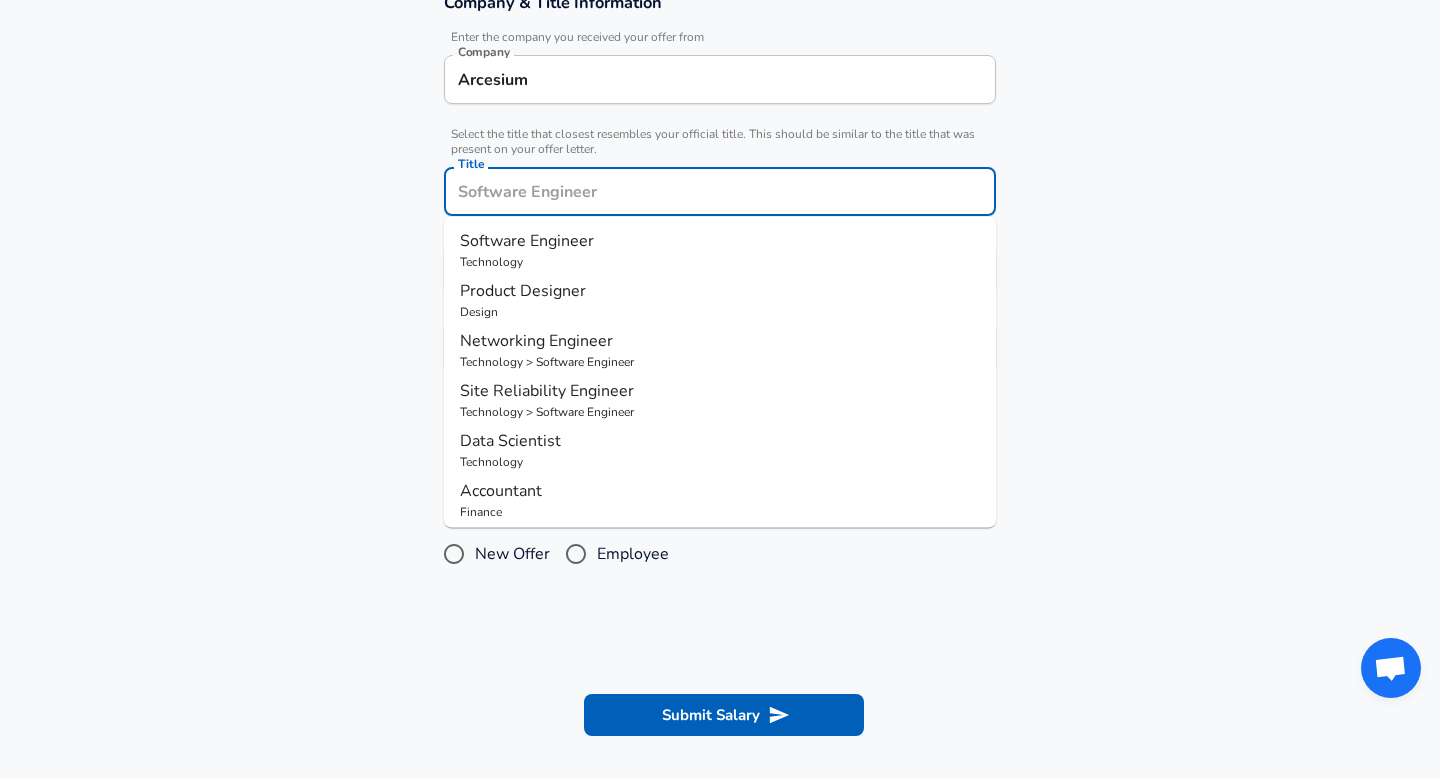 click on "Title" at bounding box center [720, 191] 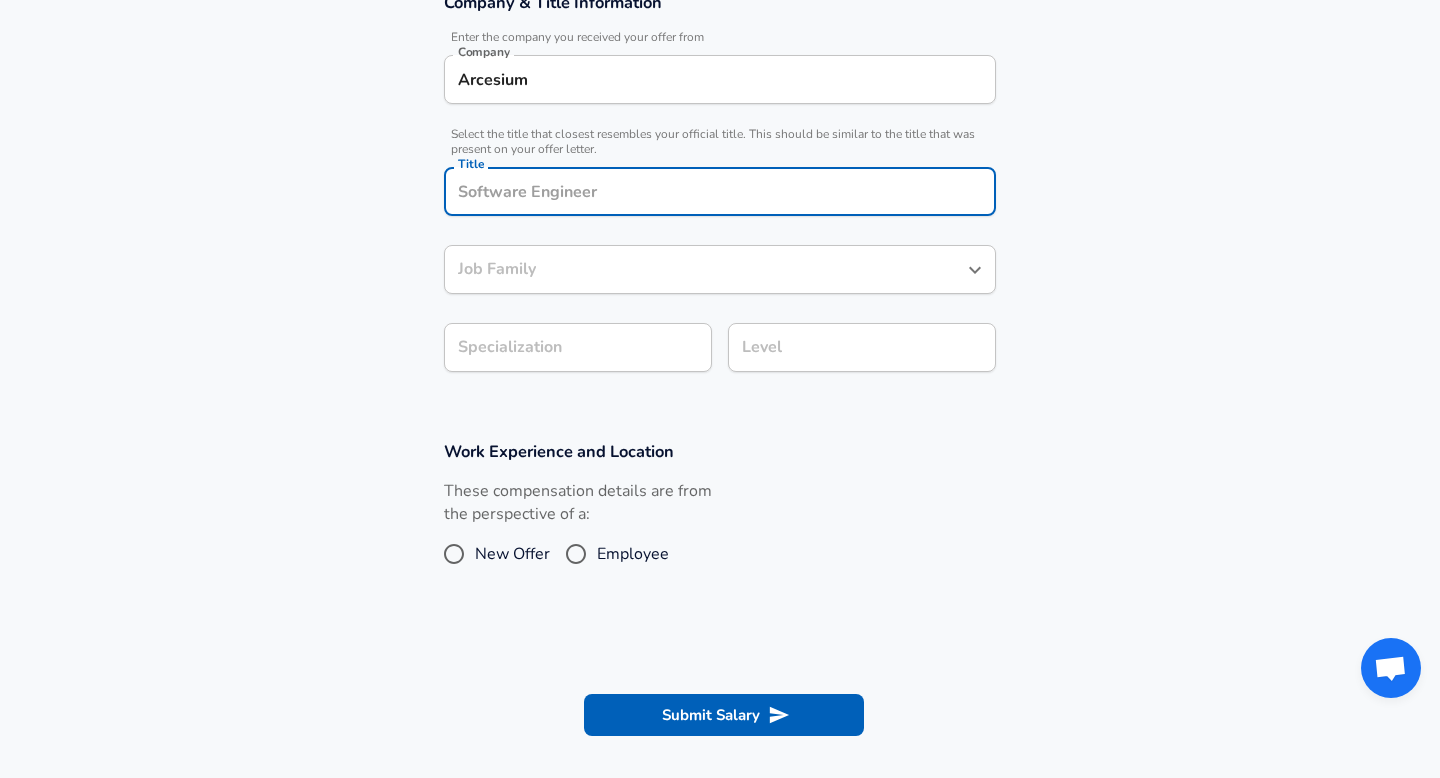 click on "Title" at bounding box center [720, 191] 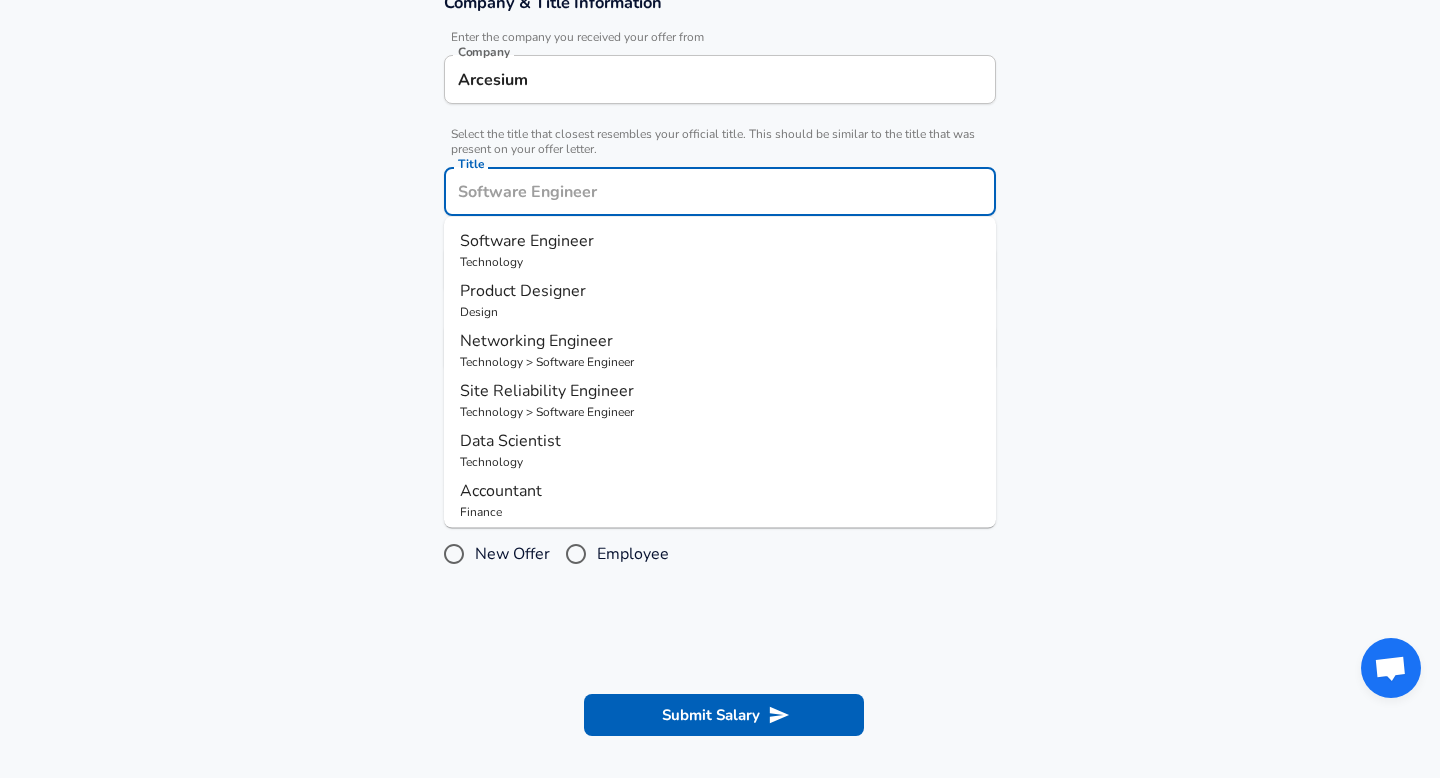 click on "Software Engineer" at bounding box center (527, 241) 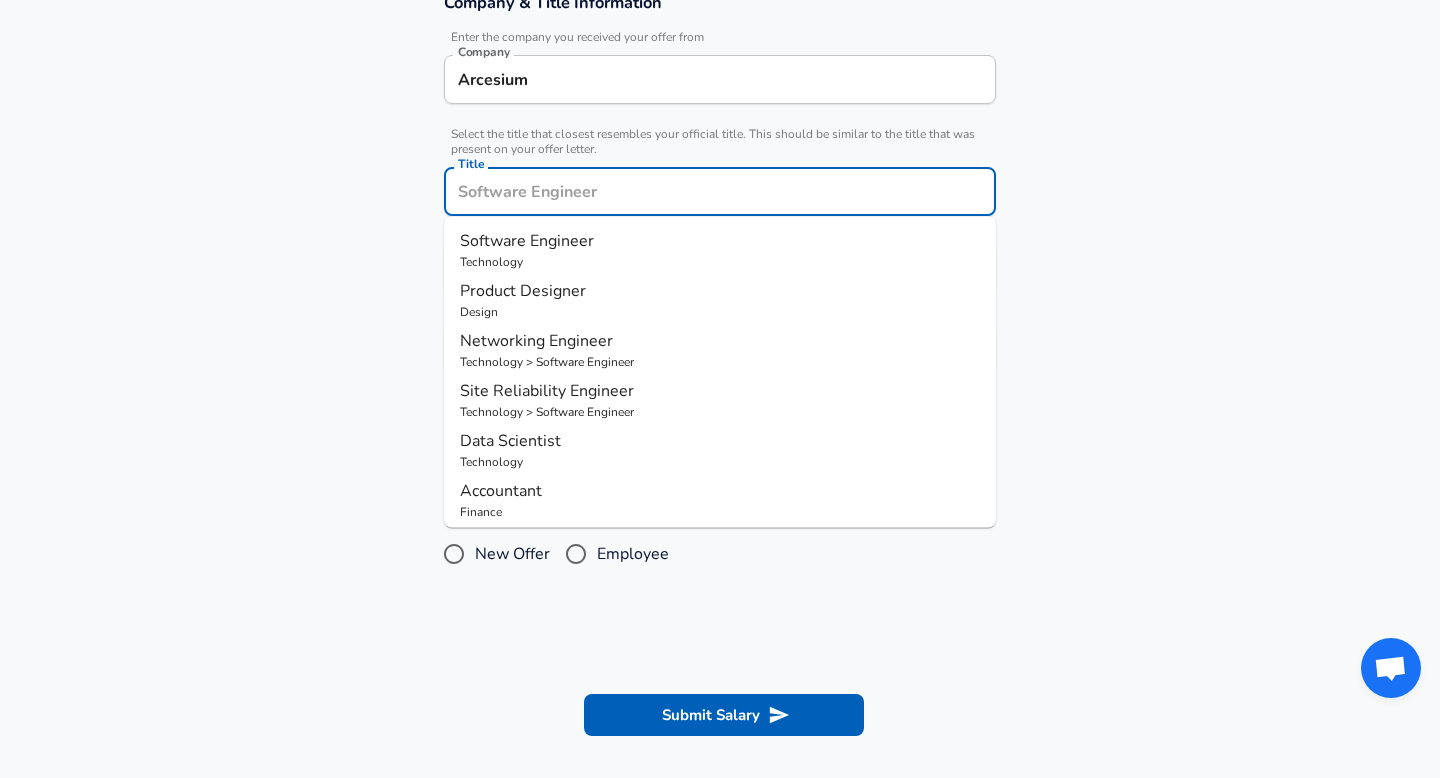 type on "Software Engineer" 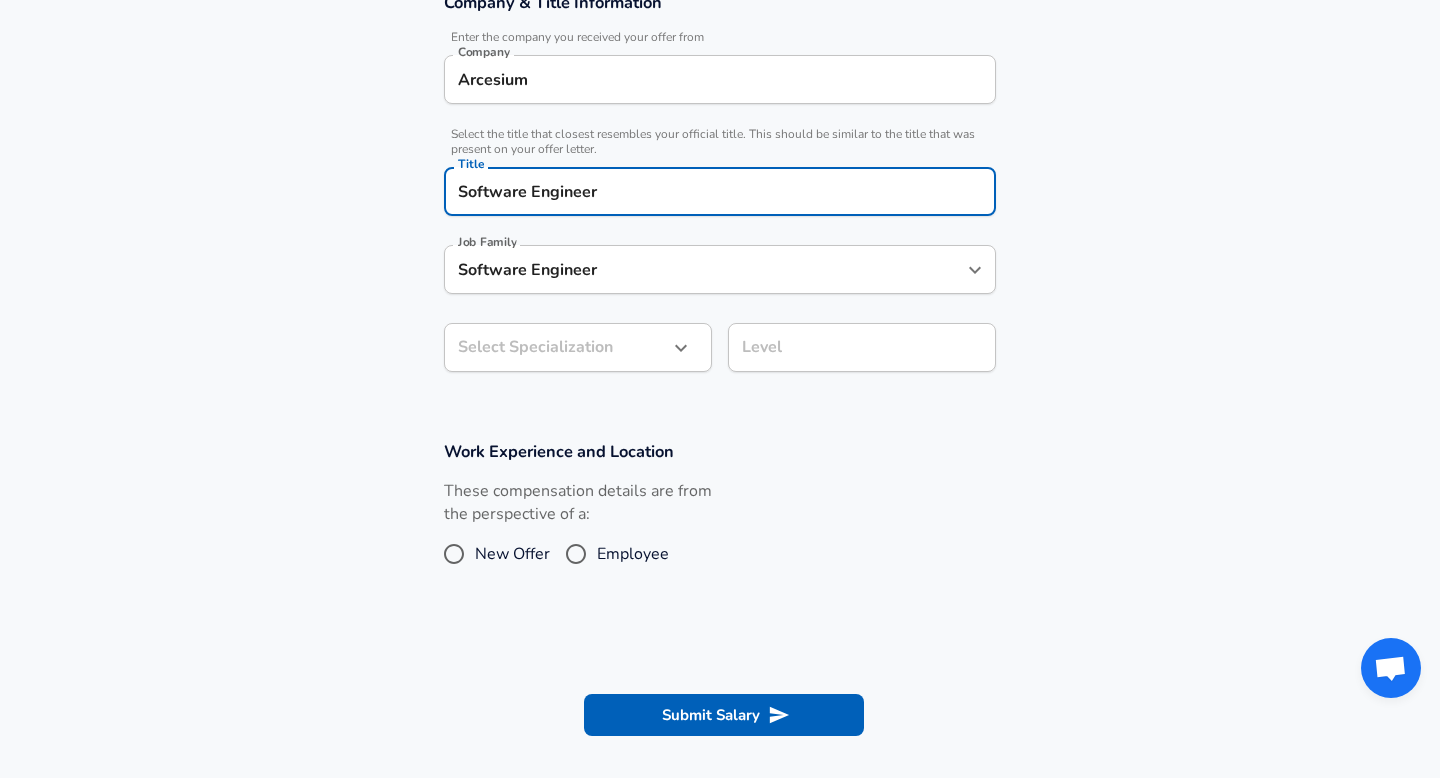 click on "Software Engineer" at bounding box center (705, 269) 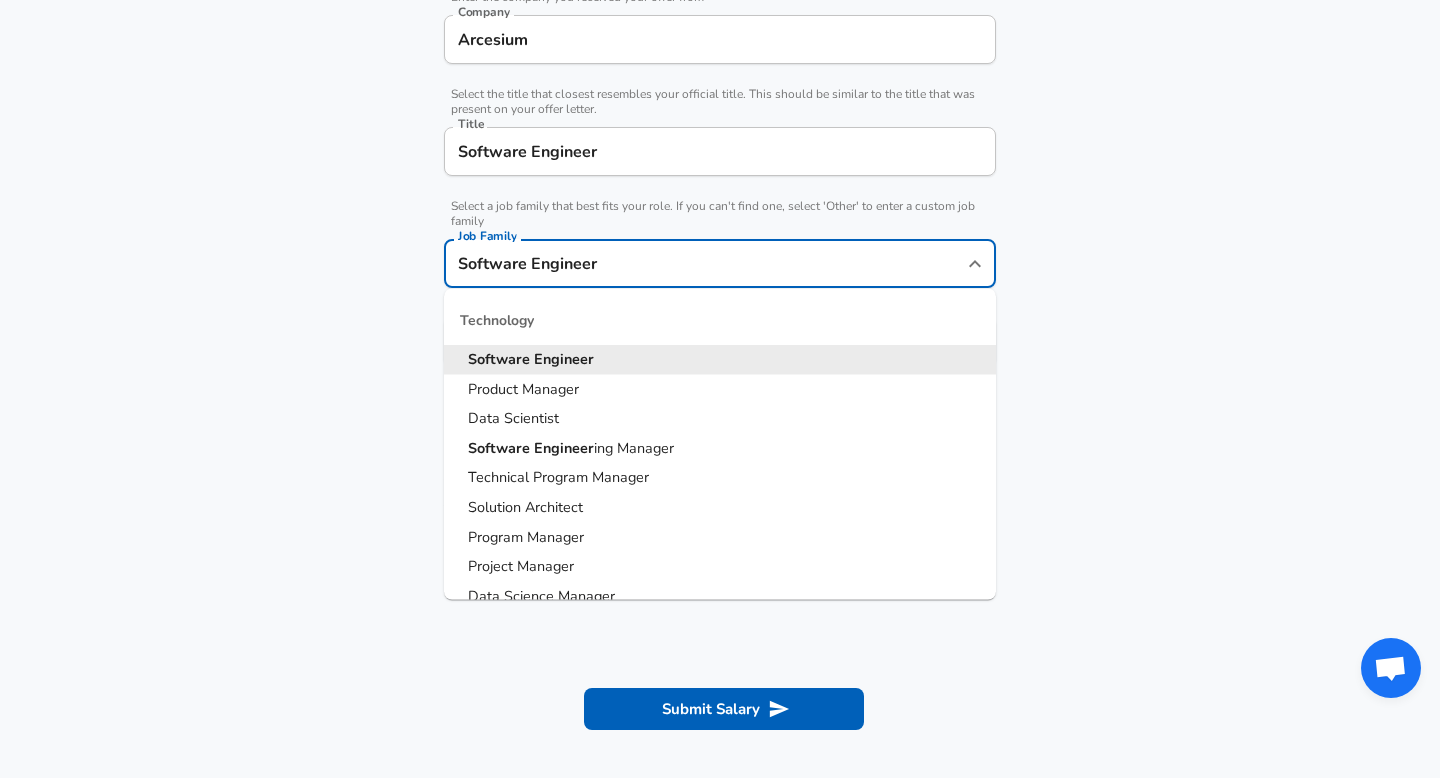 click on "Company & Title Information   Enter the company you received your offer from Company Arcesium Company   Select the title that closest resembles your official title. This should be similar to the title that was present on your offer letter. Title Software Engineer Title   Select a job family that best fits your role. If you can't find one, select 'Other' to enter a custom job family Job Family Software Engineer Job Family Technology Software     Engineer Product Manager Data Scientist Software     Engineer ing Manager Technical Program Manager Solution Architect Program Manager Project Manager Data Science Manager Technical Writer Engineering Biomedical  Engineer Civil  Engineer Hardware  Engineer Mechanical  Engineer Geological  Engineer Electrical  Engineer Controls  Engineer Chemical  Engineer Aerospace  Engineer Materials  Engineer Optical  Engineer MEP  Engineer Prompt  Engineer Business Management Consultant Business Development Sales Sales Legal Legal Sales Sales  Engineer Legal Regulatory Affairs Sales" at bounding box center [720, 169] 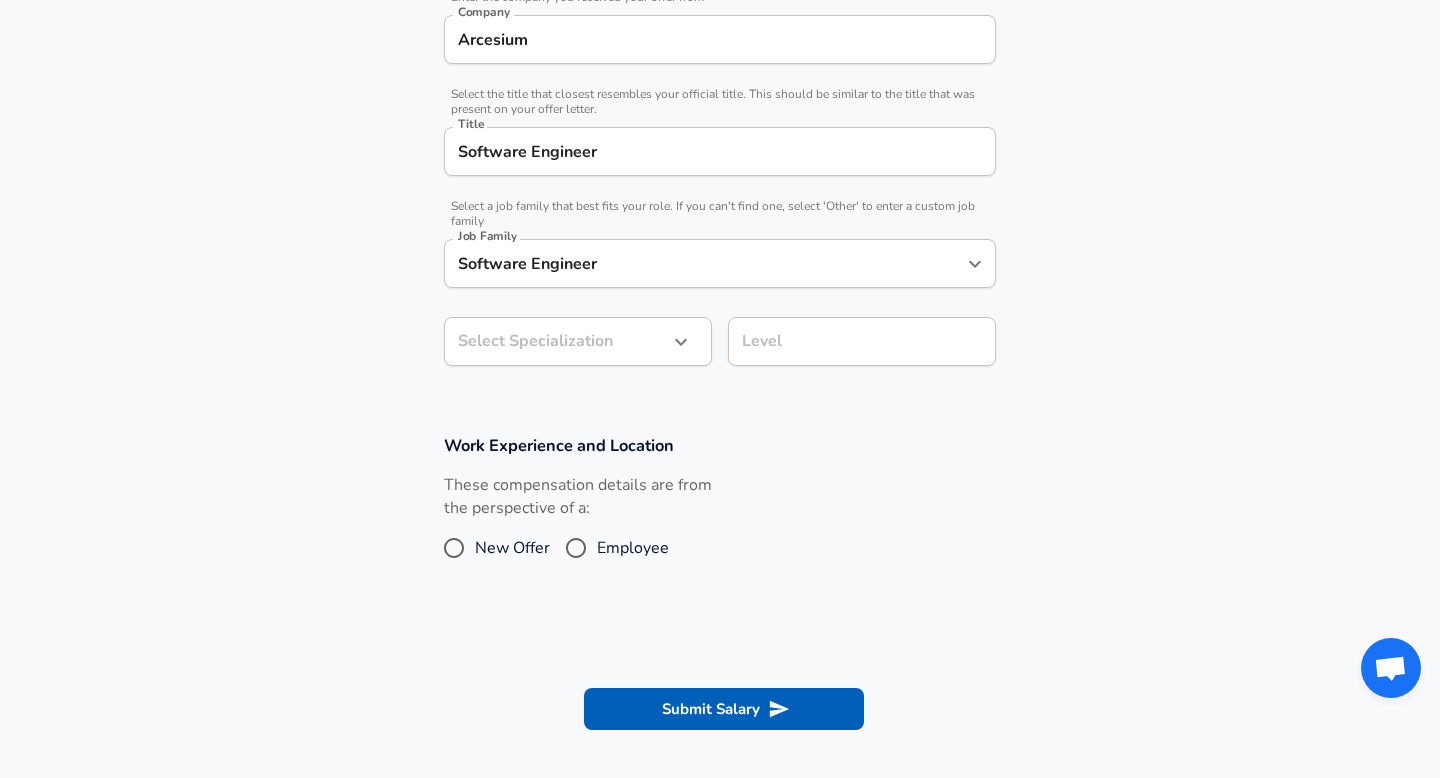 click on "Restart Add Your Salary Upload your offer letter   to verify your submission Enhance Privacy and Anonymity No Automatically hides specific fields until there are enough submissions to safely display the full details.   More Details Based on your submission and the data points that we have already collected, we will automatically hide and anonymize specific fields if there aren't enough data points to remain sufficiently anonymous. Company & Title Information   Enter the company you received your offer from Company Arcesium Company   Select the title that closest resembles your official title. This should be similar to the title that was present on your offer letter. Title Software Engineer Title   Select a job family that best fits your role. If you can't find one, select 'Other' to enter a custom job family Job Family Software Engineer Job Family Select Specialization ​ Select Specialization Level Level Work Experience and Location These compensation details are from the perspective of a: New Offer     and" at bounding box center (720, -39) 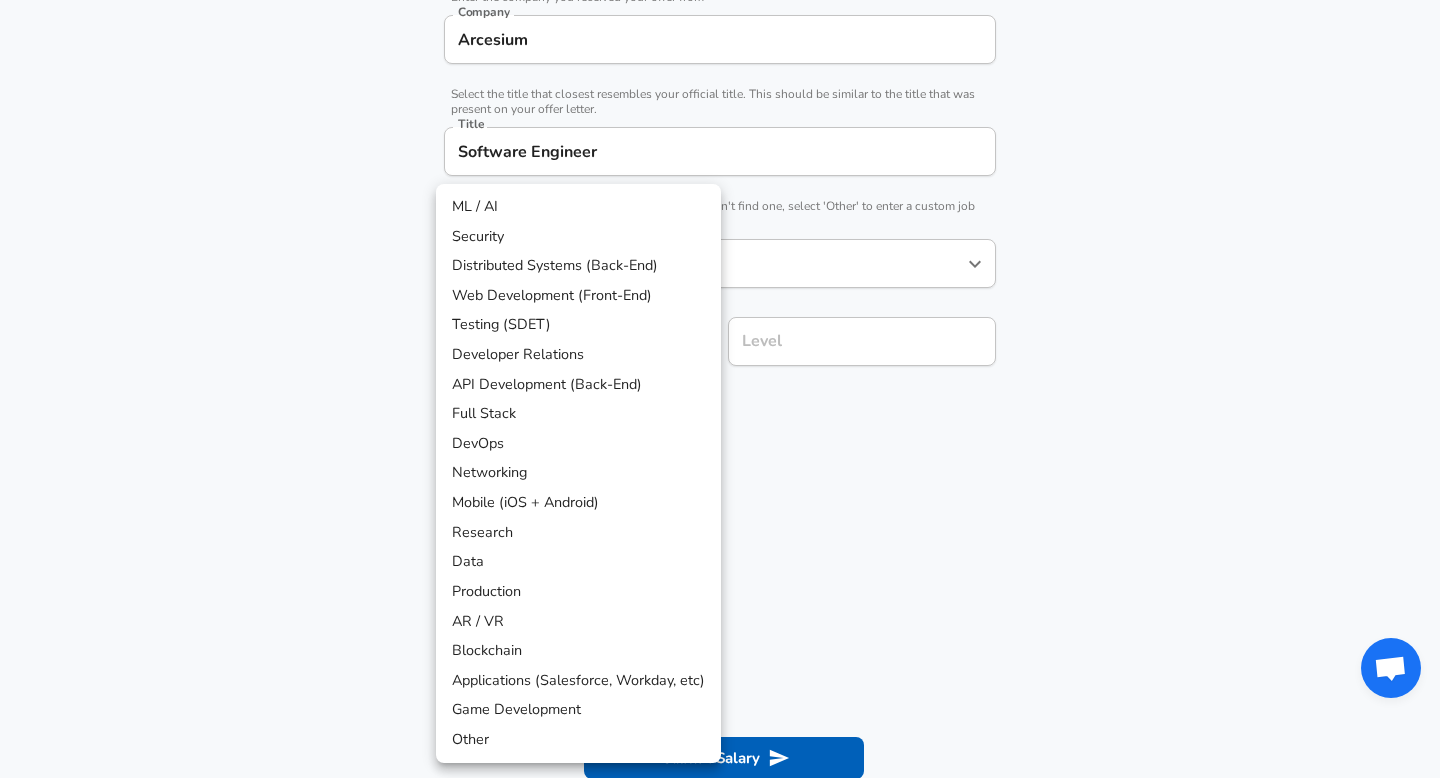 scroll, scrollTop: 488, scrollLeft: 0, axis: vertical 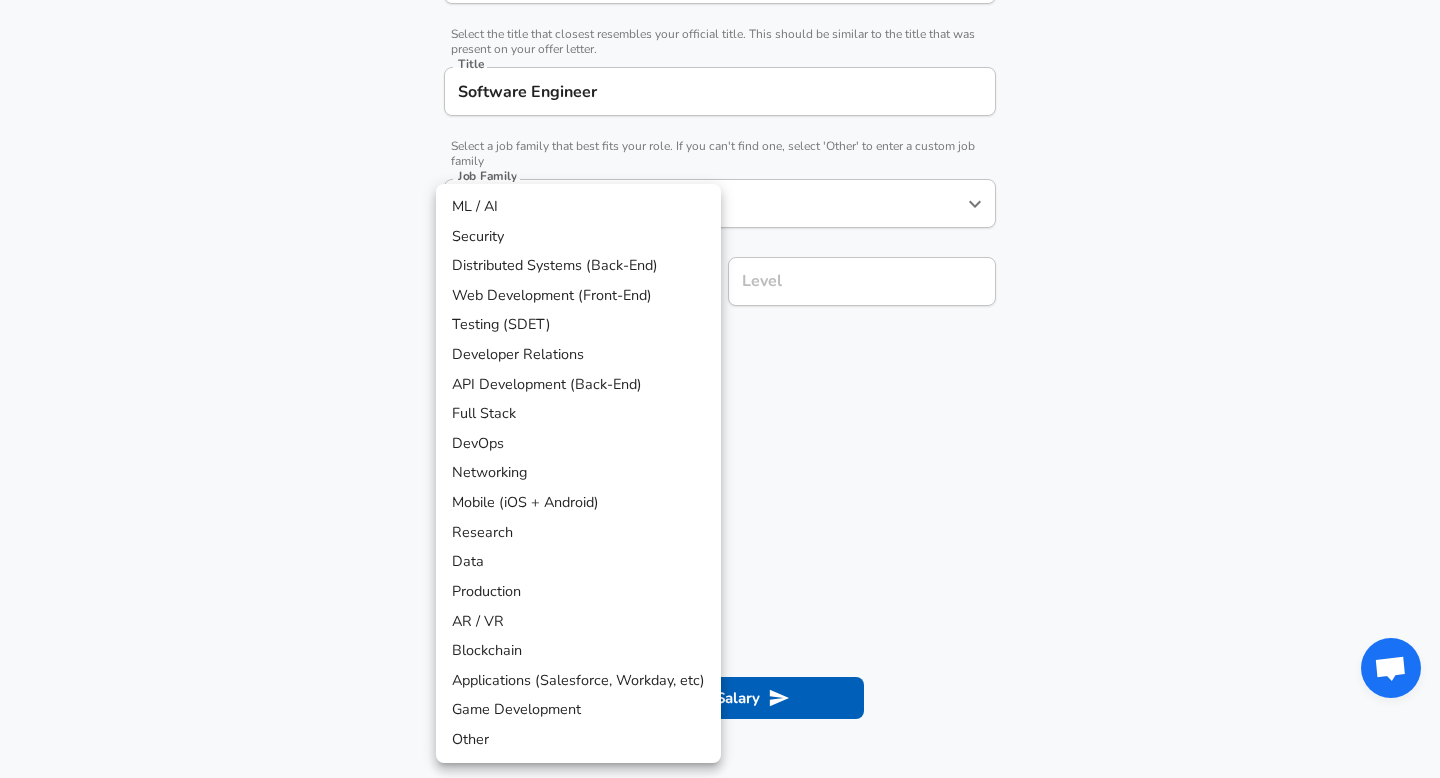type 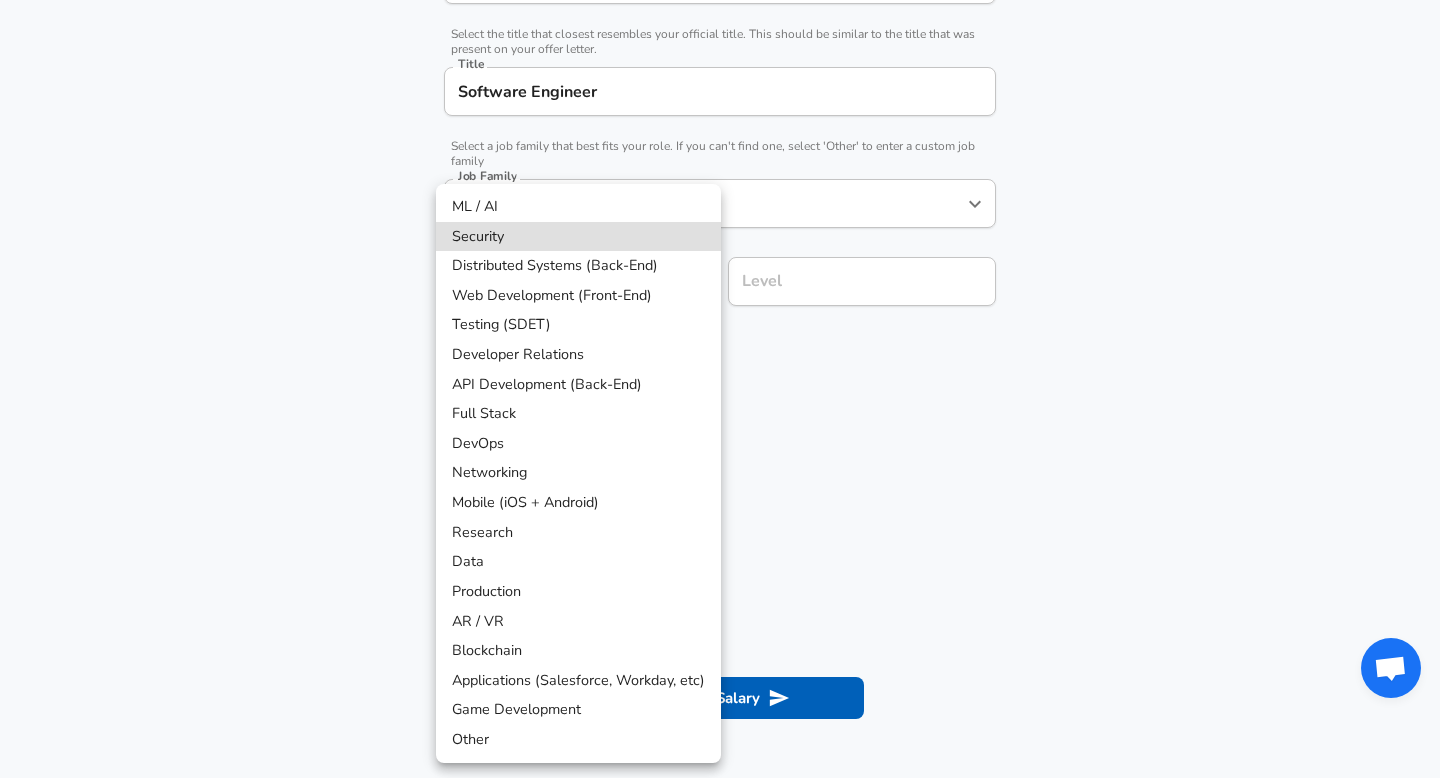 click on "API Development (Back-End)" at bounding box center (578, 385) 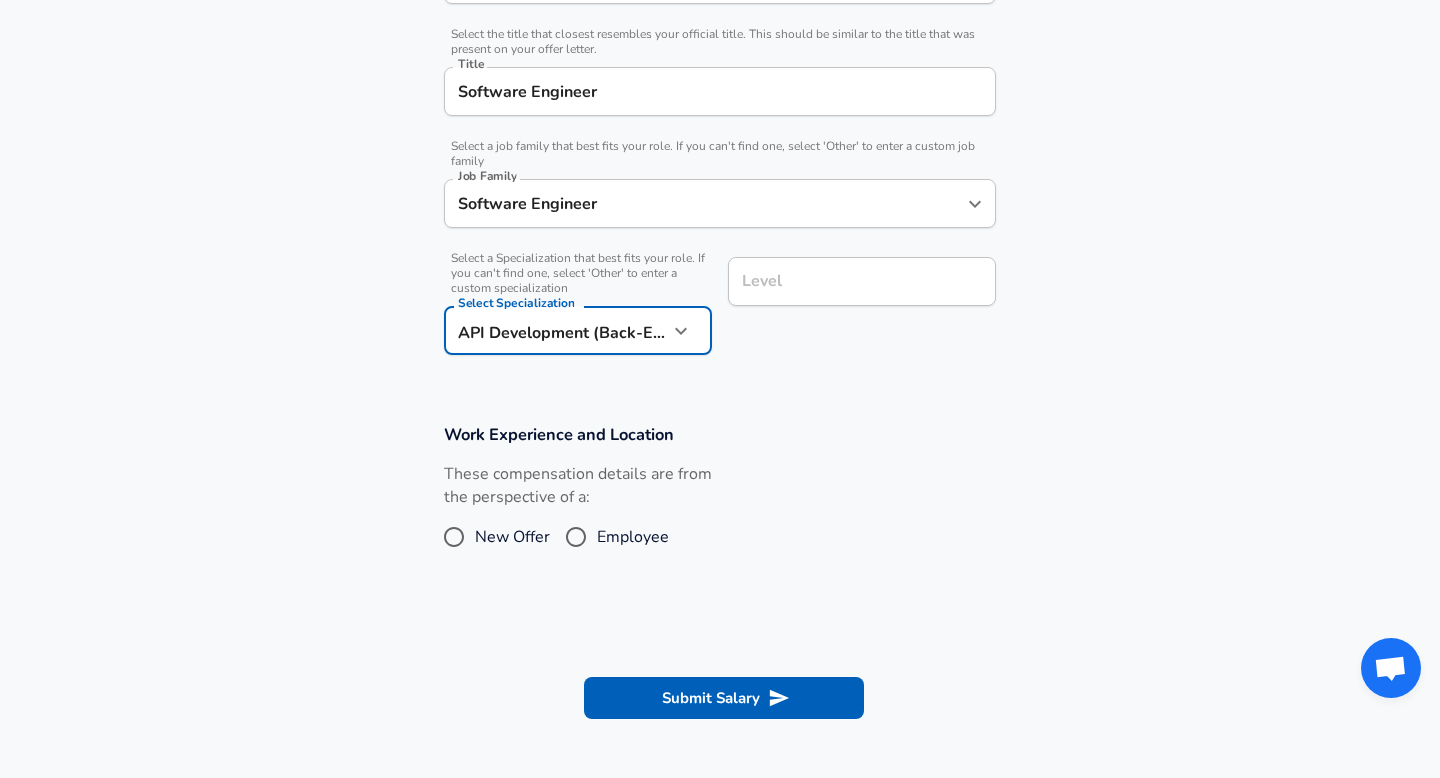 click on "Level" at bounding box center [862, 281] 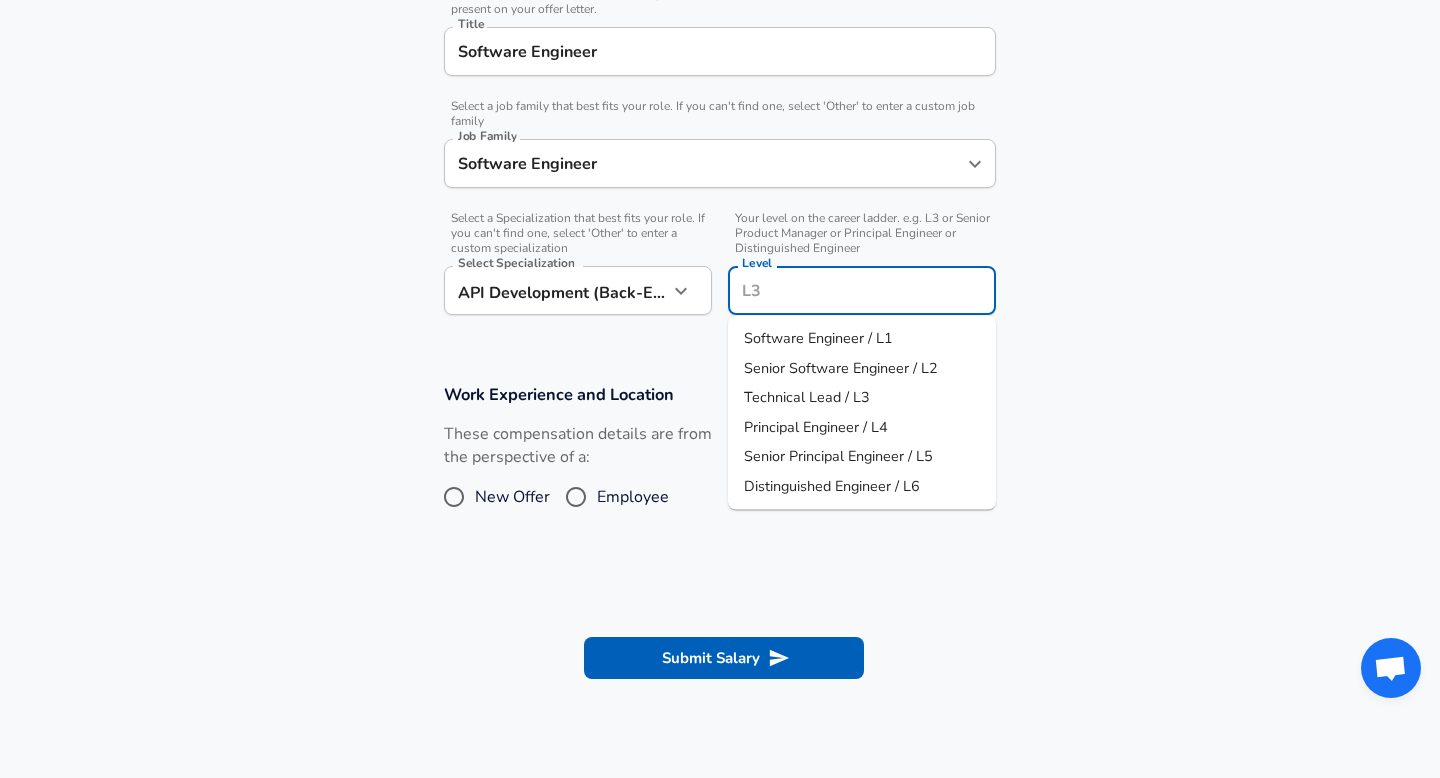 click on "Software Engineer / L1" at bounding box center (818, 338) 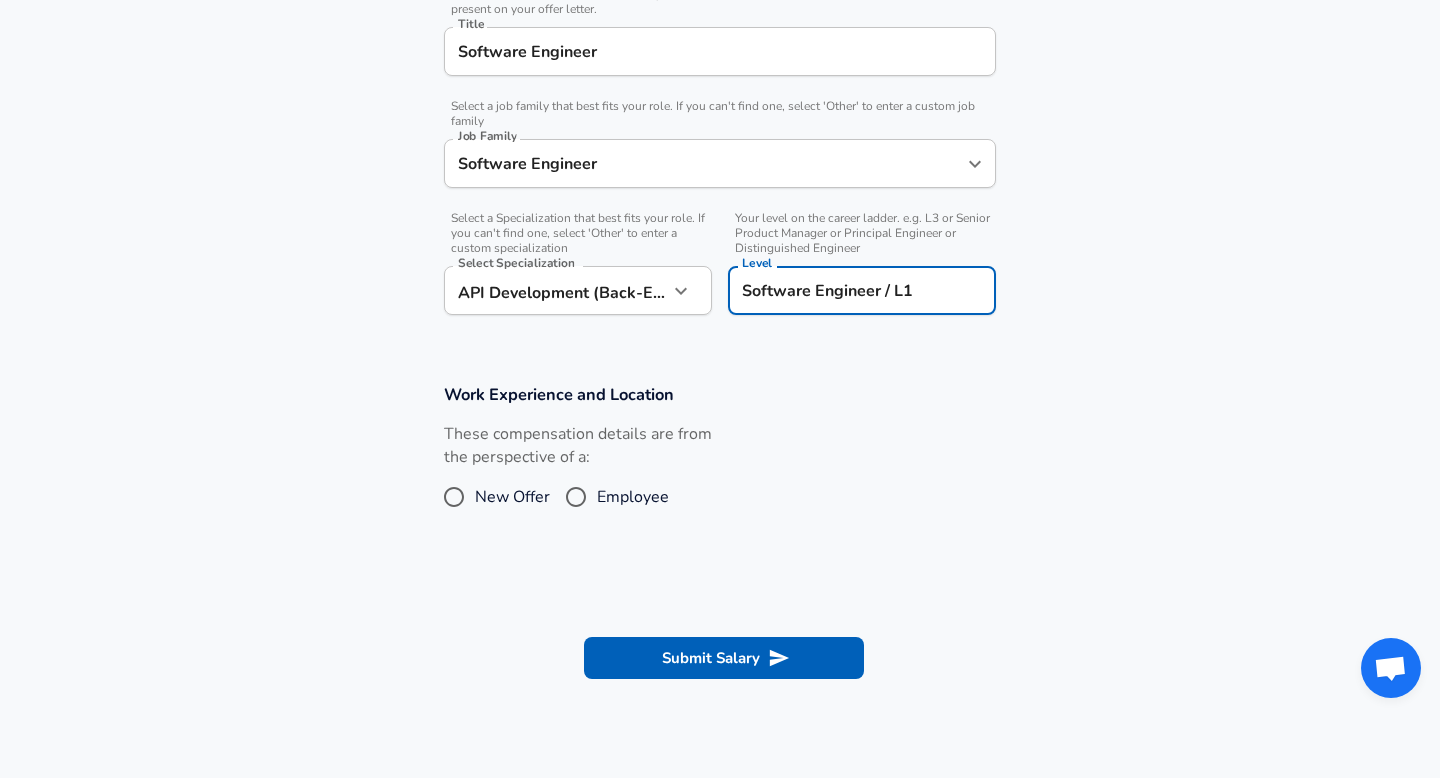 click on "New Offer" at bounding box center (454, 497) 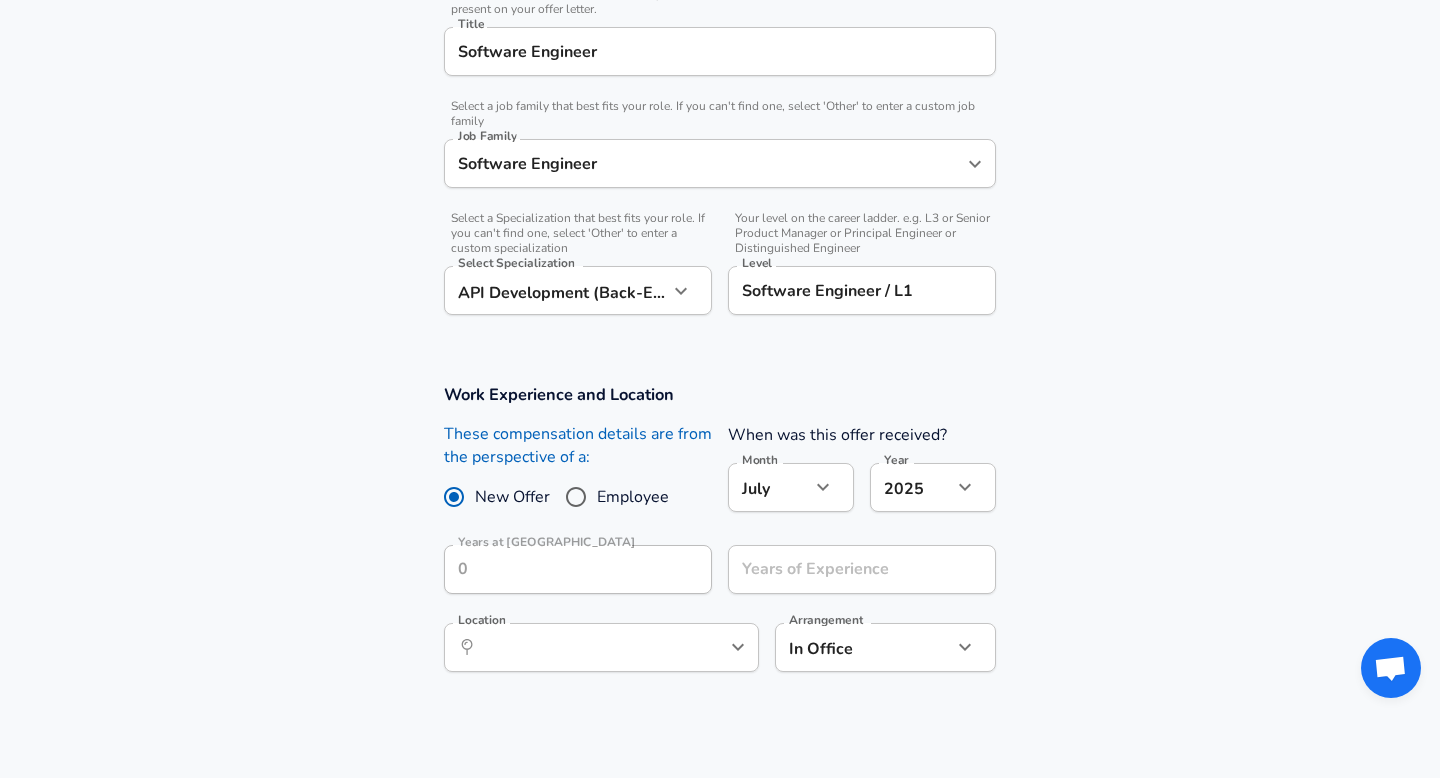 click on "New Offer" at bounding box center [454, 497] 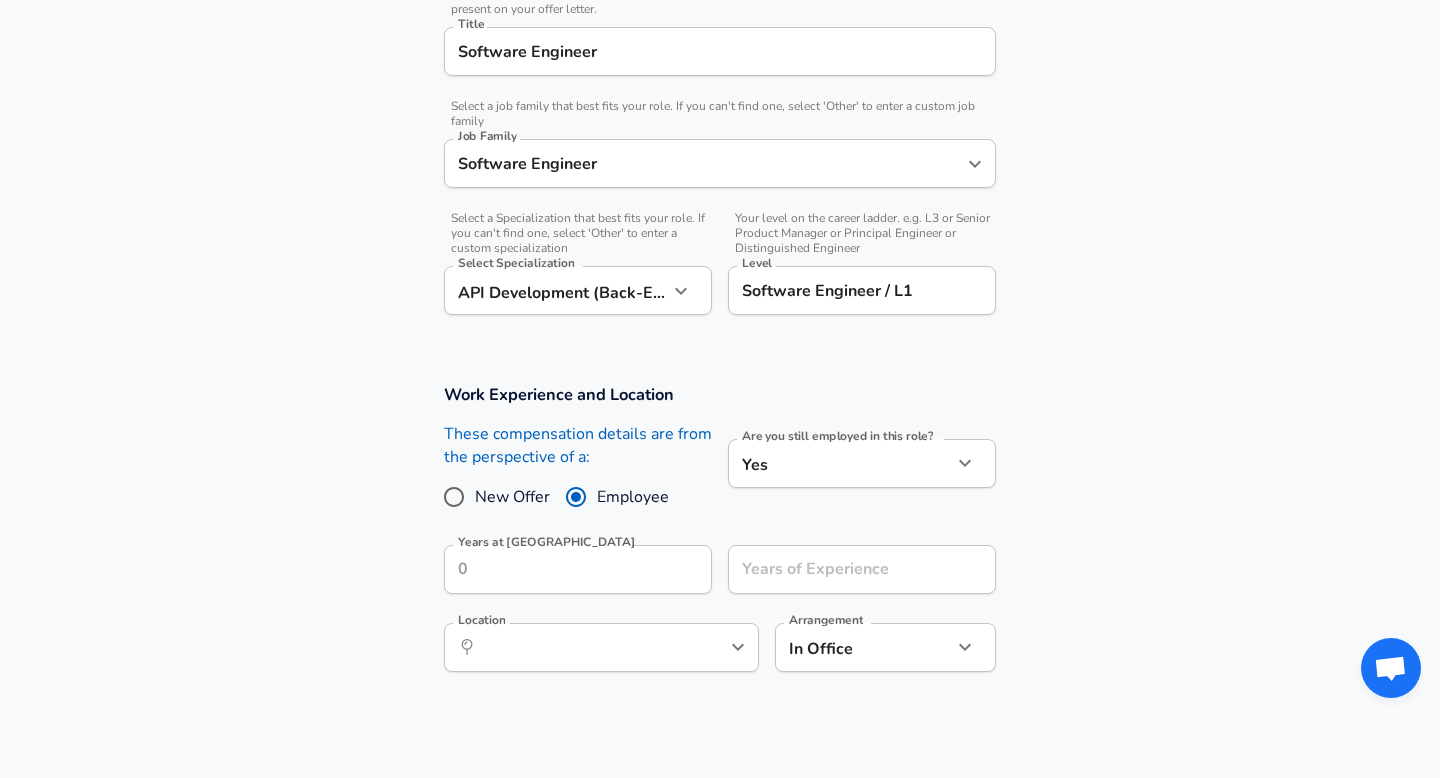 click on "Work Experience and Location These compensation details are from the perspective of a: New Offer Employee Are you still employed in this role? Yes yes Are you still employed in this role? Years at Arcesium Years at Arcesium Years of Experience Years of Experience Location ​ Location Arrangement In Office office Arrangement" at bounding box center [720, 534] 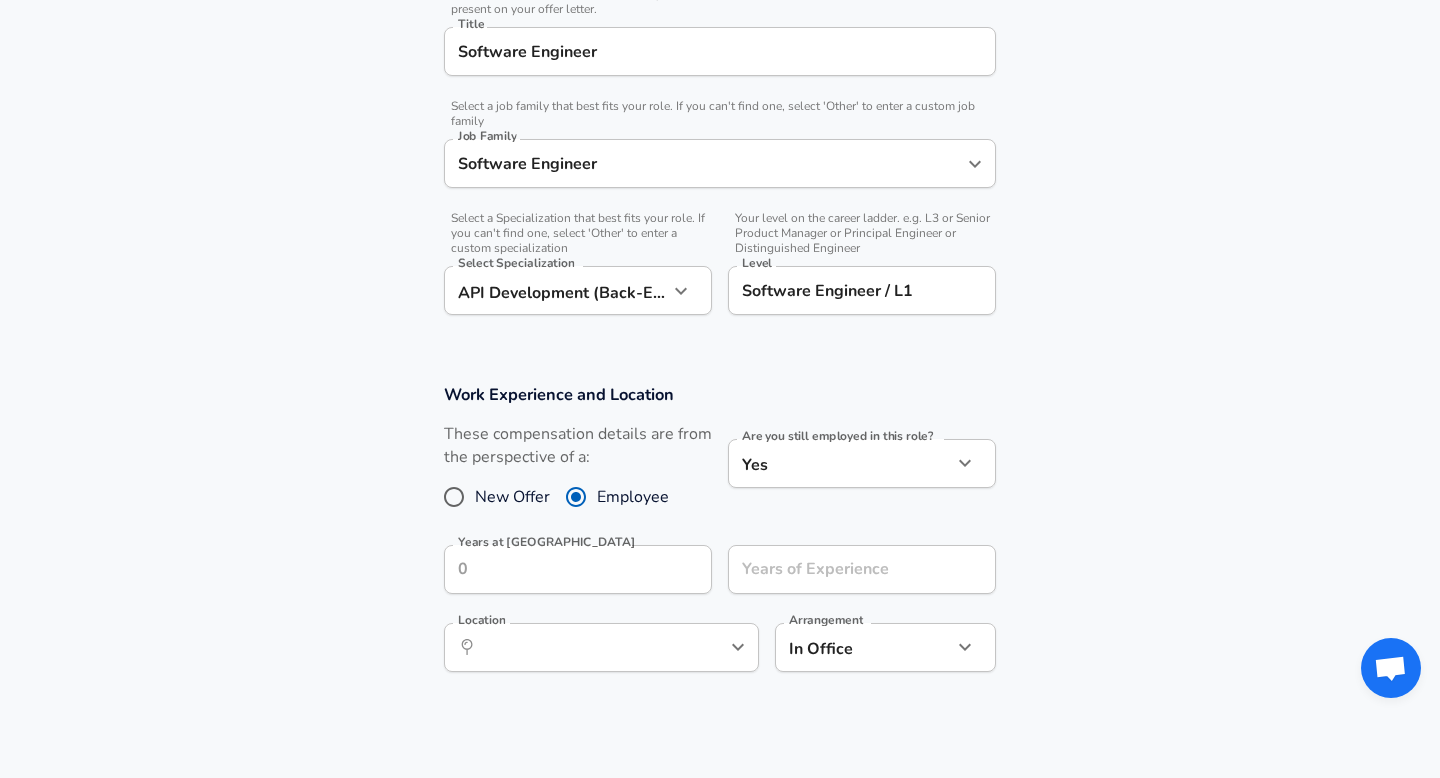 click on "New Offer" at bounding box center (454, 497) 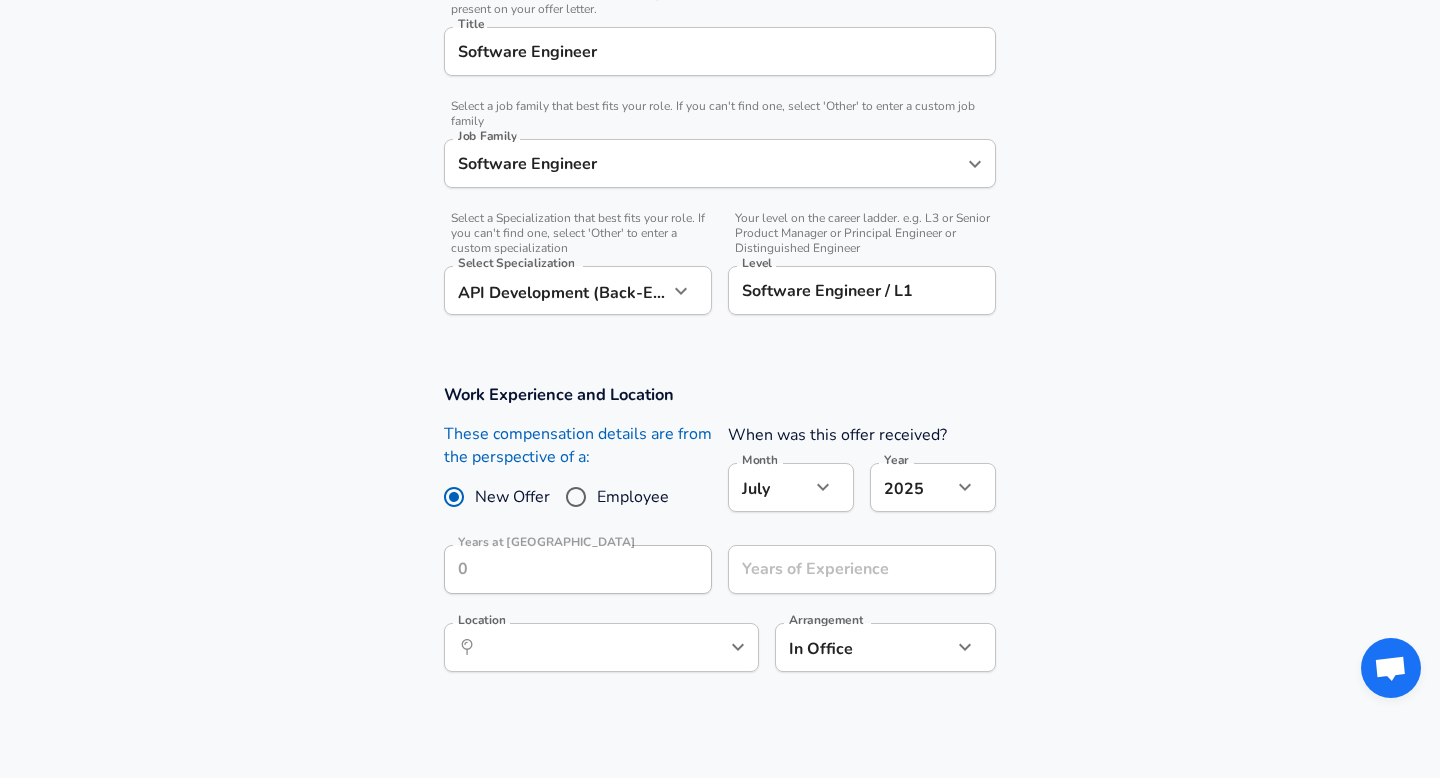 click on "Employee" at bounding box center [576, 497] 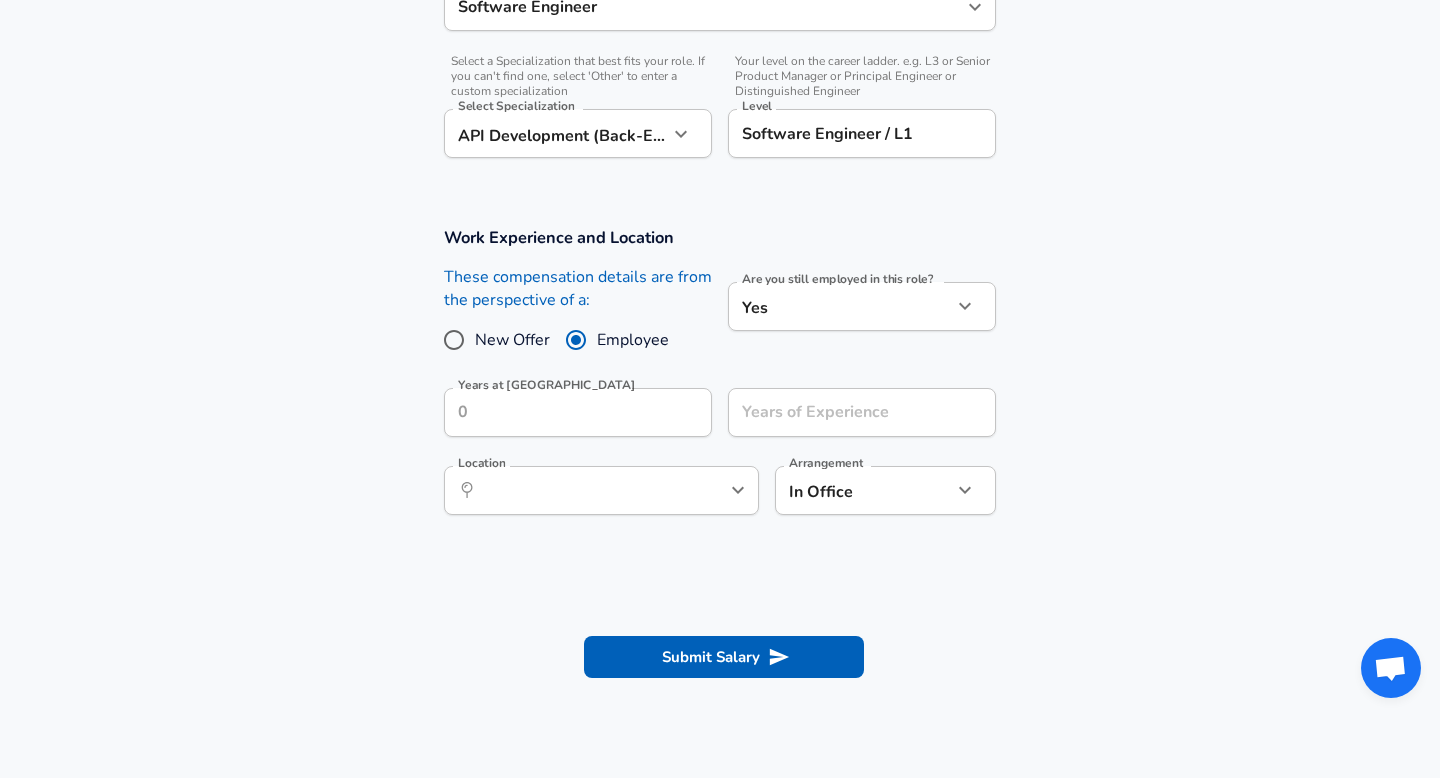 scroll, scrollTop: 687, scrollLeft: 0, axis: vertical 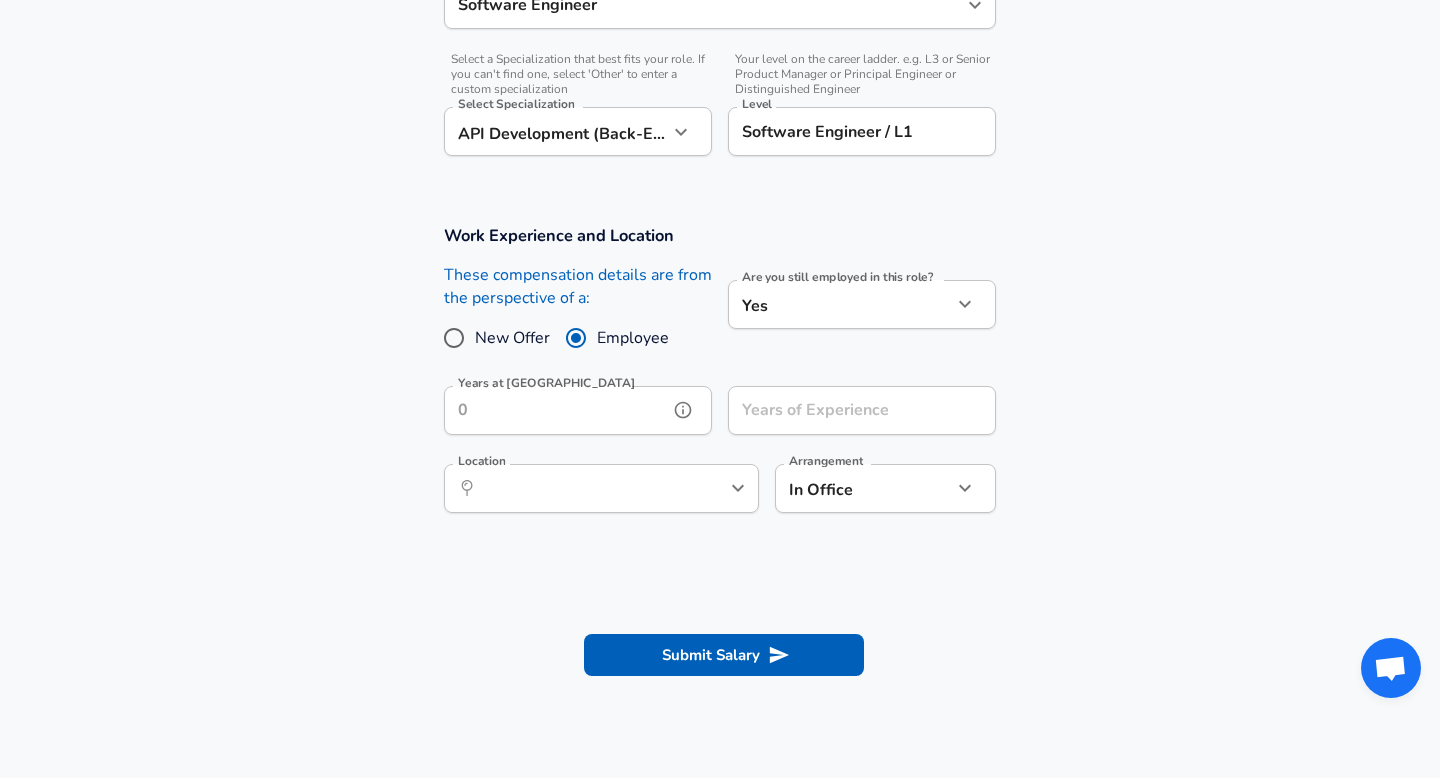 click on "Years at Arcesium" at bounding box center [556, 410] 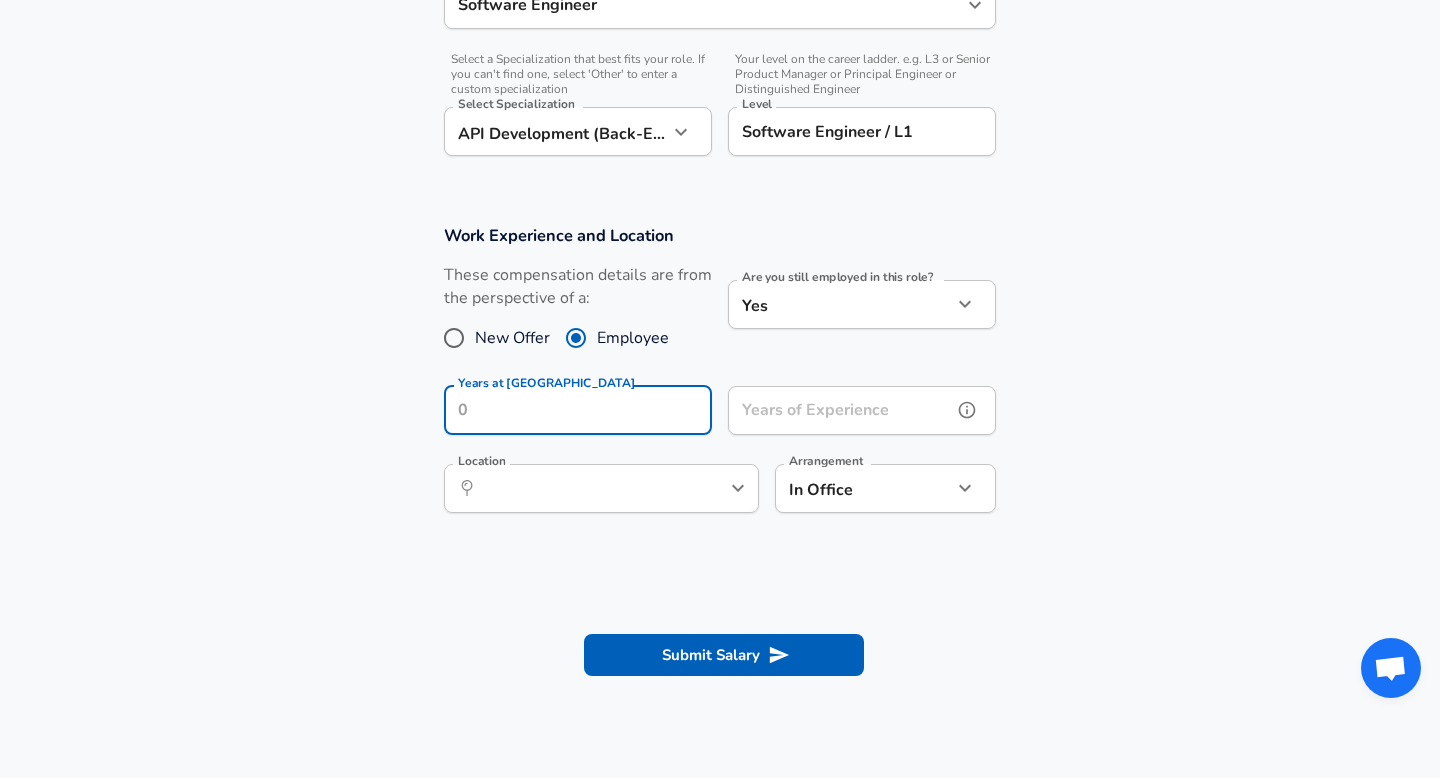 click on "Years of Experience" at bounding box center [840, 410] 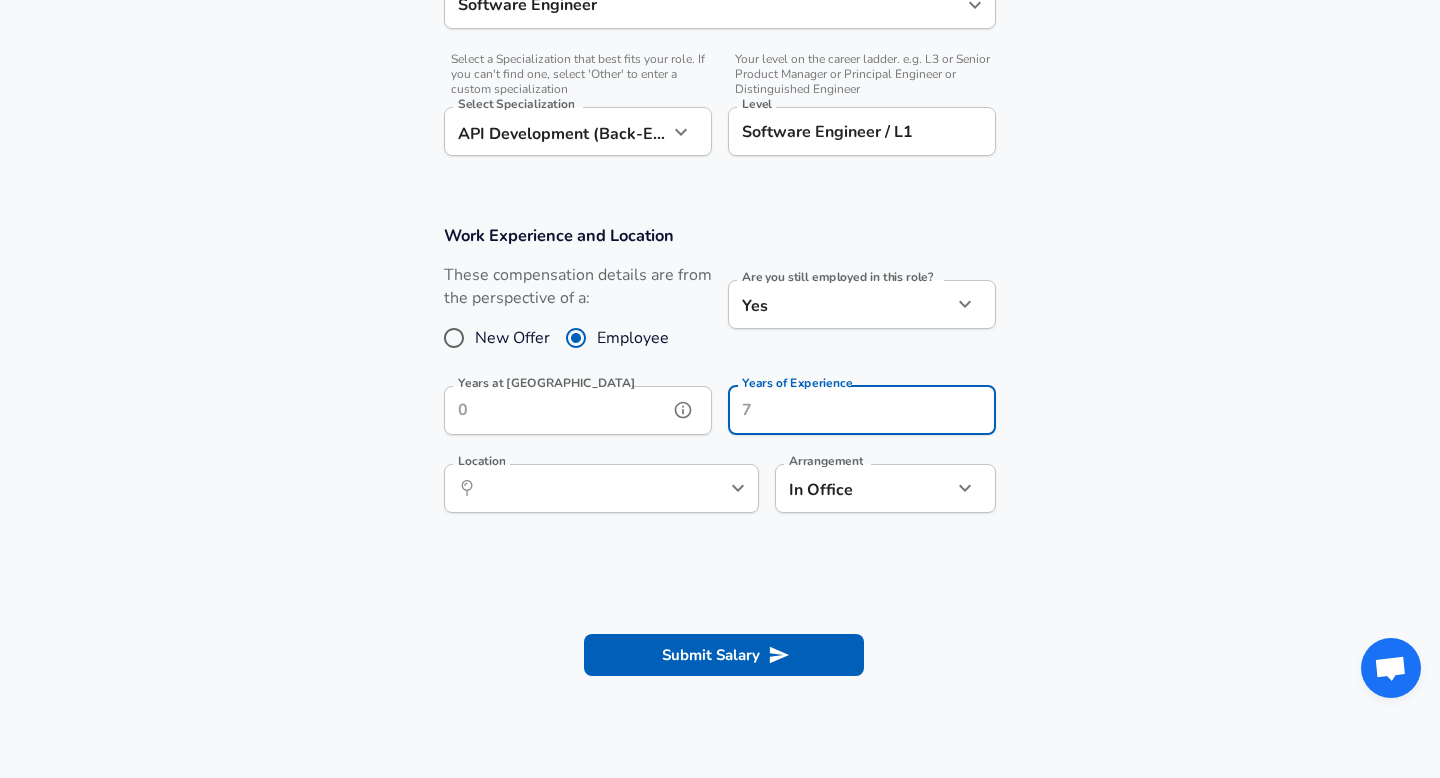 click on "Years at Arcesium" at bounding box center [556, 410] 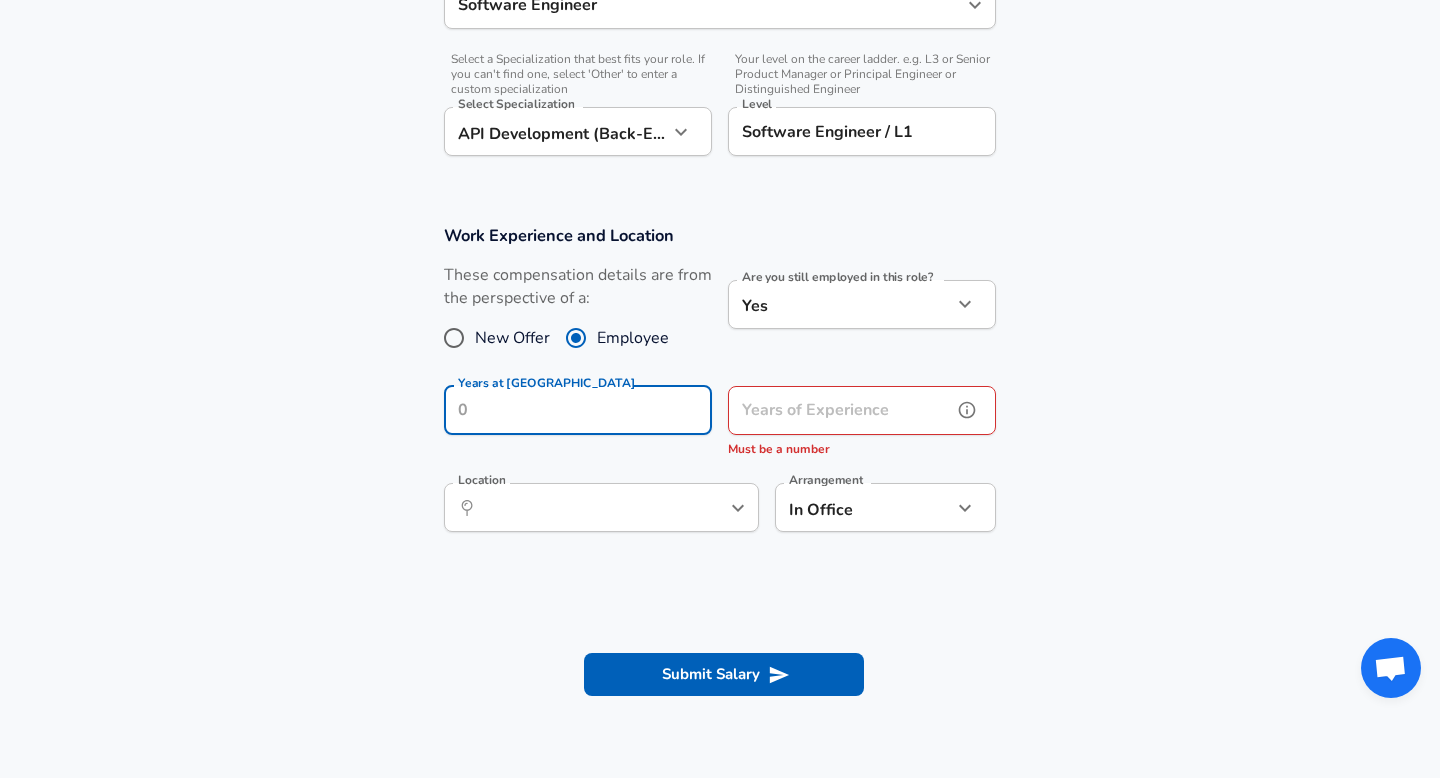 click on "Years of Experience" at bounding box center [840, 410] 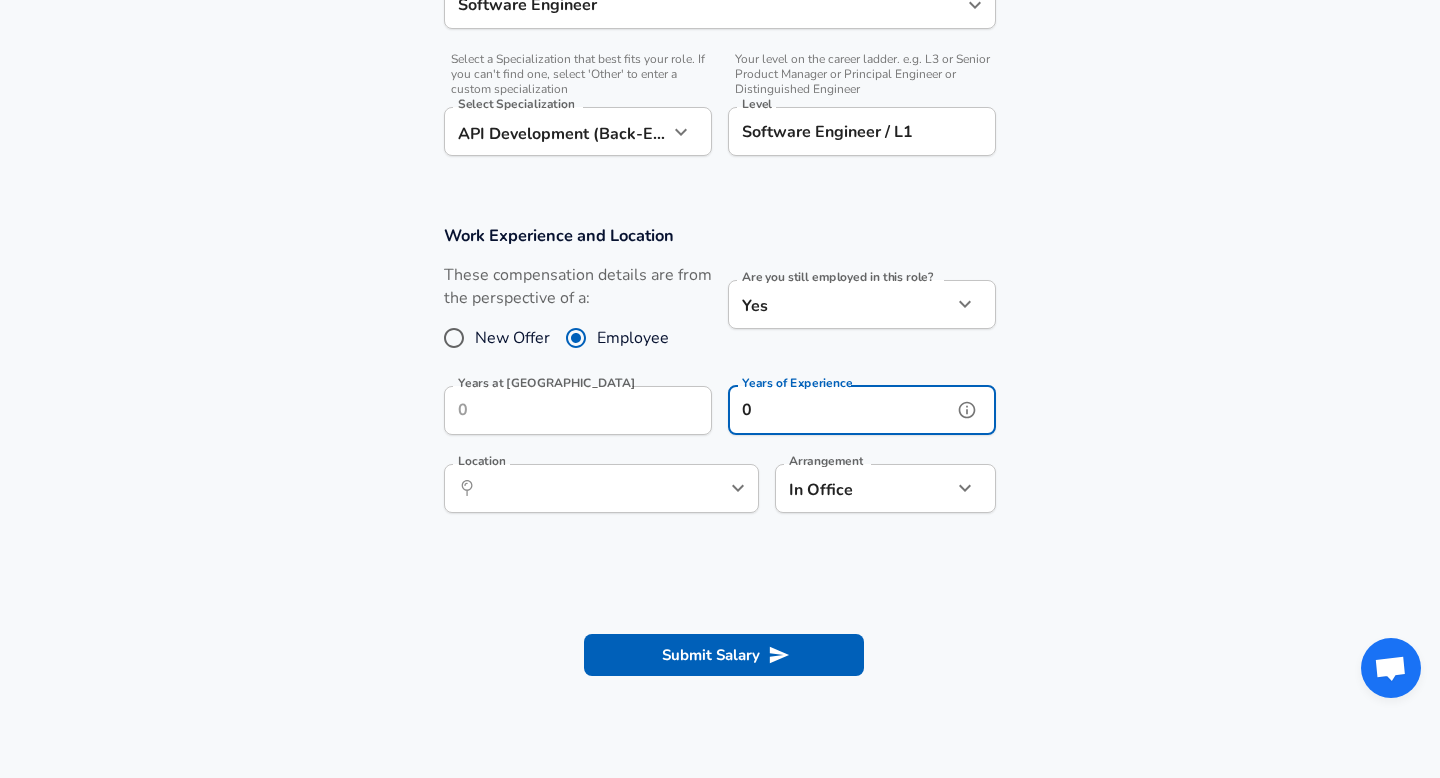 type on "0" 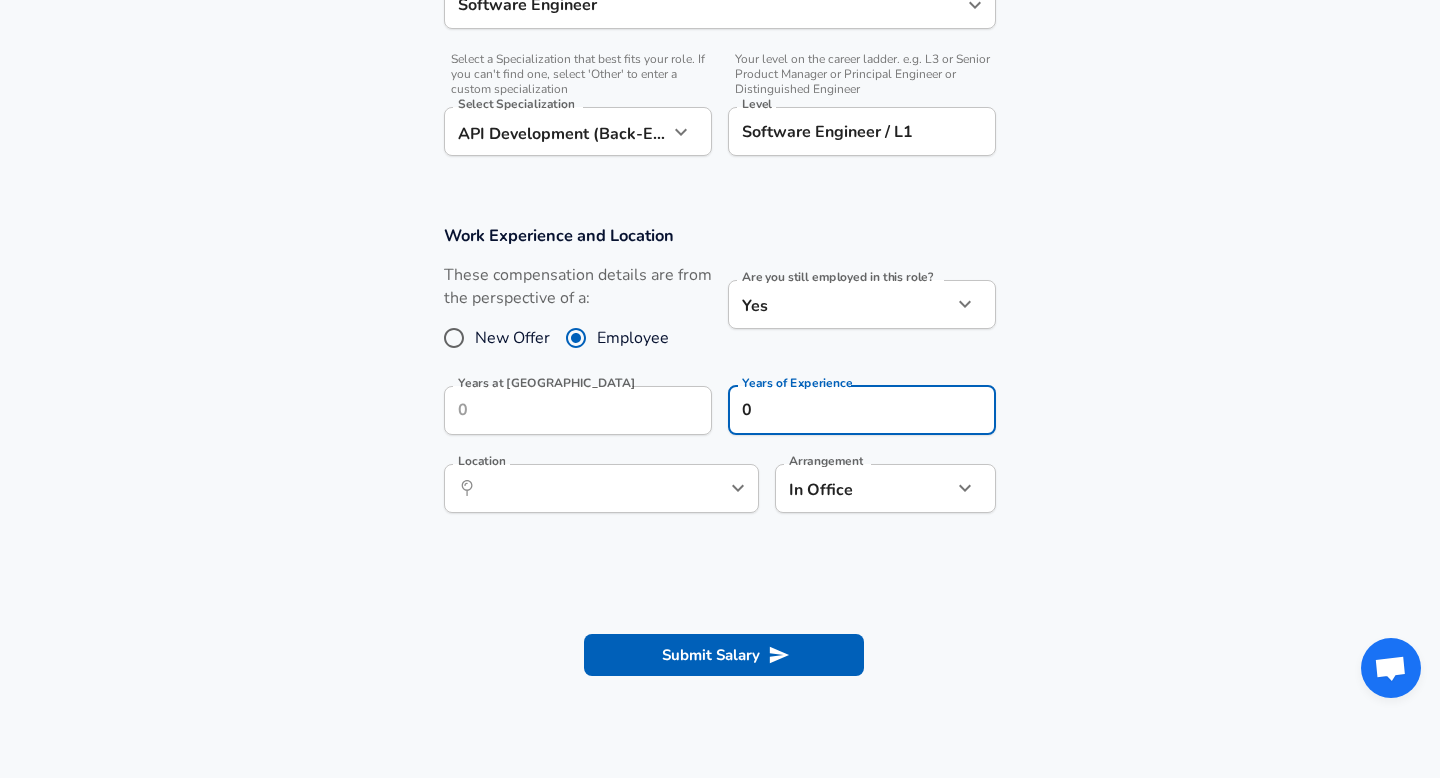 click on "New Offer" at bounding box center [454, 338] 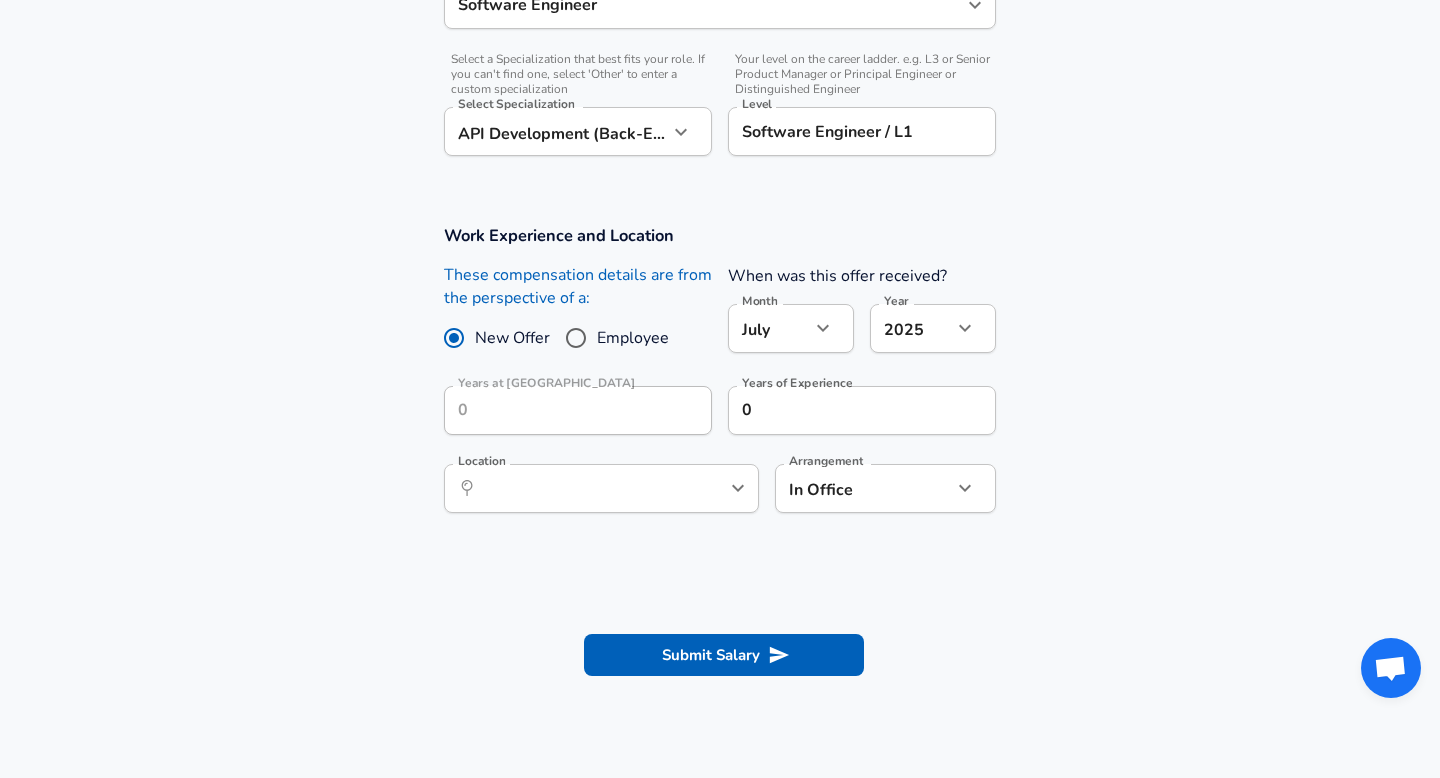 scroll, scrollTop: 701, scrollLeft: 0, axis: vertical 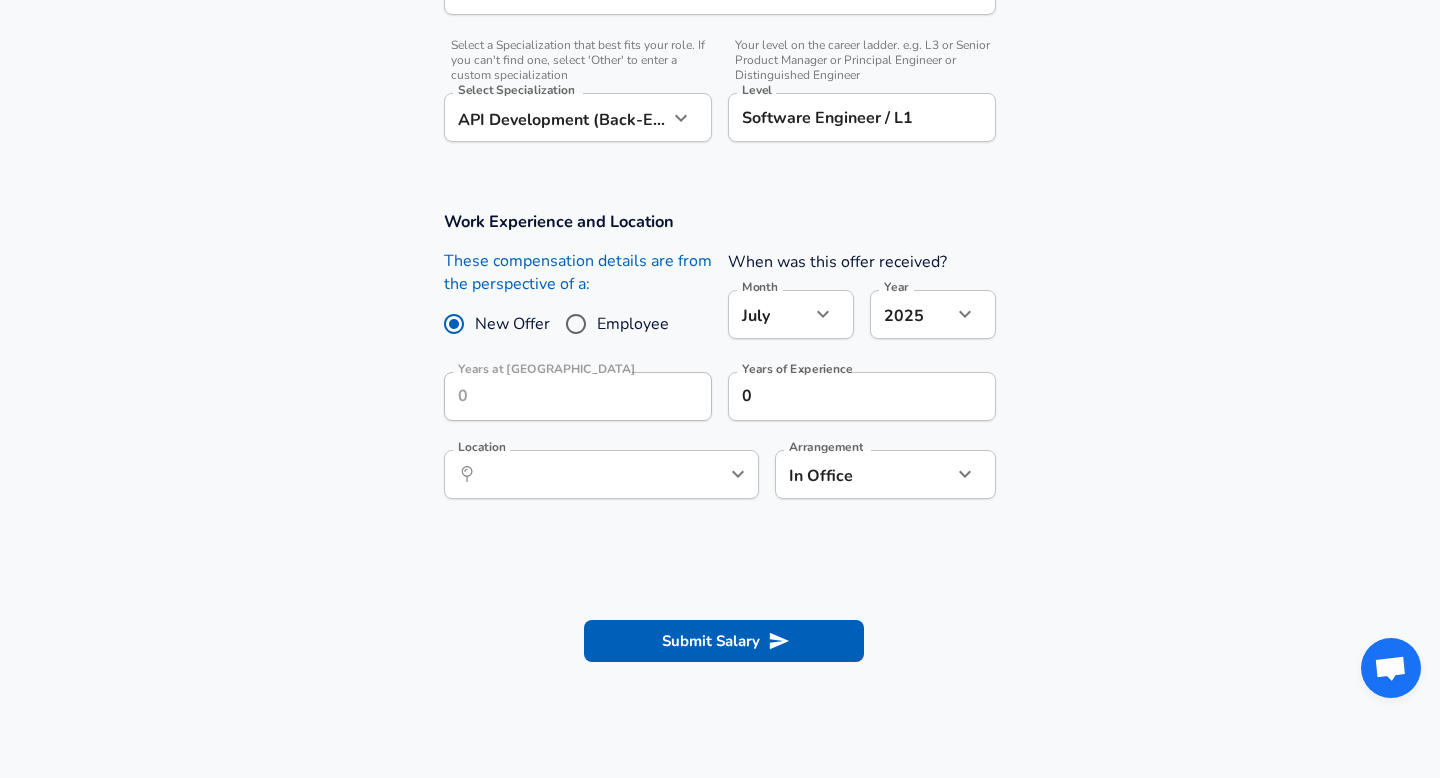 click on "Restart Add Your Salary Upload your offer letter   to verify your submission Enhance Privacy and Anonymity No Automatically hides specific fields until there are enough submissions to safely display the full details.   More Details Based on your submission and the data points that we have already collected, we will automatically hide and anonymize specific fields if there aren't enough data points to remain sufficiently anonymous. Company & Title Information   Enter the company you received your offer from Company Arcesium Company   Select the title that closest resembles your official title. This should be similar to the title that was present on your offer letter. Title Software Engineer Title   Select a job family that best fits your role. If you can't find one, select 'Other' to enter a custom job family Job Family Software Engineer Job Family   Select a Specialization that best fits your role. If you can't find one, select 'Other' to enter a custom specialization Select Specialization   Level Level Month" at bounding box center [720, -312] 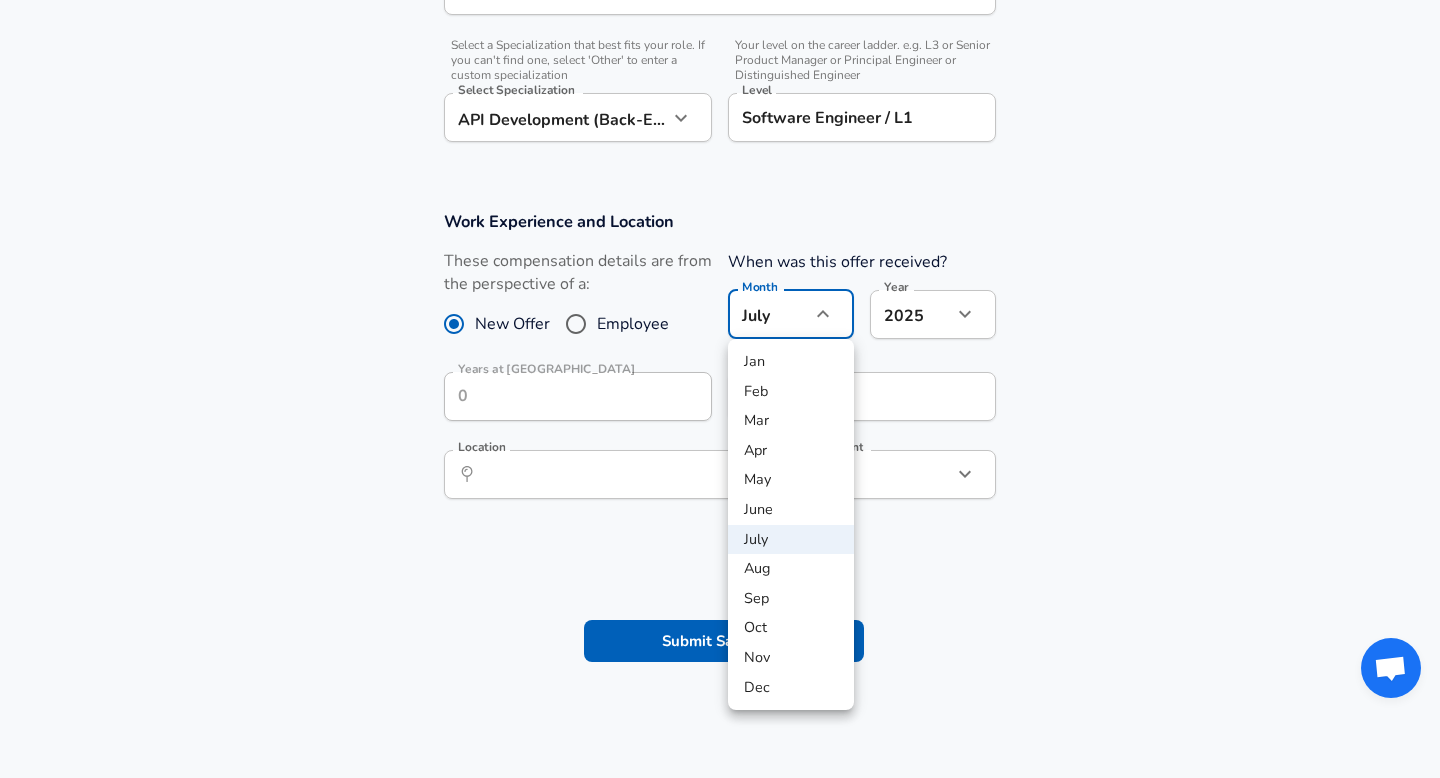 click at bounding box center (720, 389) 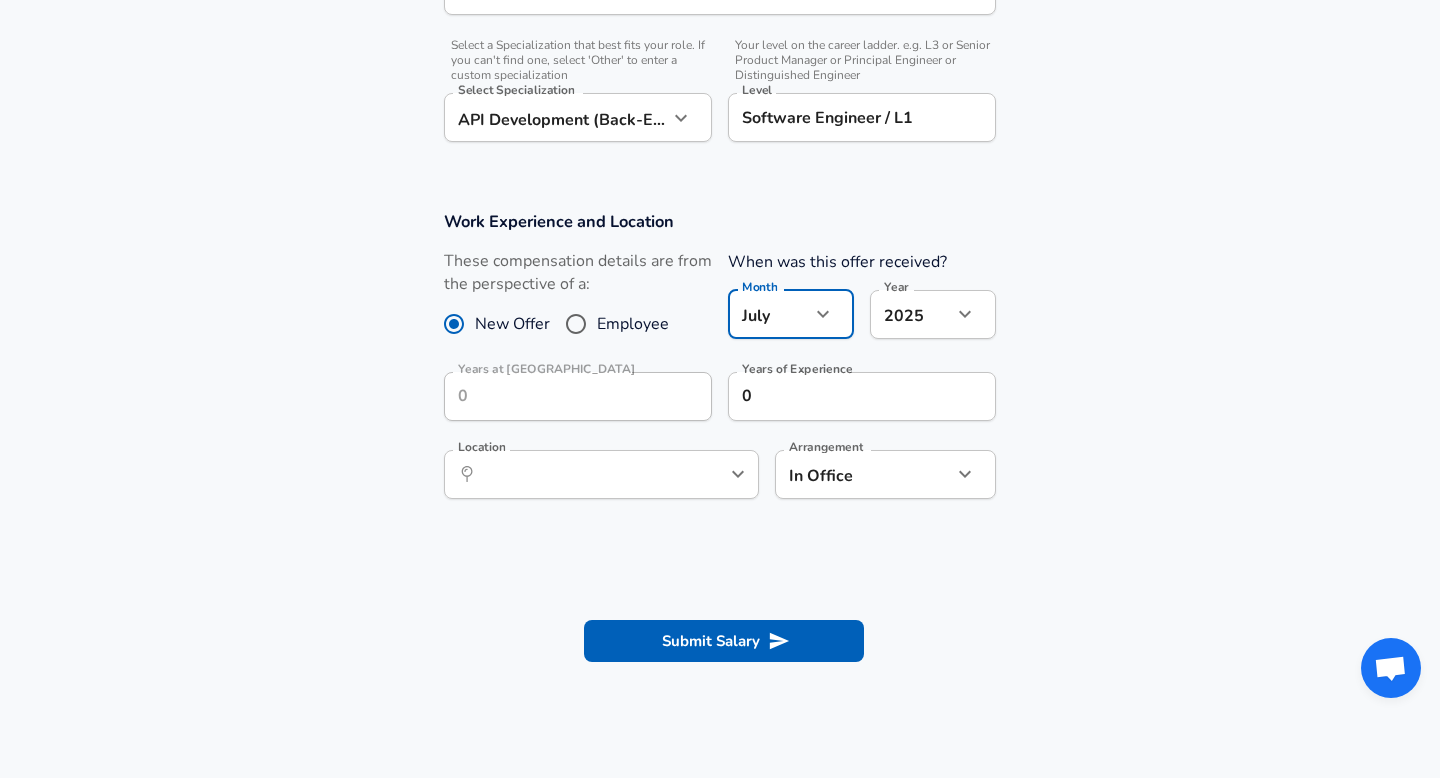 click on "Restart Add Your Salary Upload your offer letter   to verify your submission Enhance Privacy and Anonymity No Automatically hides specific fields until there are enough submissions to safely display the full details.   More Details Based on your submission and the data points that we have already collected, we will automatically hide and anonymize specific fields if there aren't enough data points to remain sufficiently anonymous. Company & Title Information   Enter the company you received your offer from Company Arcesium Company   Select the title that closest resembles your official title. This should be similar to the title that was present on your offer letter. Title Software Engineer Title   Select a job family that best fits your role. If you can't find one, select 'Other' to enter a custom job family Job Family Software Engineer Job Family   Select a Specialization that best fits your role. If you can't find one, select 'Other' to enter a custom specialization Select Specialization   Level Level Month" at bounding box center (720, -312) 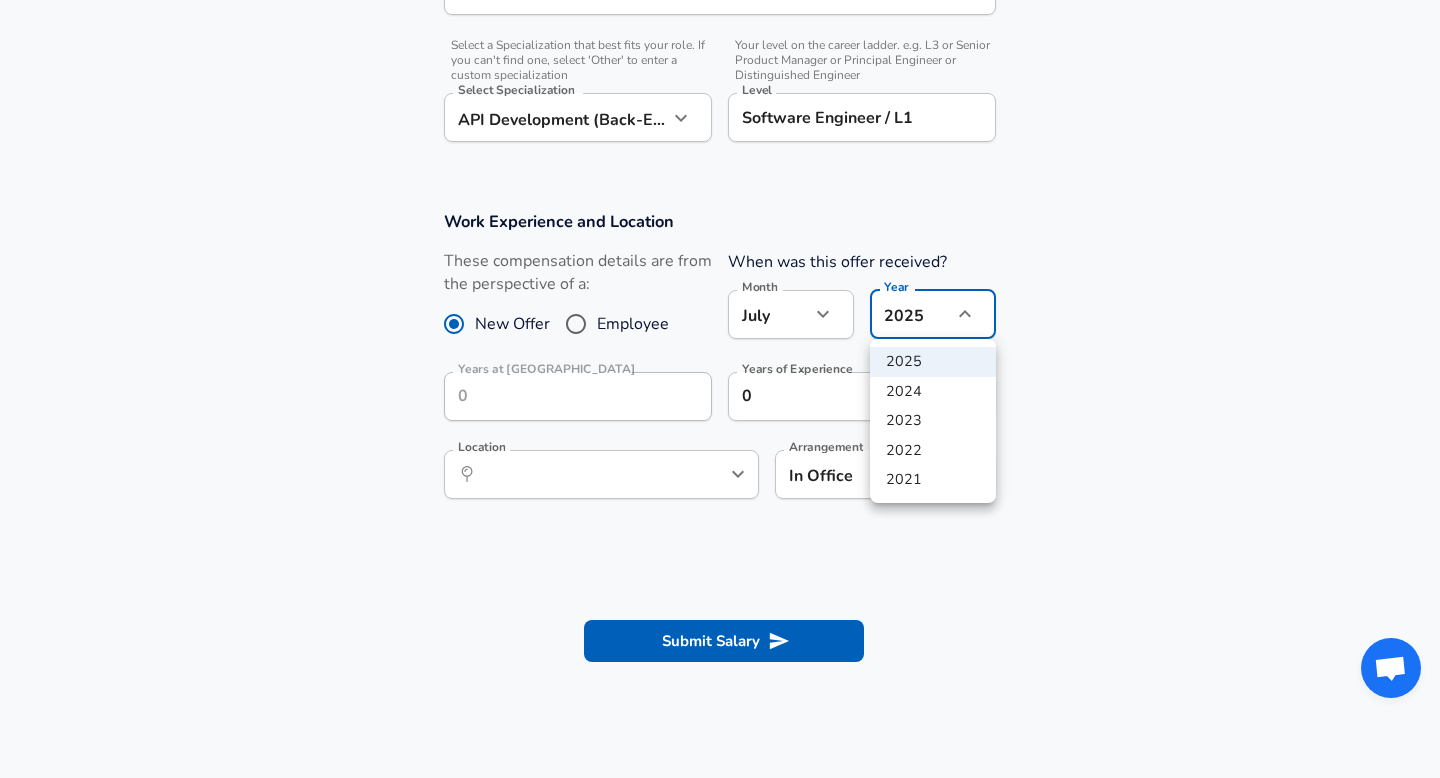 click on "2024" at bounding box center (933, 392) 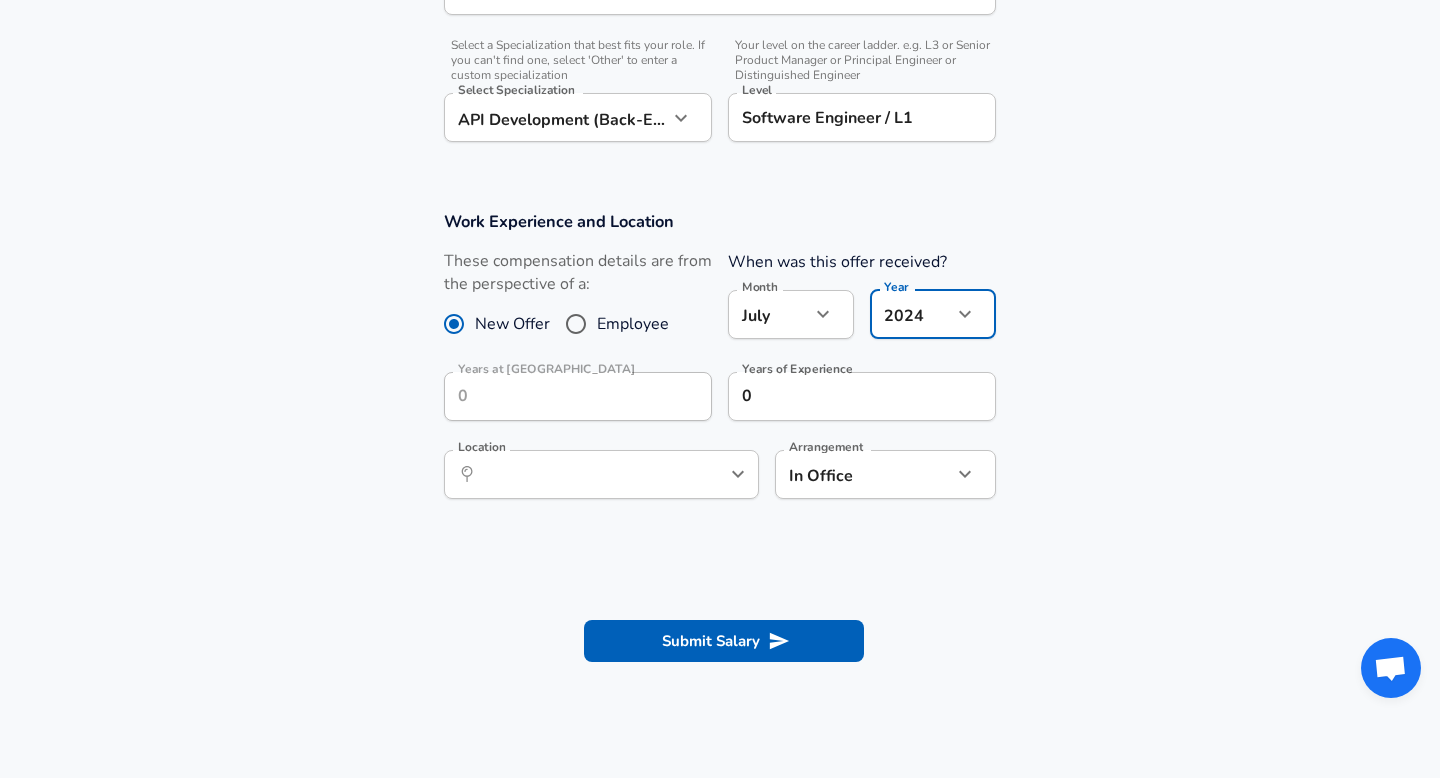 click on "Restart Add Your Salary Upload your offer letter   to verify your submission Enhance Privacy and Anonymity No Automatically hides specific fields until there are enough submissions to safely display the full details.   More Details Based on your submission and the data points that we have already collected, we will automatically hide and anonymize specific fields if there aren't enough data points to remain sufficiently anonymous. Company & Title Information   Enter the company you received your offer from Company Arcesium Company   Select the title that closest resembles your official title. This should be similar to the title that was present on your offer letter. Title Software Engineer Title   Select a job family that best fits your role. If you can't find one, select 'Other' to enter a custom job family Job Family Software Engineer Job Family   Select a Specialization that best fits your role. If you can't find one, select 'Other' to enter a custom specialization Select Specialization   Level Level Month" at bounding box center [720, -312] 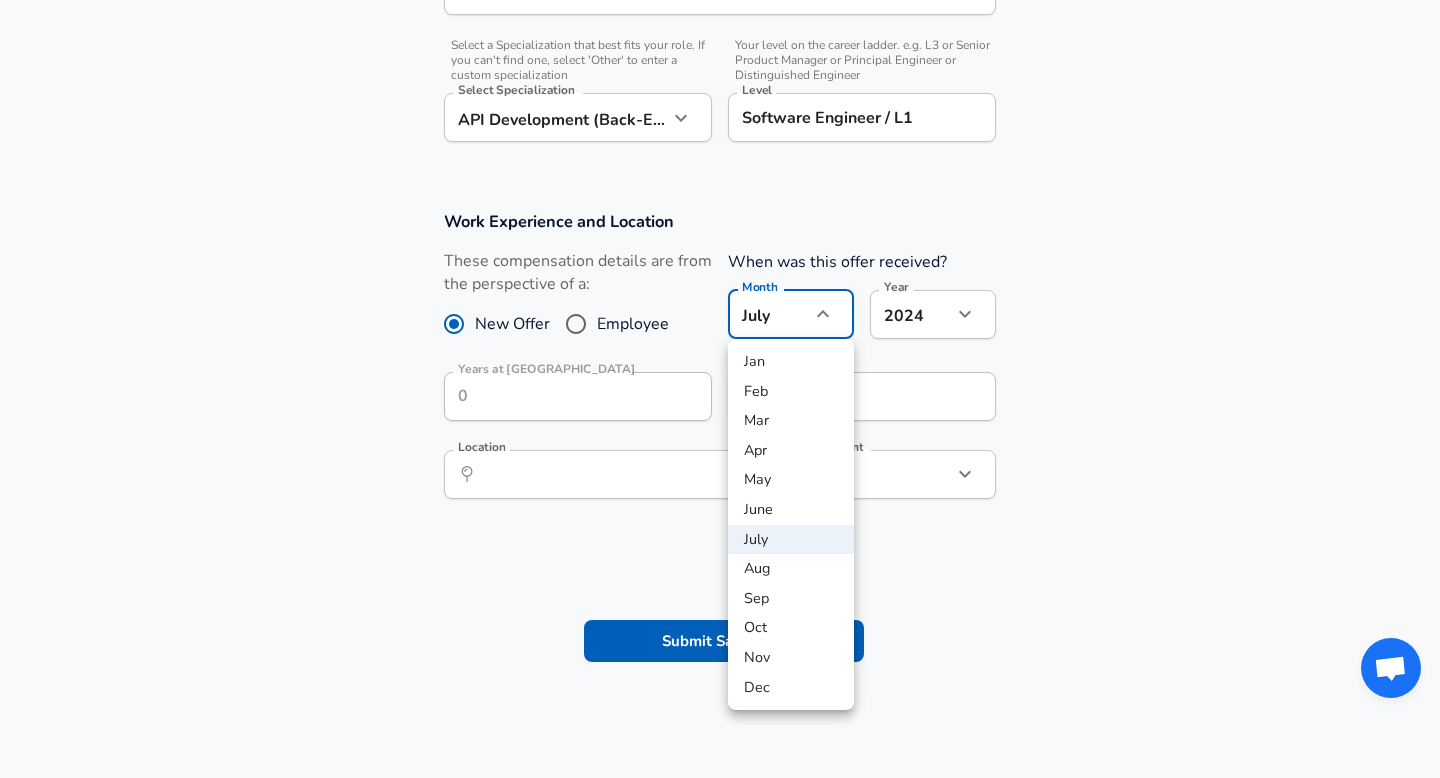 click on "June" at bounding box center [791, 510] 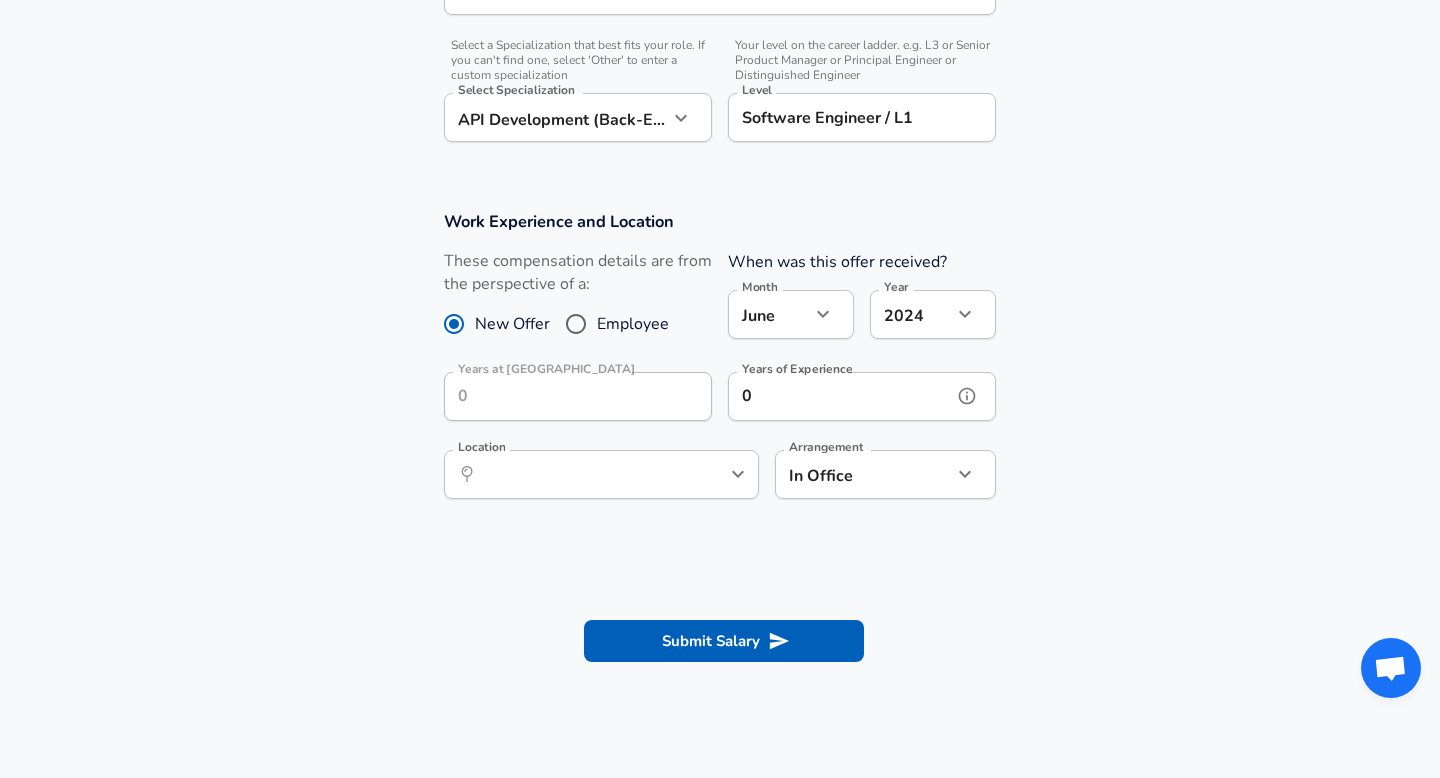 click on "0" at bounding box center (840, 396) 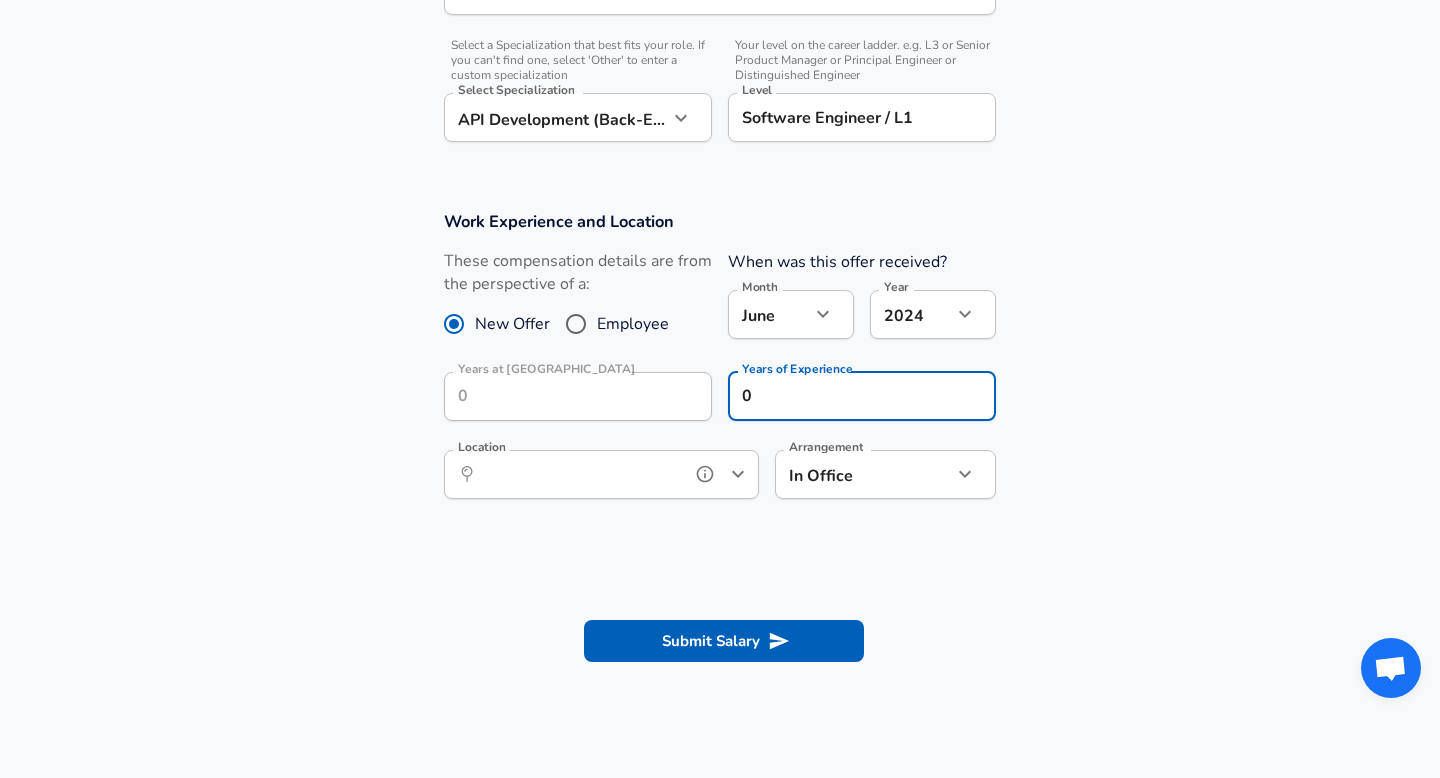 click on "Location" at bounding box center [579, 474] 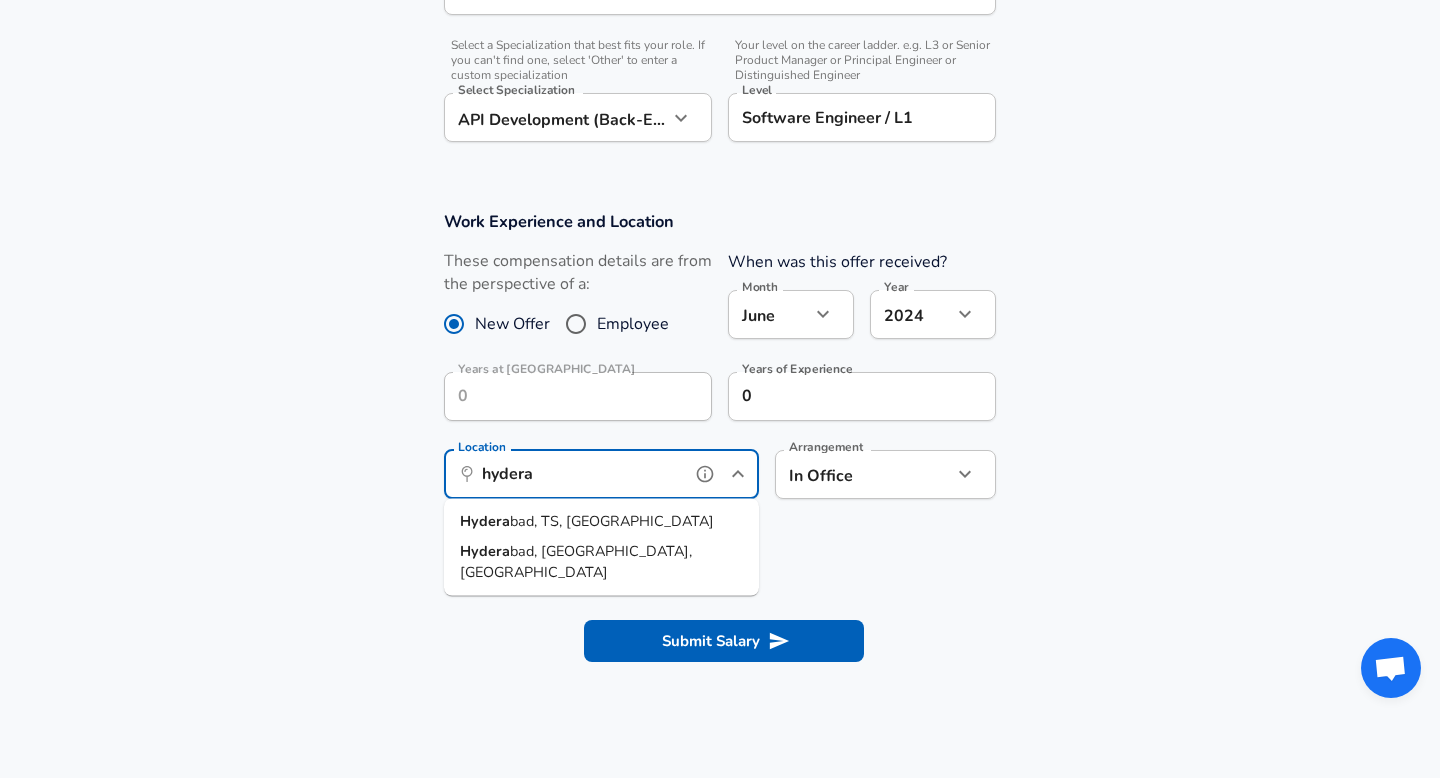 click on "Hydera bad, TS, India" at bounding box center (601, 522) 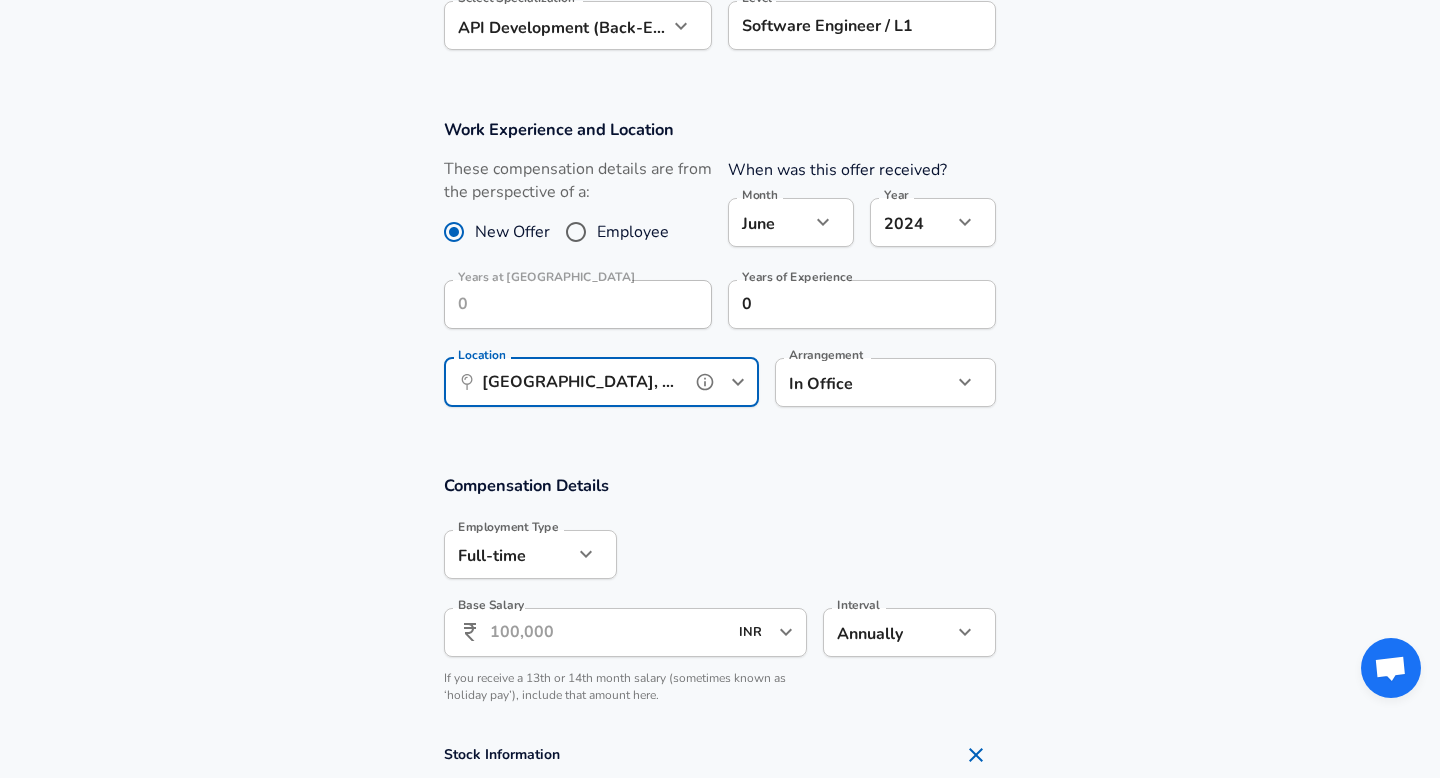scroll, scrollTop: 803, scrollLeft: 0, axis: vertical 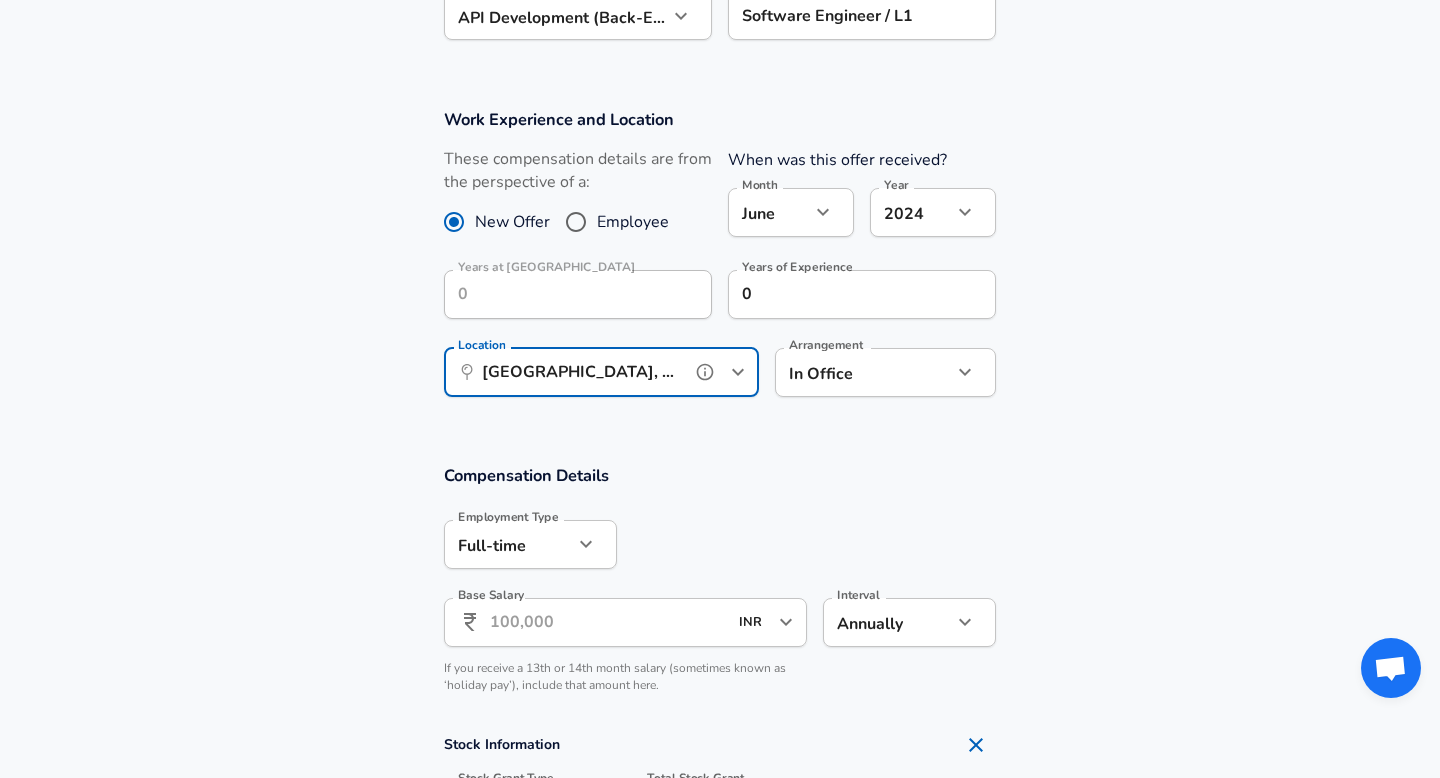 type on "Hyderabad, TS, India" 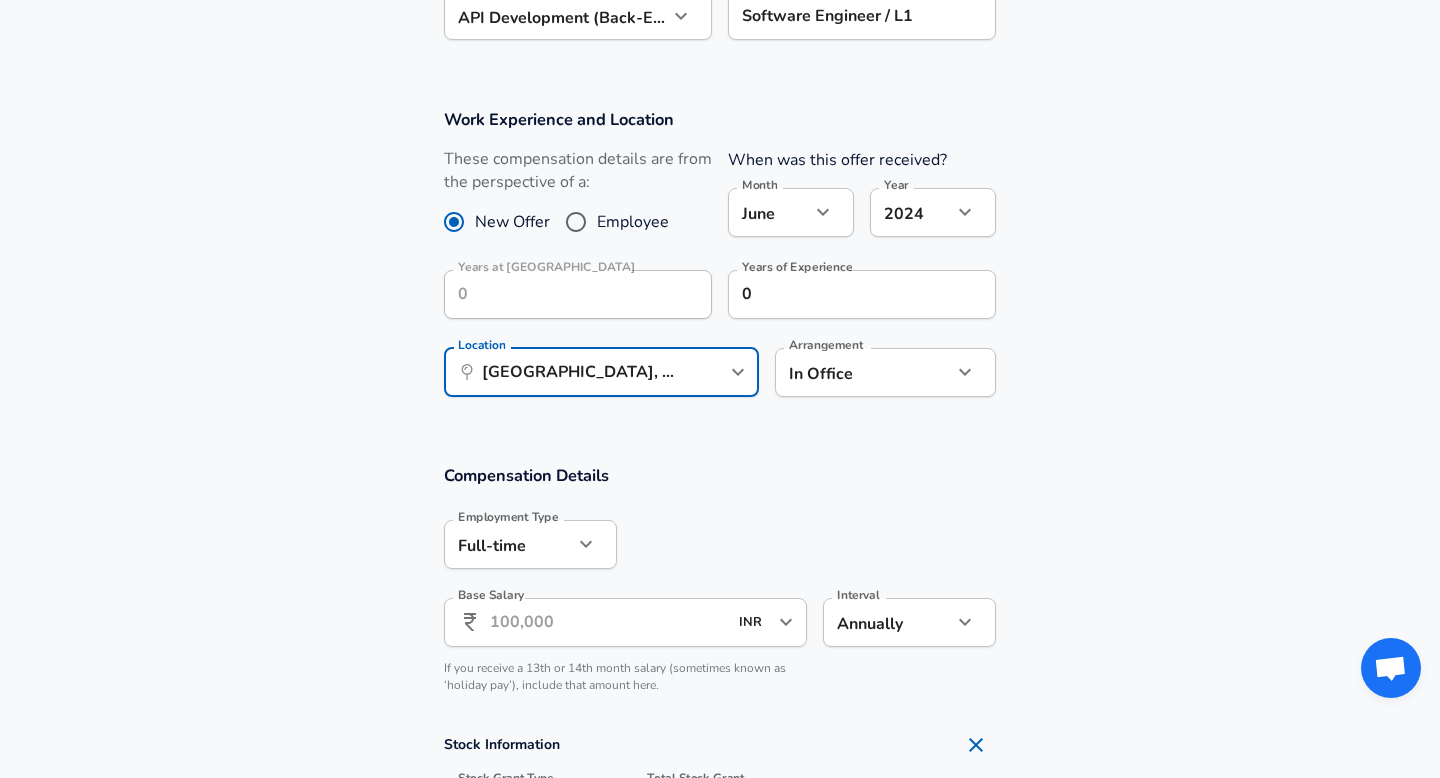 click on "Restart Add Your Salary Upload your offer letter   to verify your submission Enhance Privacy and Anonymity No Automatically hides specific fields until there are enough submissions to safely display the full details.   More Details Based on your submission and the data points that we have already collected, we will automatically hide and anonymize specific fields if there aren't enough data points to remain sufficiently anonymous. Company & Title Information   Enter the company you received your offer from Company Arcesium Company   Select the title that closest resembles your official title. This should be similar to the title that was present on your offer letter. Title Software Engineer Title   Select a job family that best fits your role. If you can't find one, select 'Other' to enter a custom job family Job Family Software Engineer Job Family   Select a Specialization that best fits your role. If you can't find one, select 'Other' to enter a custom specialization Select Specialization   Level Level Month" at bounding box center (720, -414) 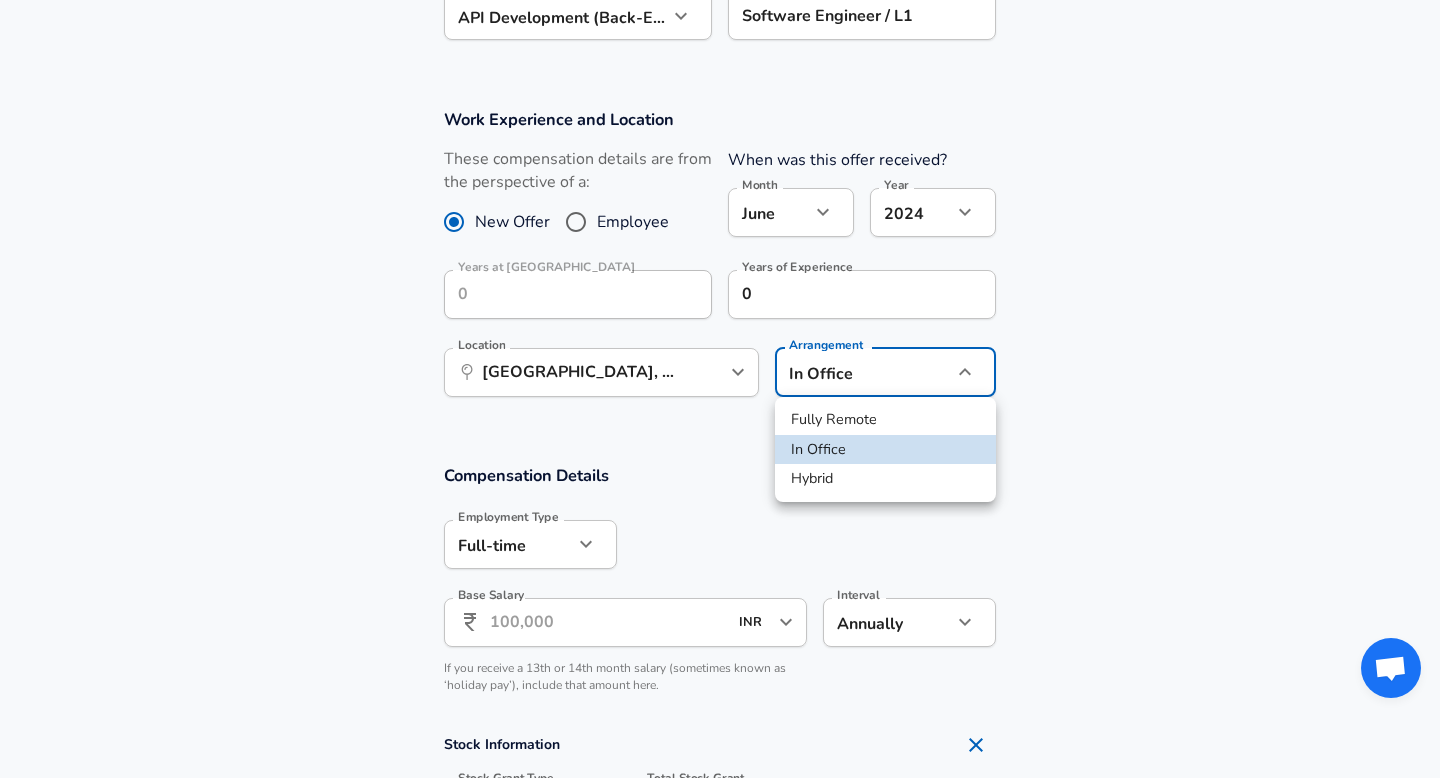 click on "Hybrid" at bounding box center [885, 479] 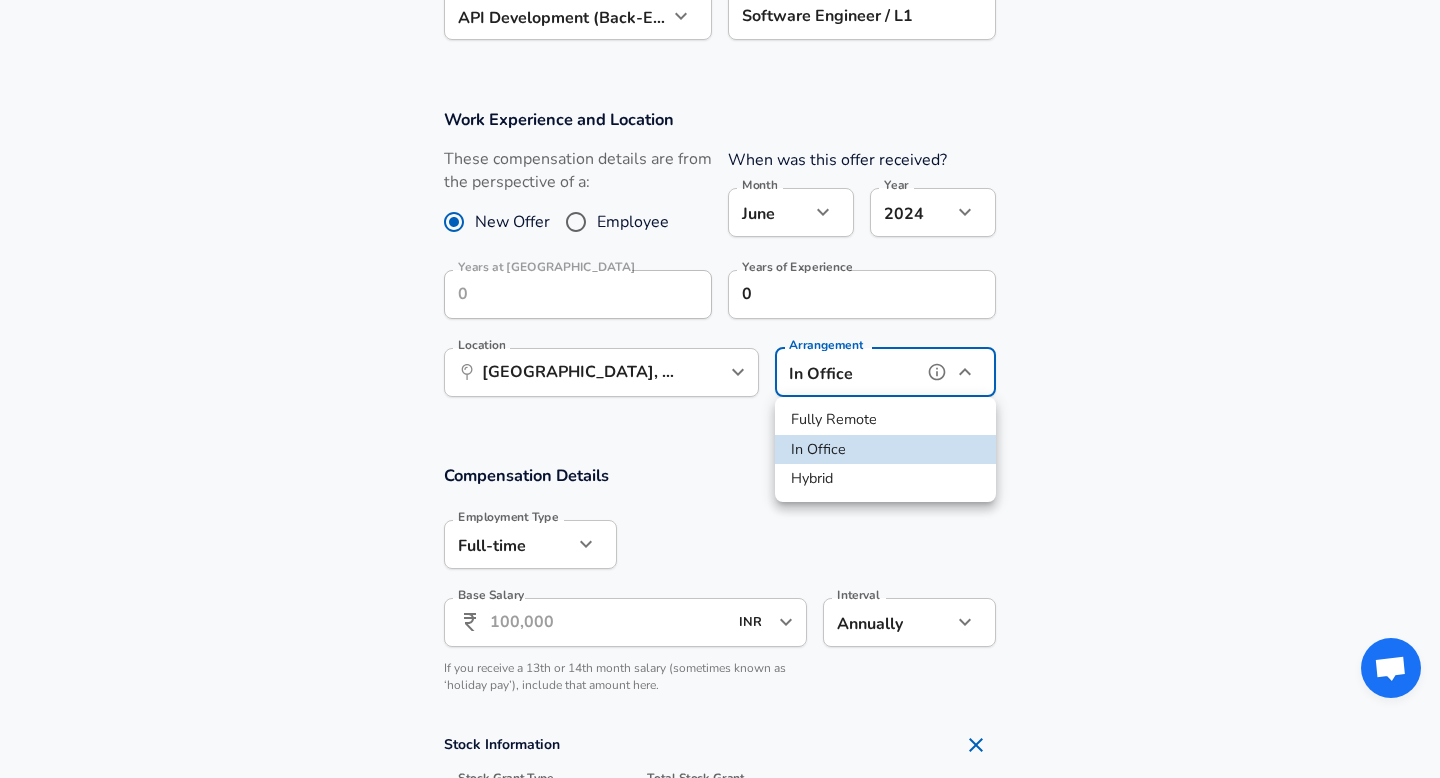 type on "hybrid" 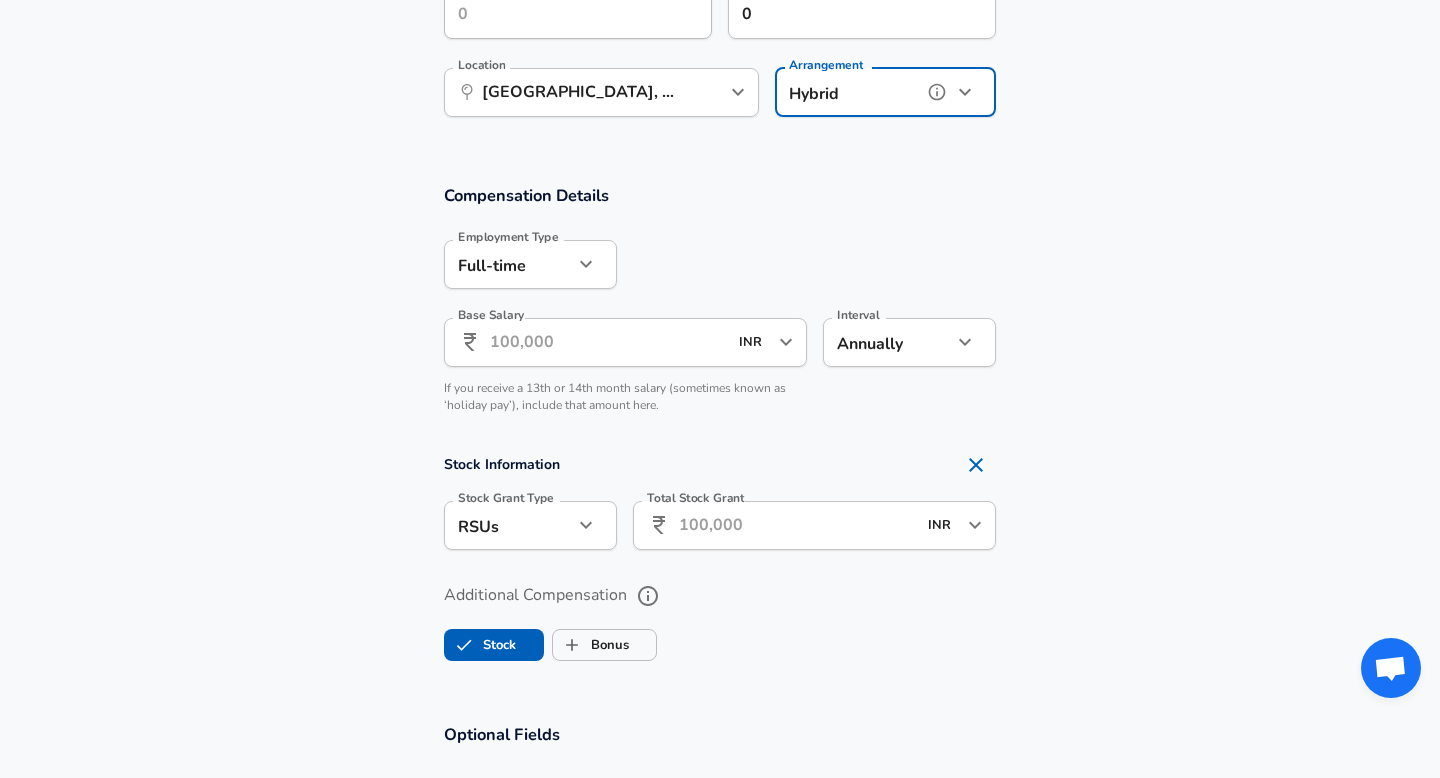 scroll, scrollTop: 1085, scrollLeft: 0, axis: vertical 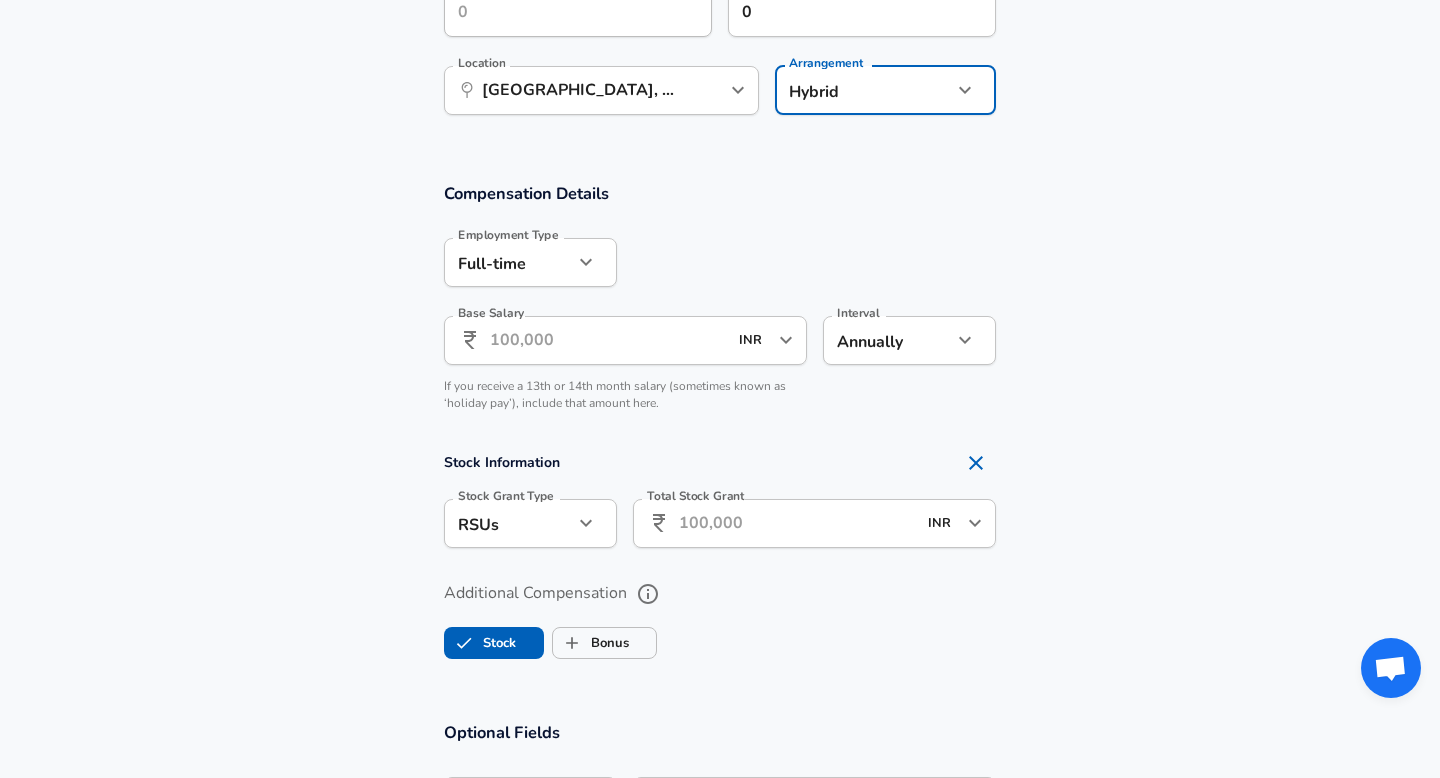 click on "Base Salary" at bounding box center [608, 340] 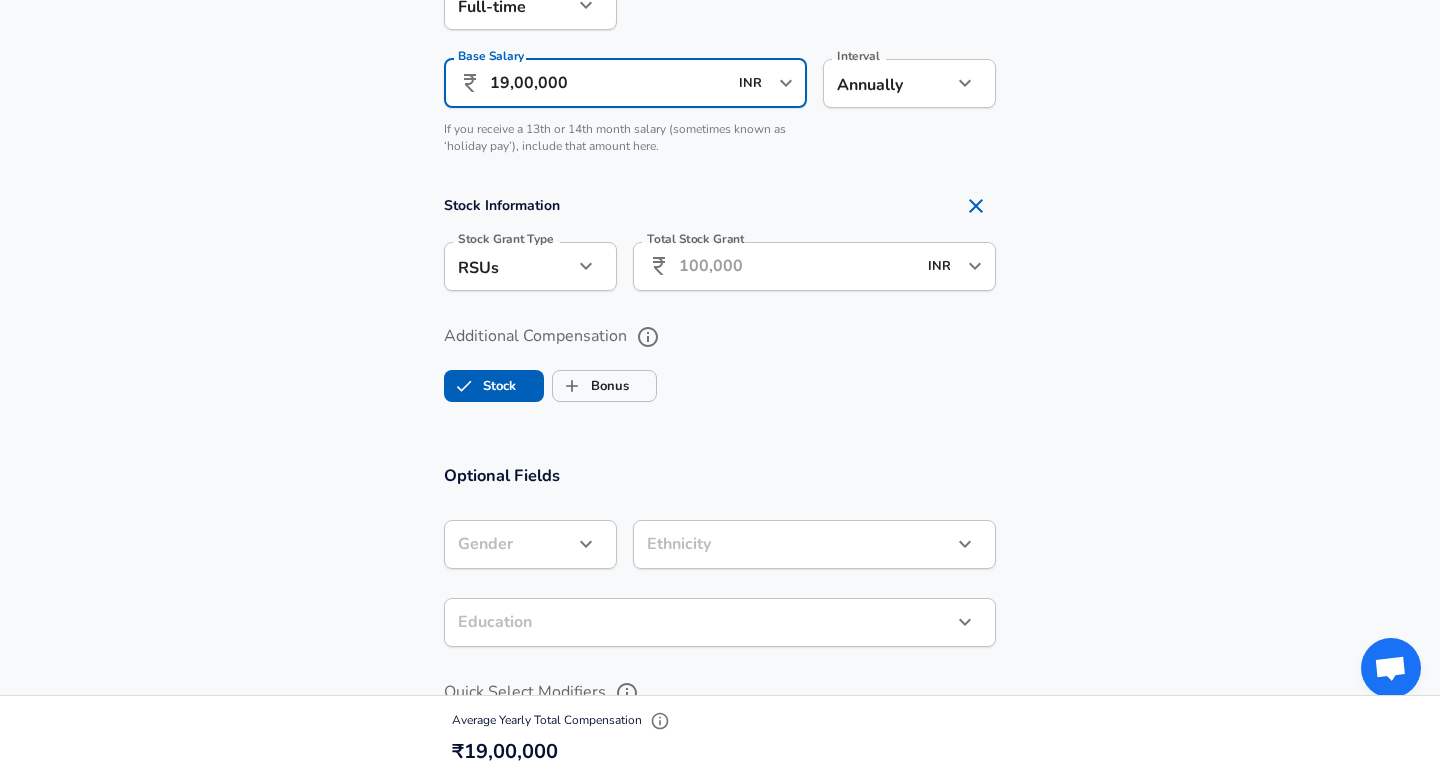 scroll, scrollTop: 1355, scrollLeft: 0, axis: vertical 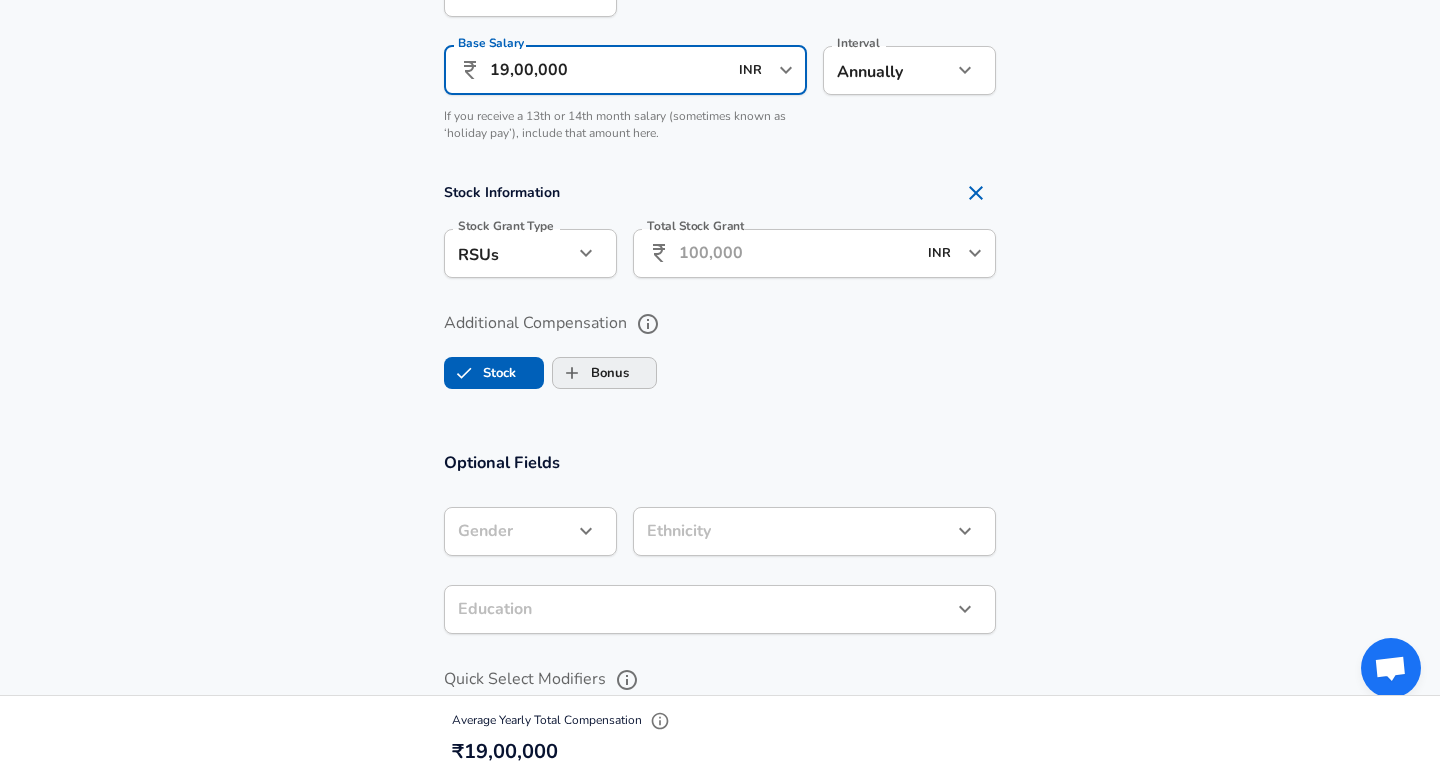type on "19,00,000" 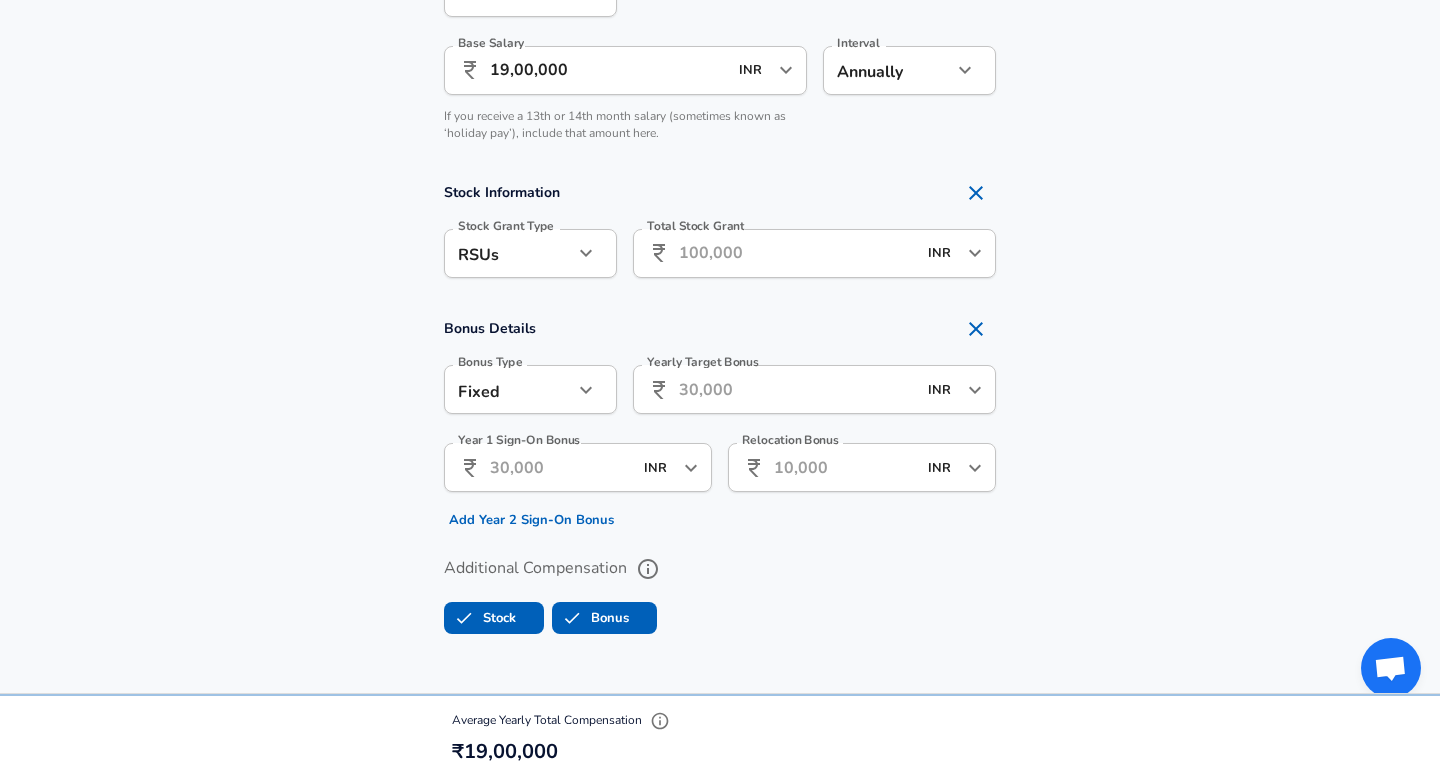scroll, scrollTop: 1373, scrollLeft: 0, axis: vertical 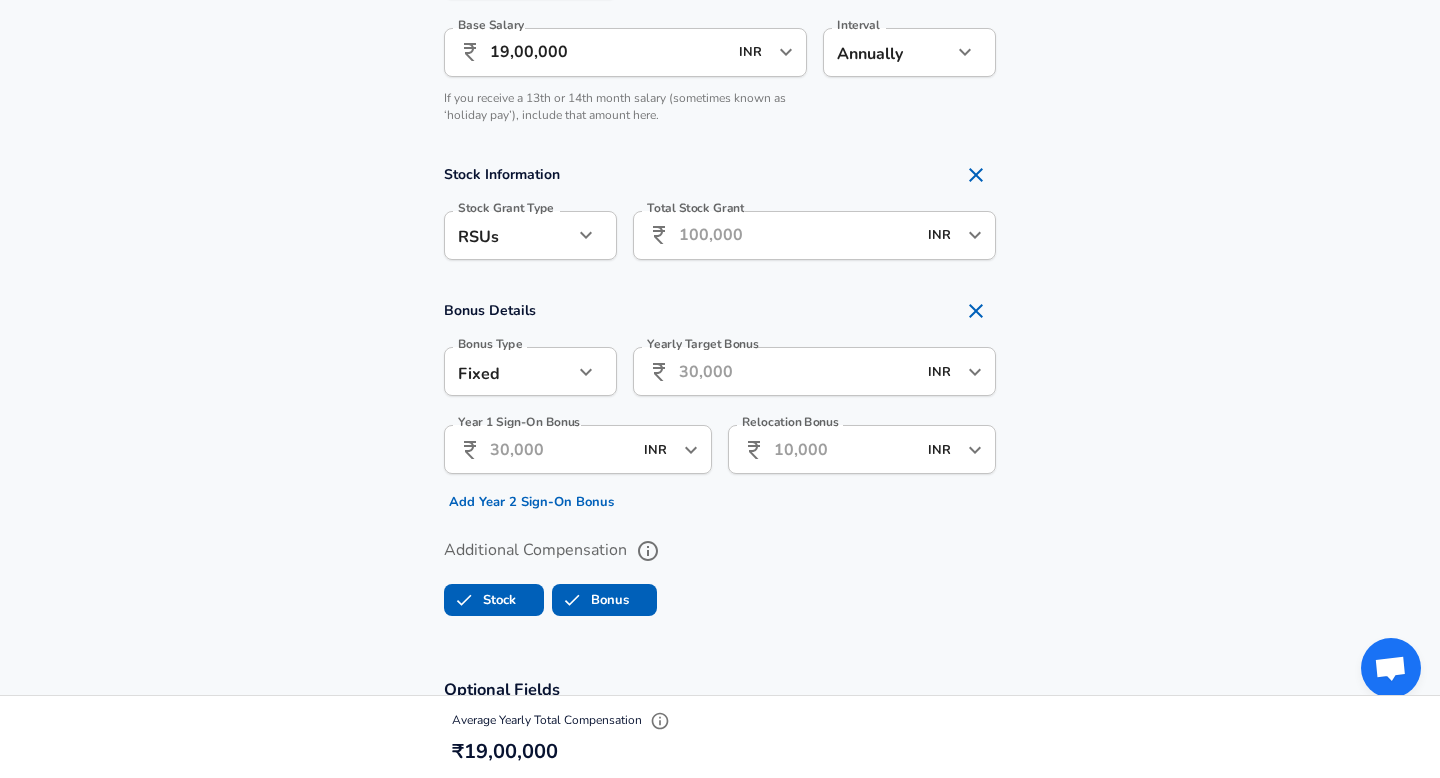 click on "Total Stock Grant" at bounding box center [797, 235] 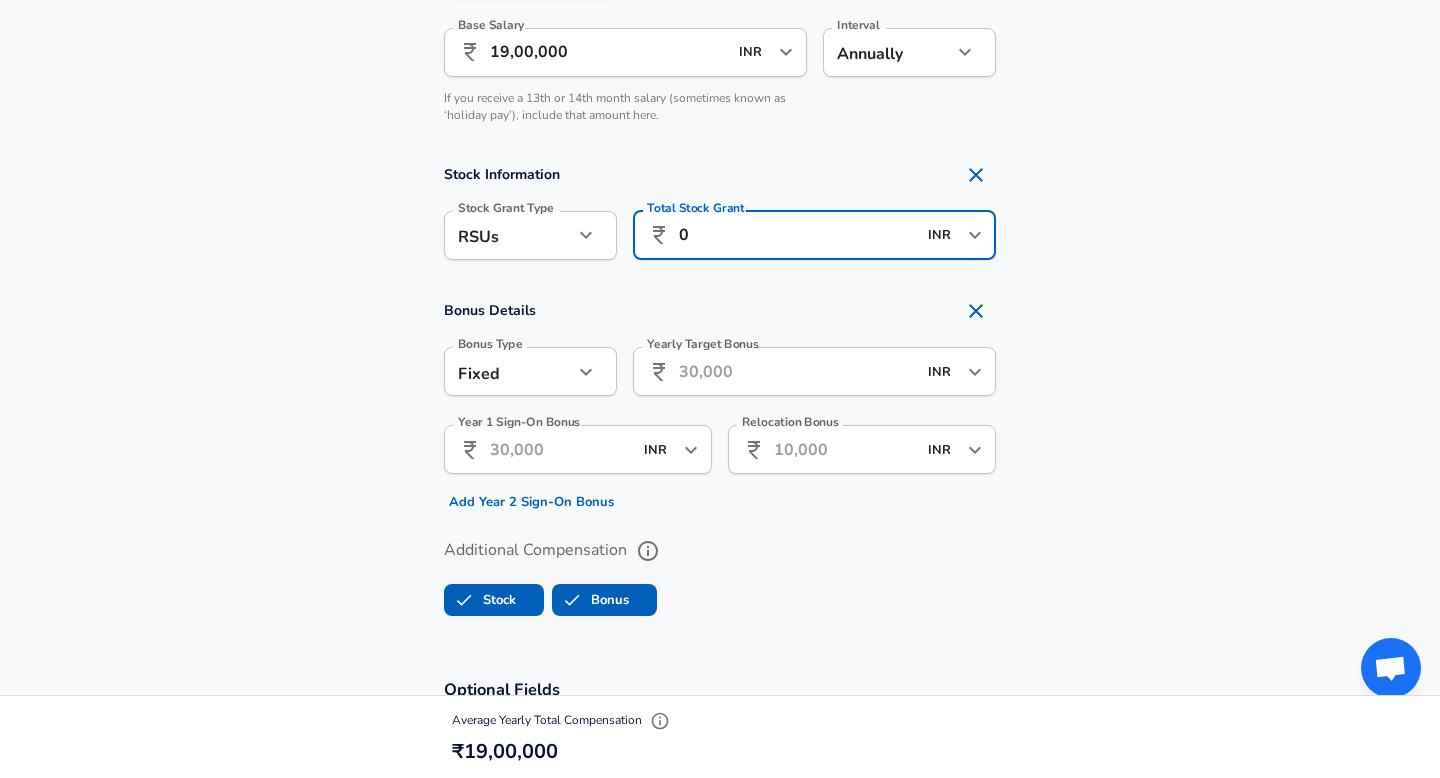 type on "0" 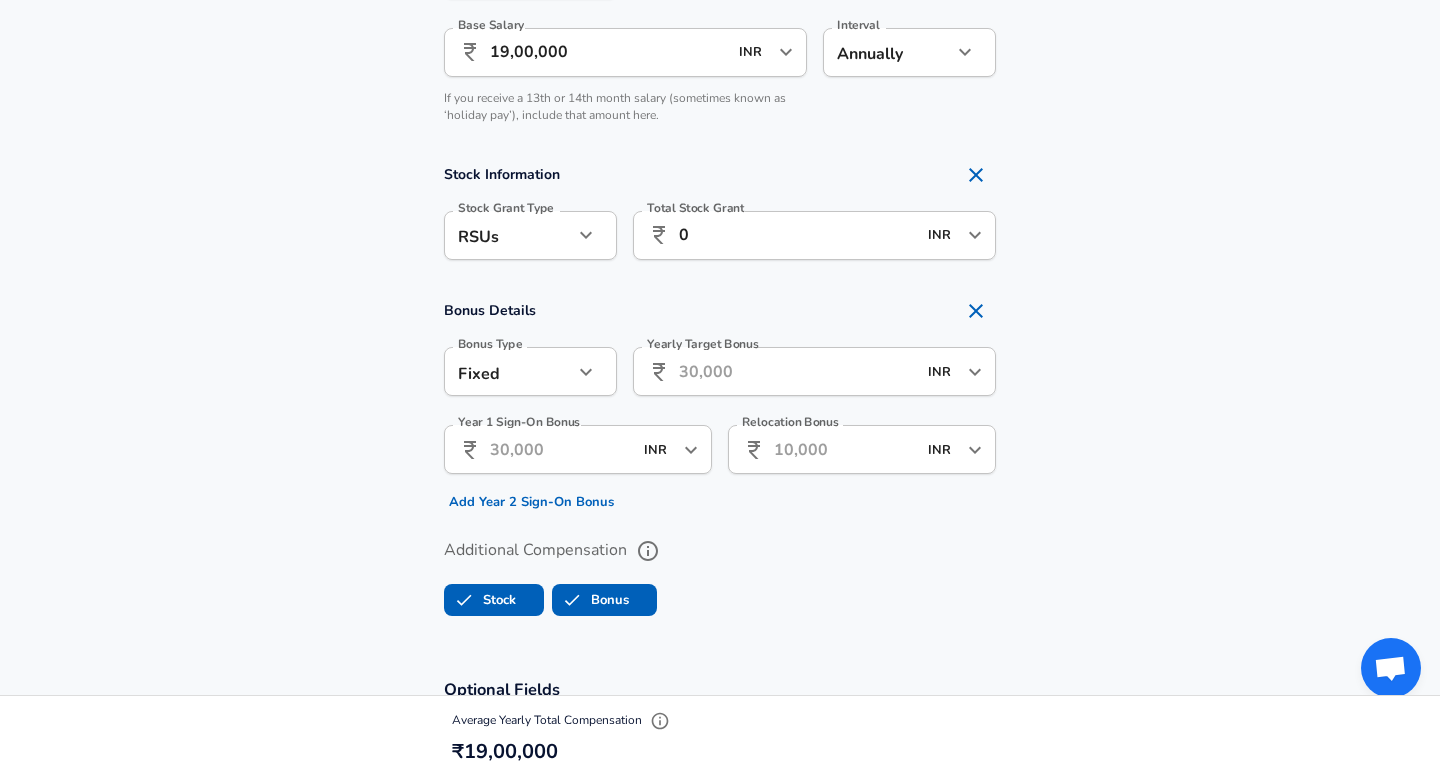 scroll, scrollTop: 1393, scrollLeft: 0, axis: vertical 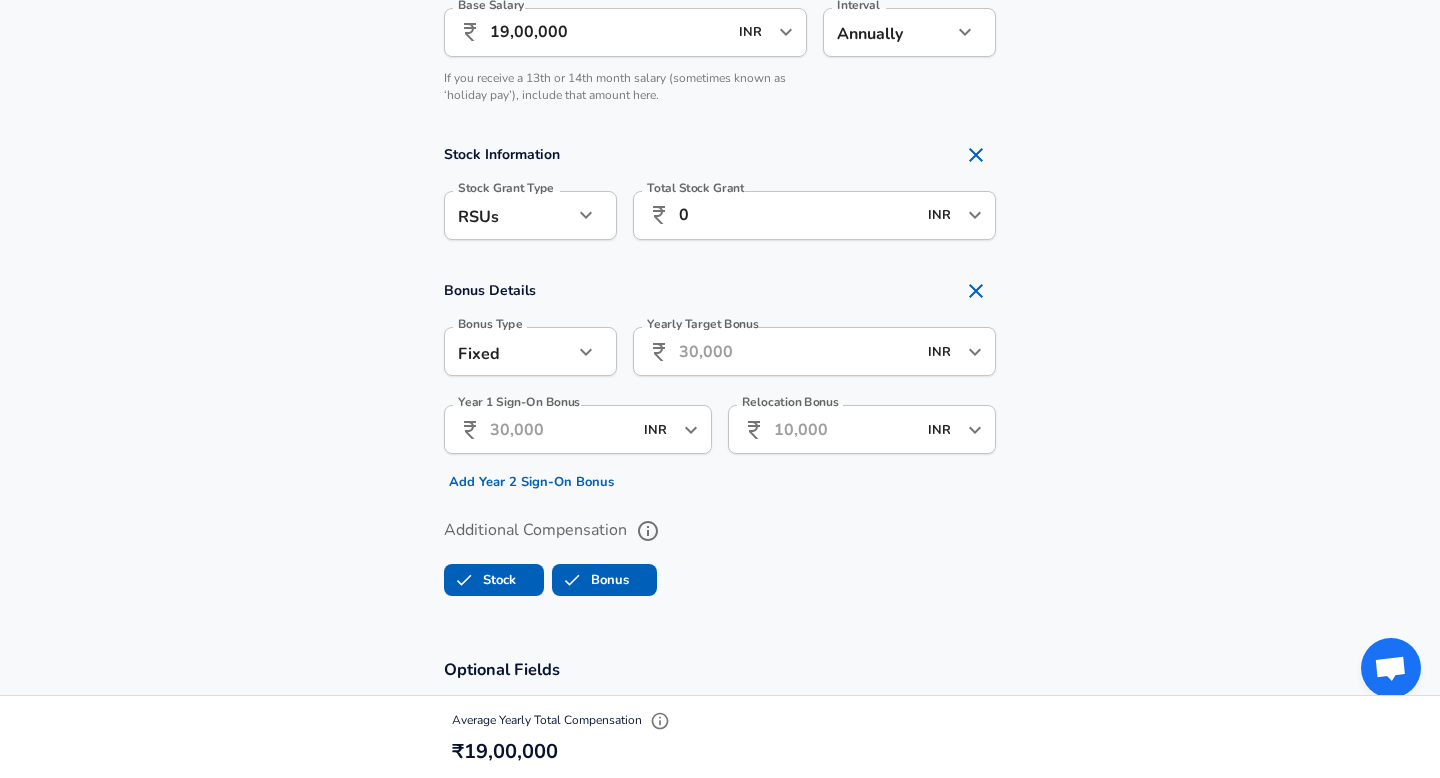 click on "Yearly Target Bonus" at bounding box center [797, 351] 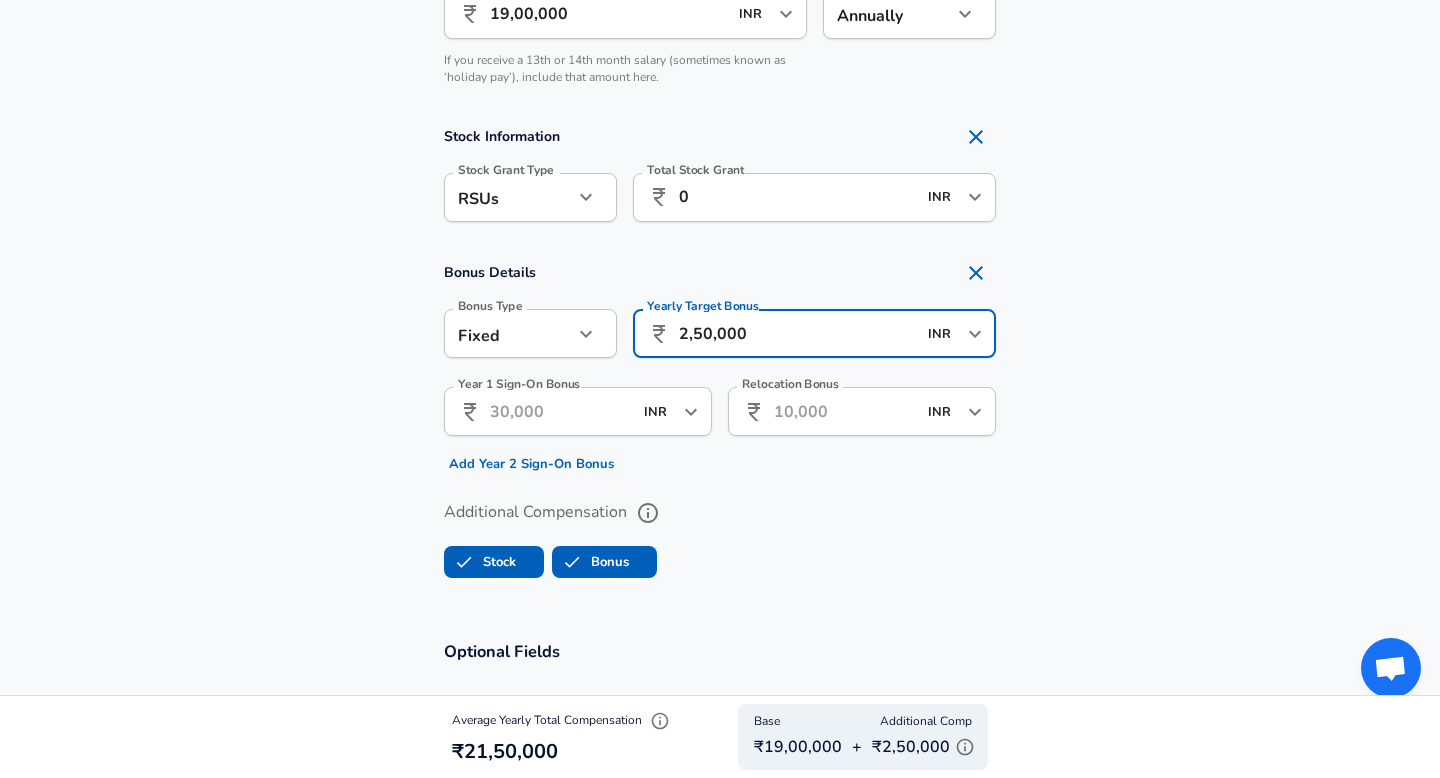 scroll, scrollTop: 1407, scrollLeft: 0, axis: vertical 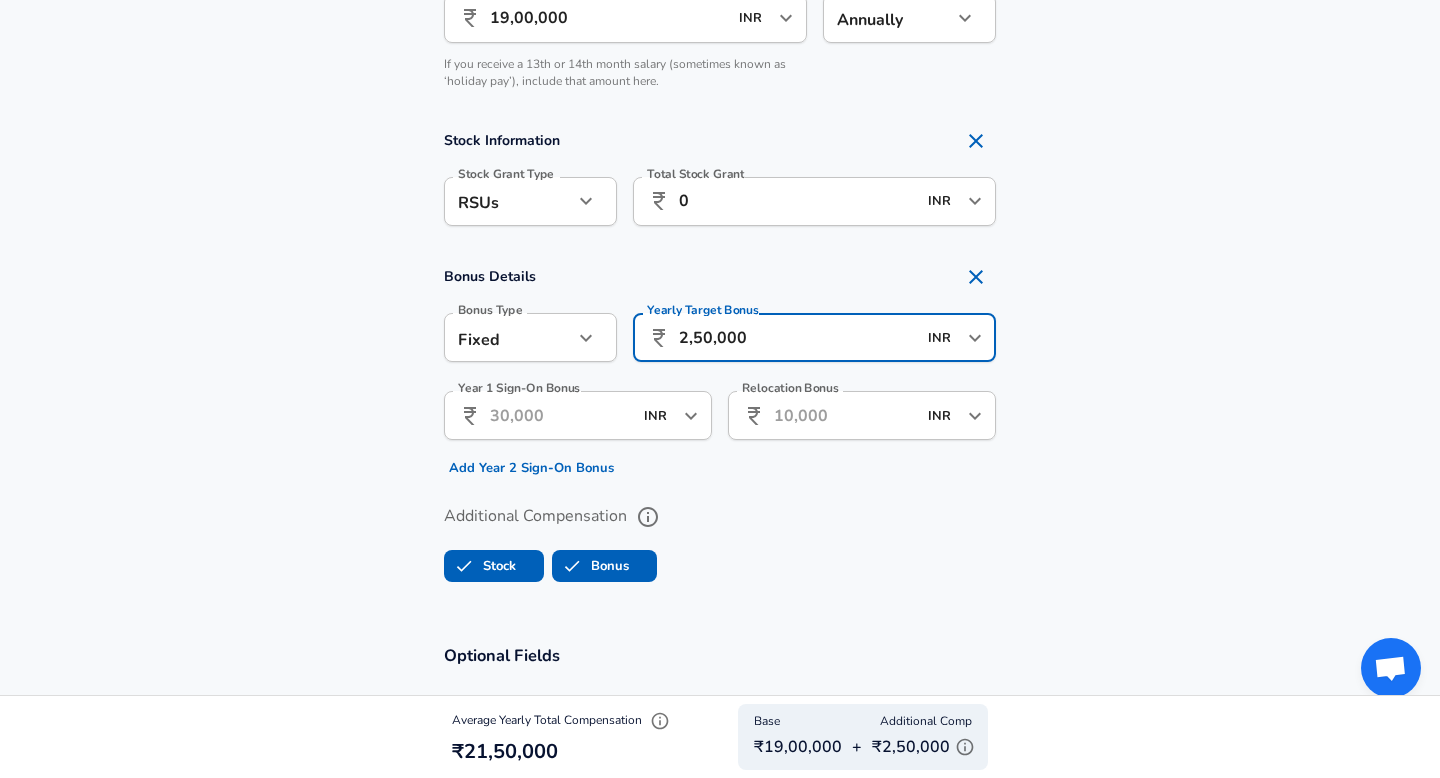 click on "Relocation Bonus" at bounding box center [845, 415] 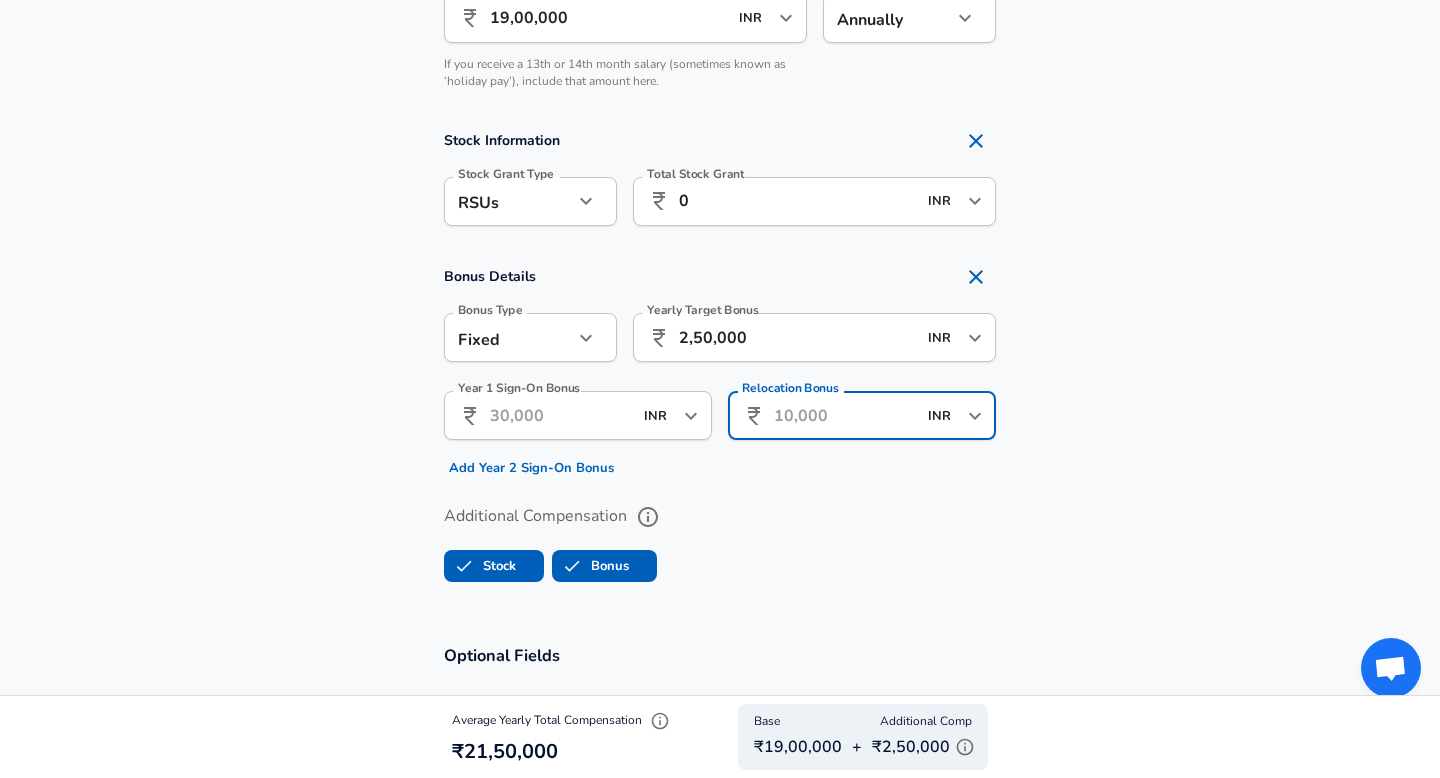 click on "Add Year 2 Sign-On Bonus" at bounding box center [531, 468] 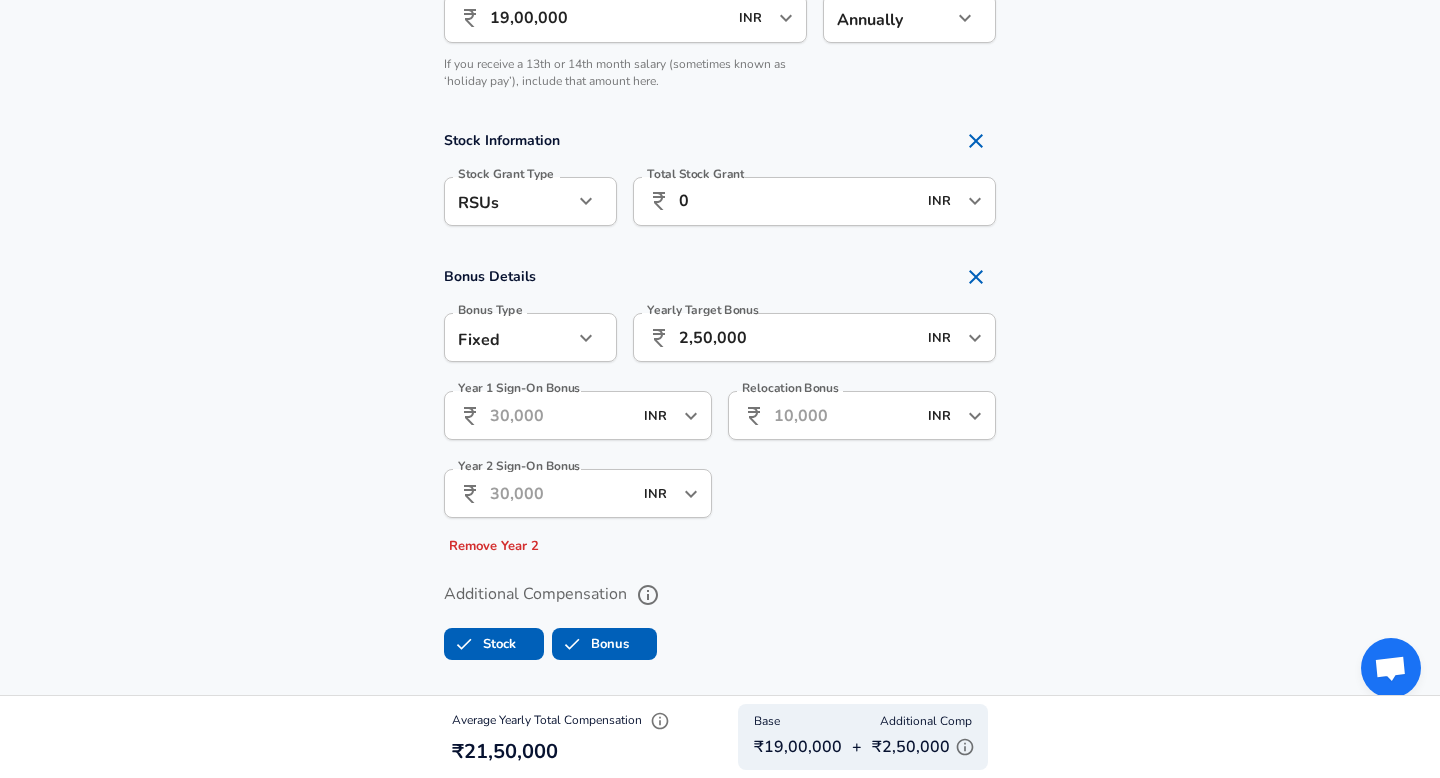 click on "2,50,000" at bounding box center (797, 337) 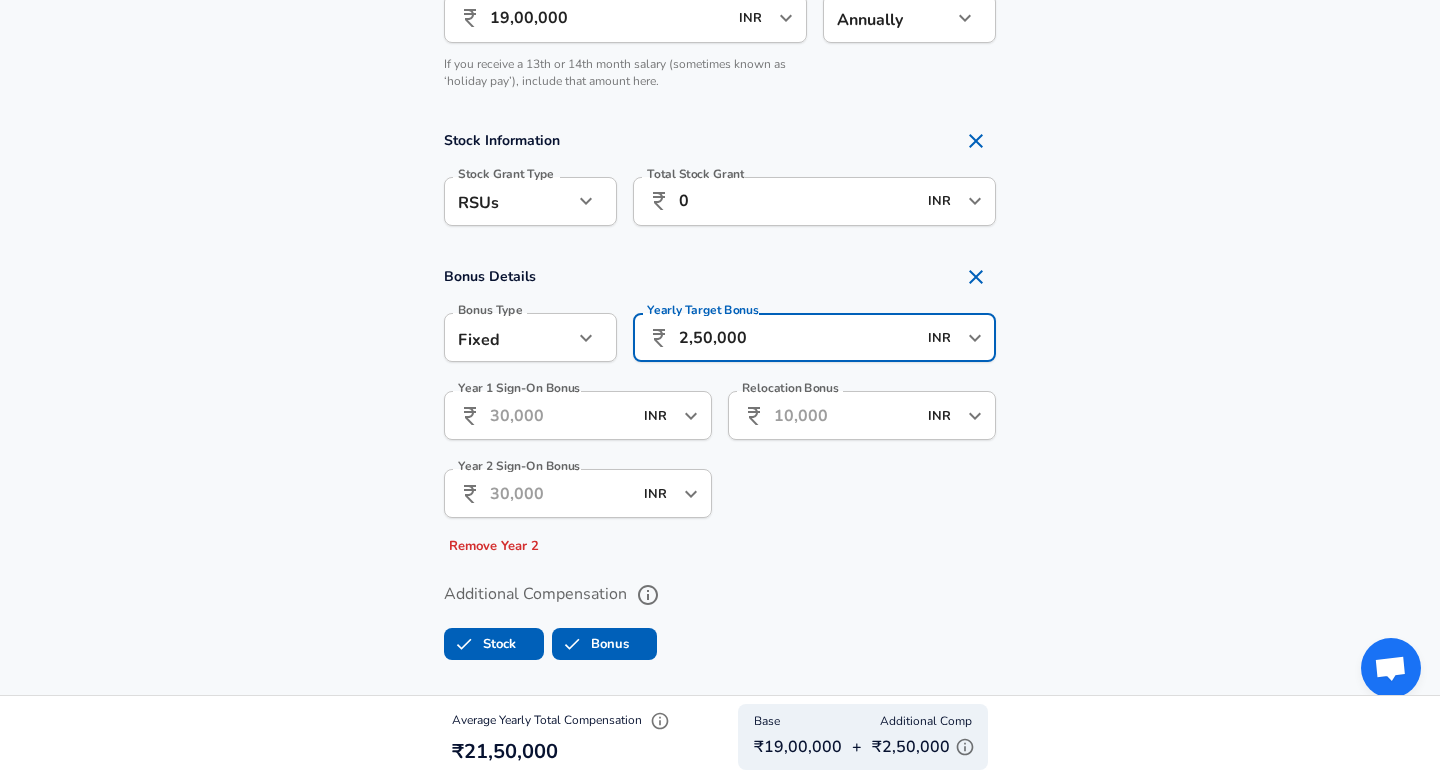 click on "2,50,000" at bounding box center [797, 337] 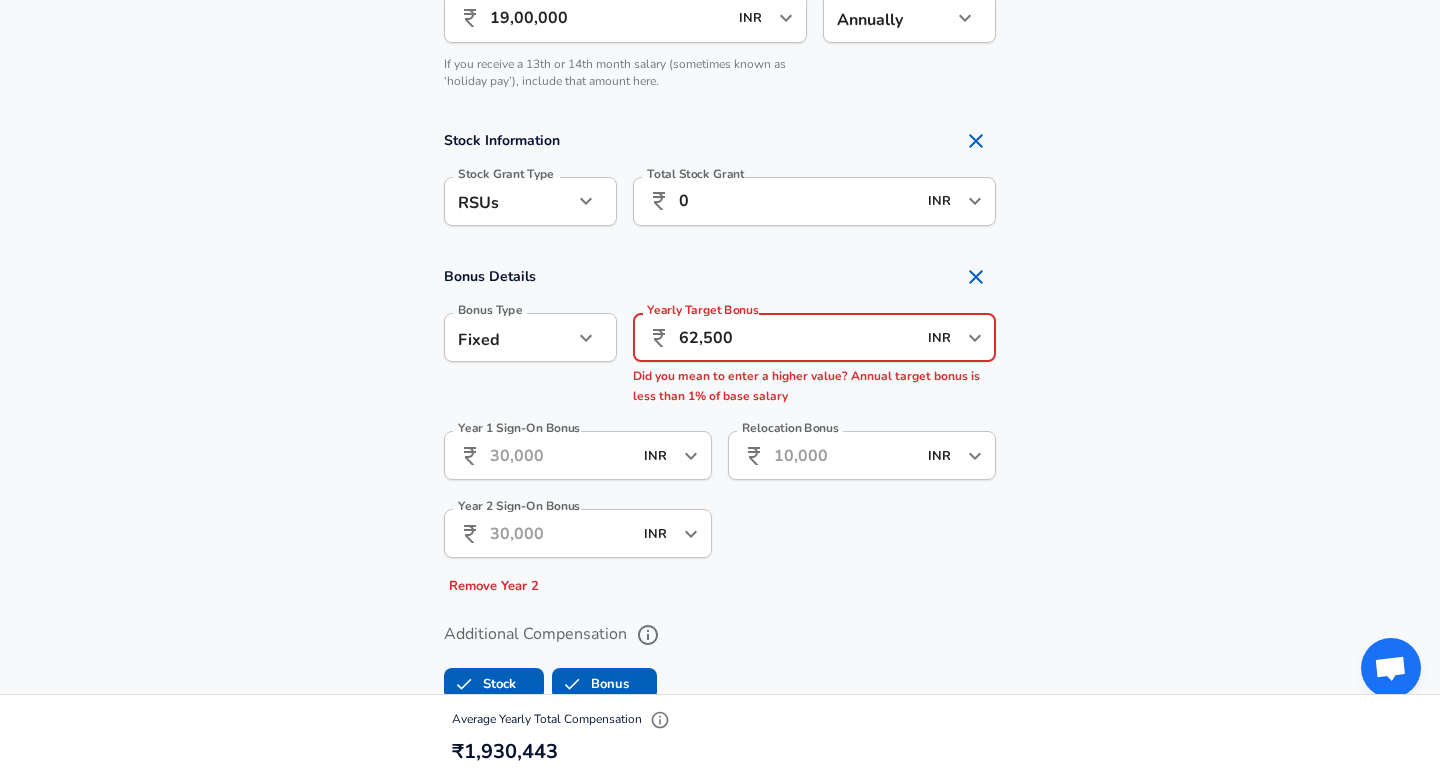 type on "6,25,000" 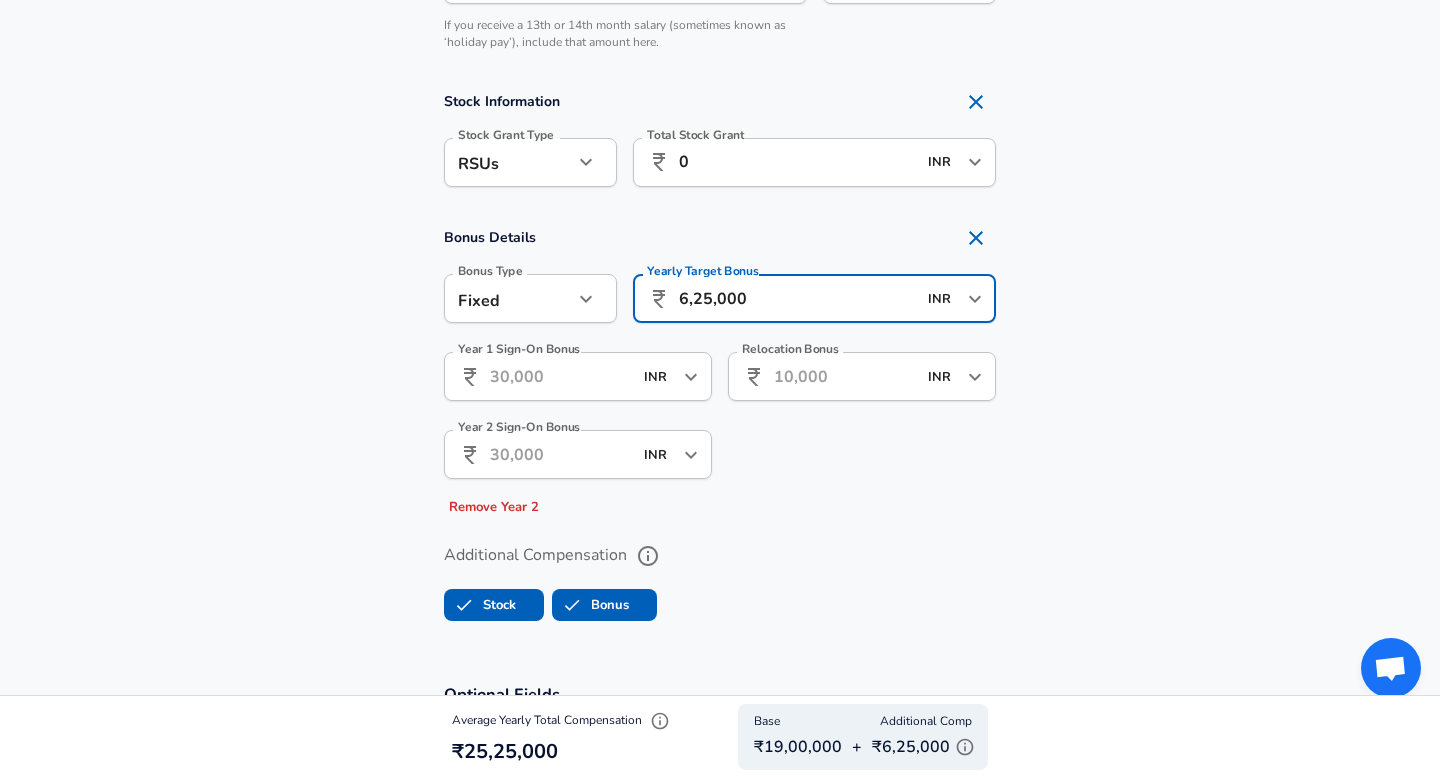 scroll, scrollTop: 1447, scrollLeft: 0, axis: vertical 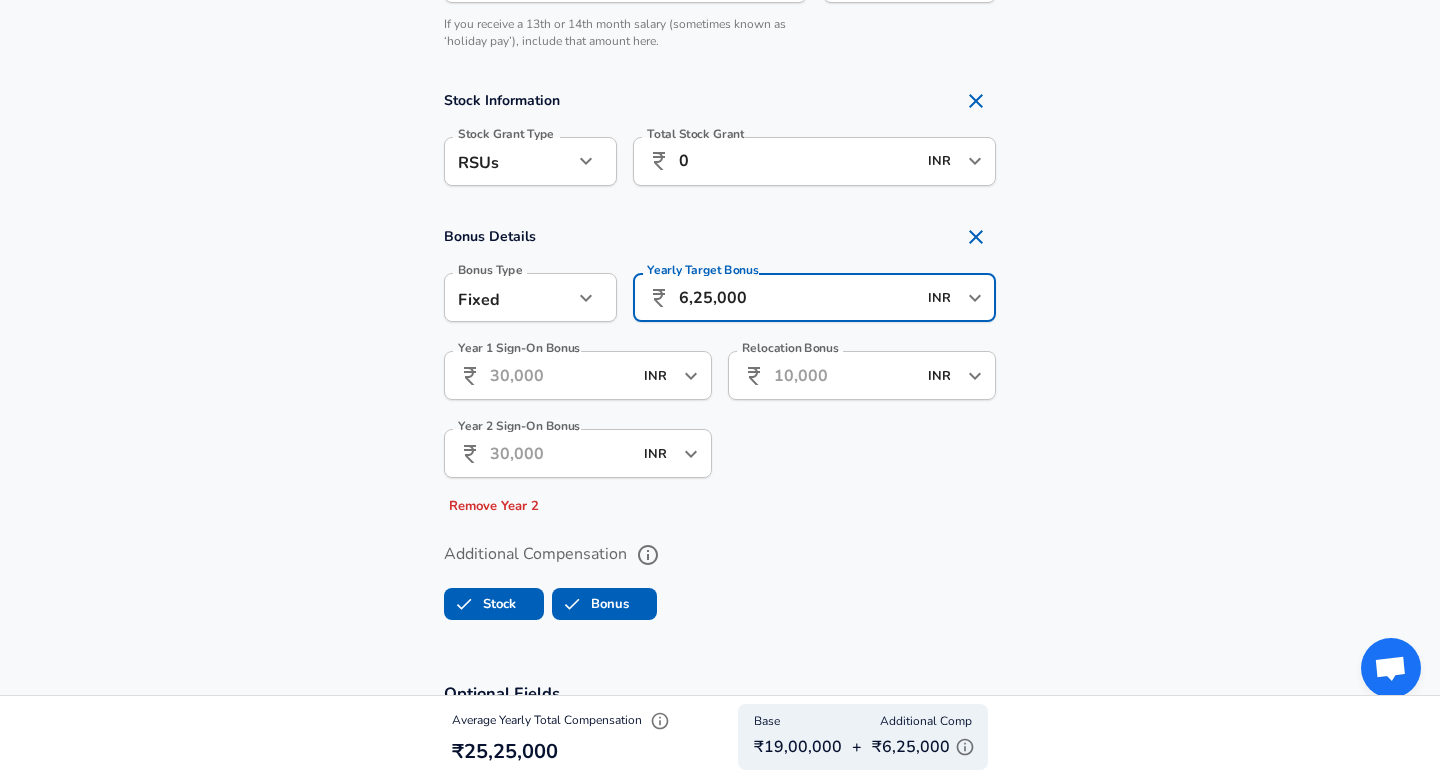 click on "6,25,000" at bounding box center (797, 297) 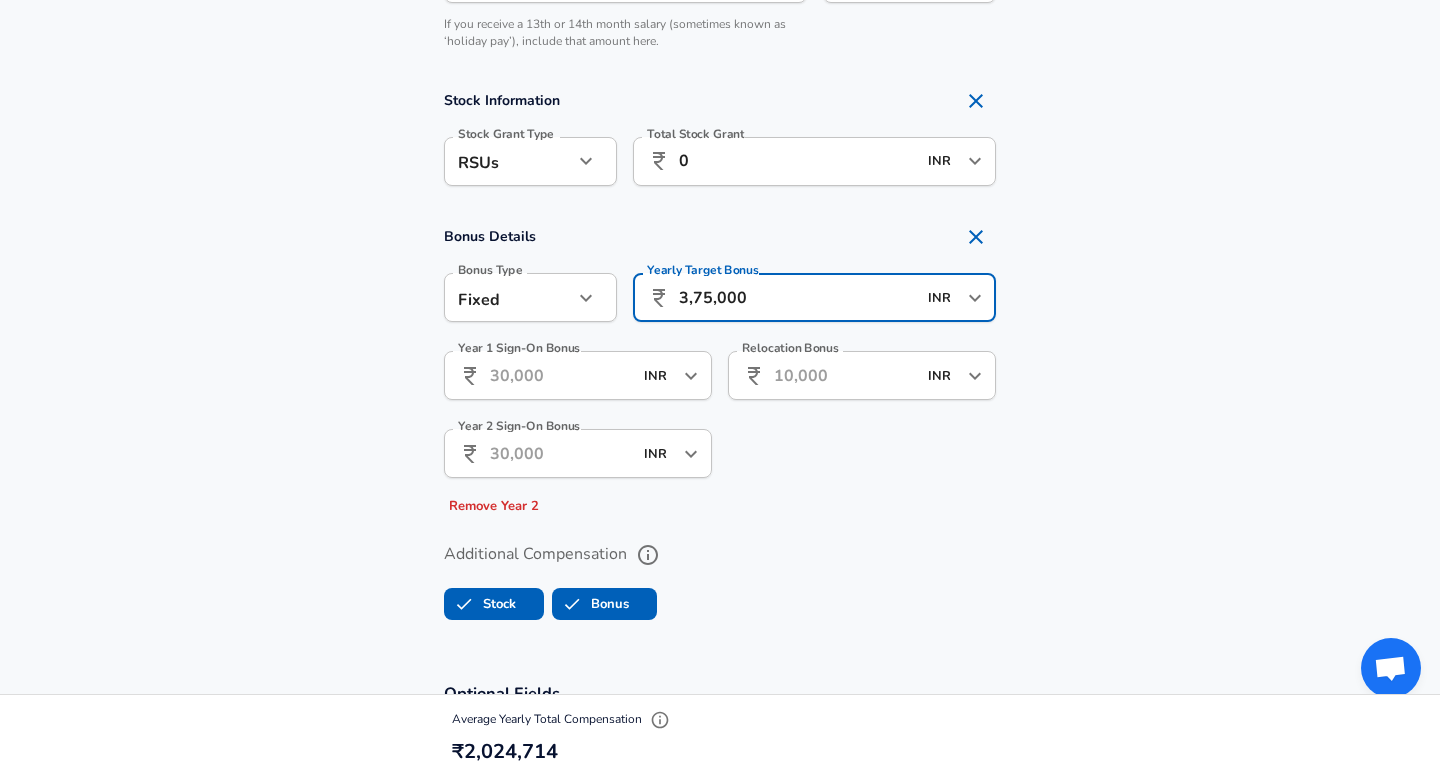 type on "3,75,000" 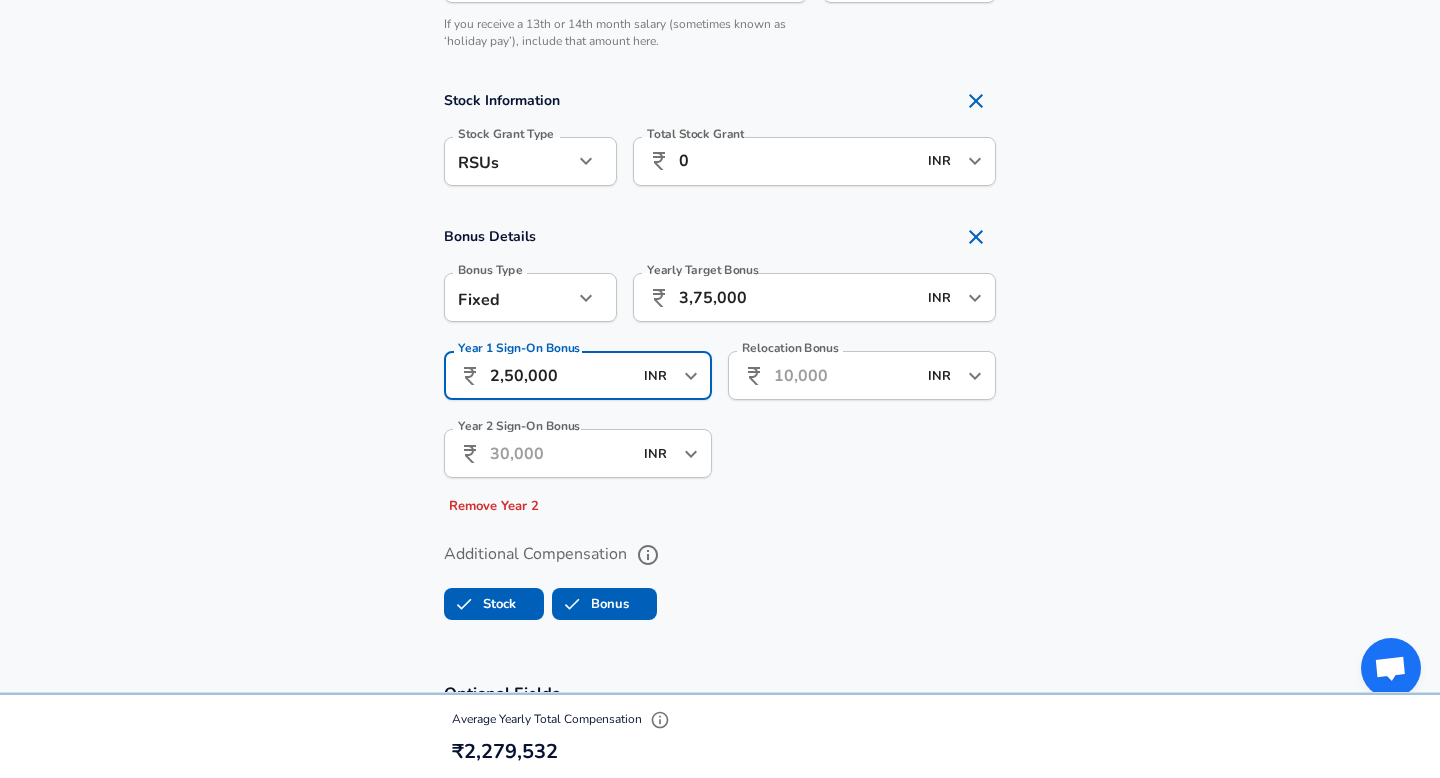type on "2,50,000" 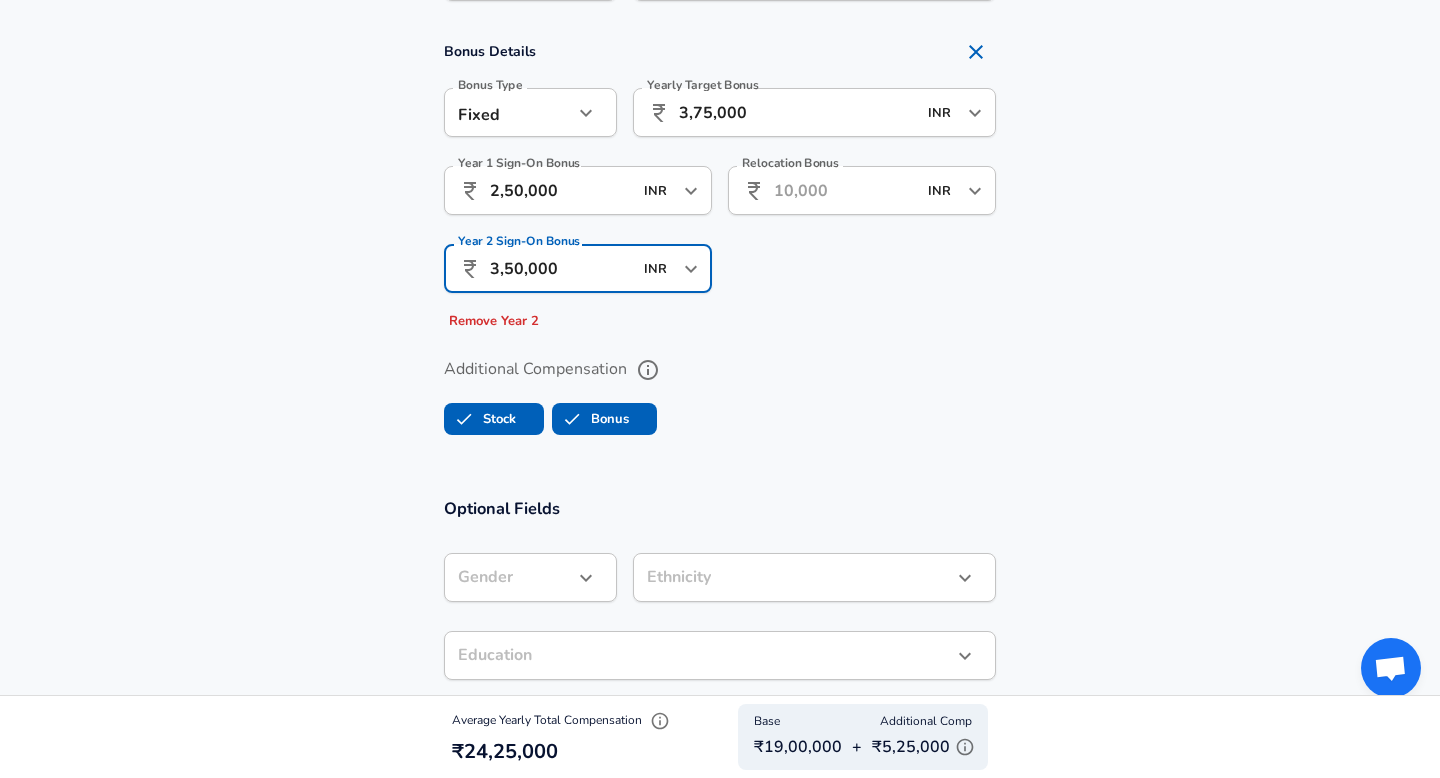 scroll, scrollTop: 1637, scrollLeft: 0, axis: vertical 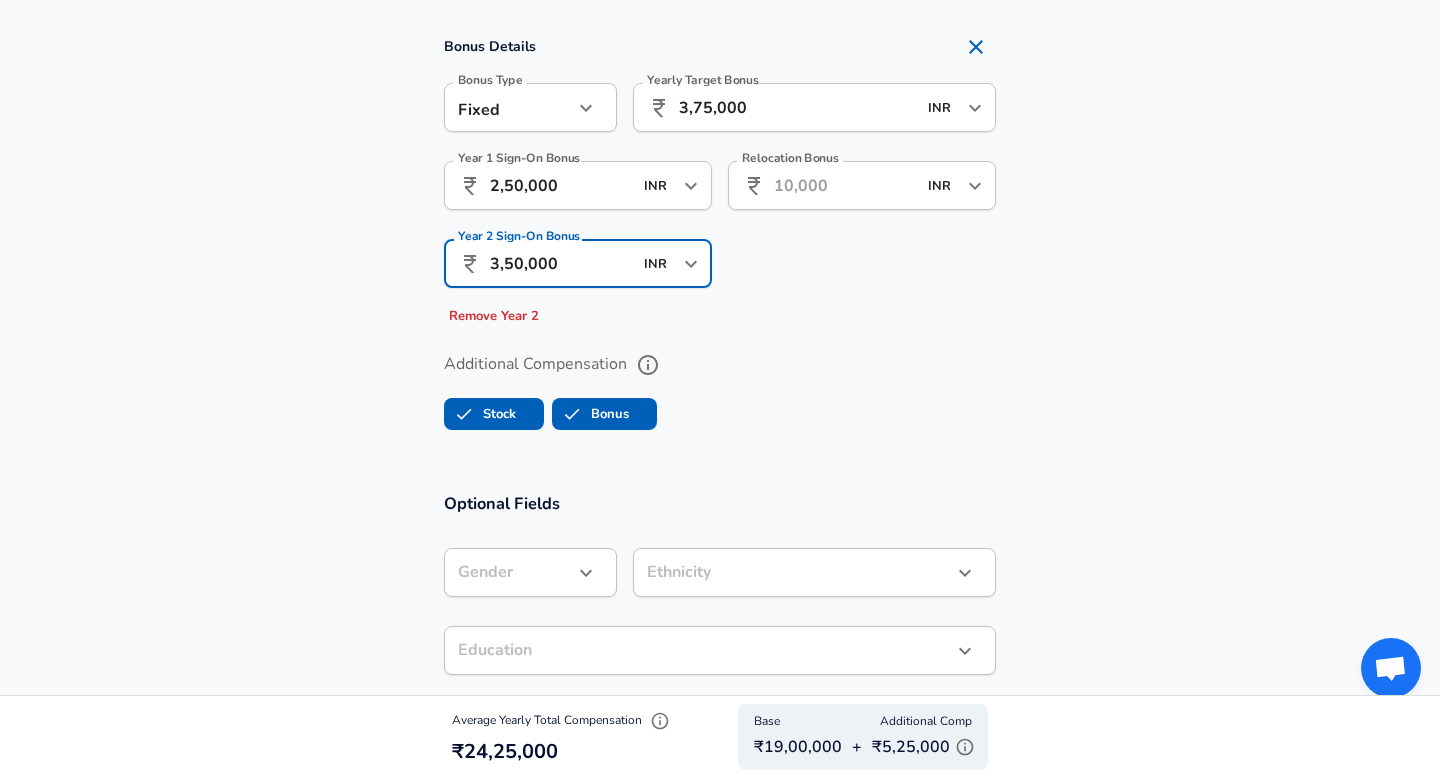 type on "3,50,000" 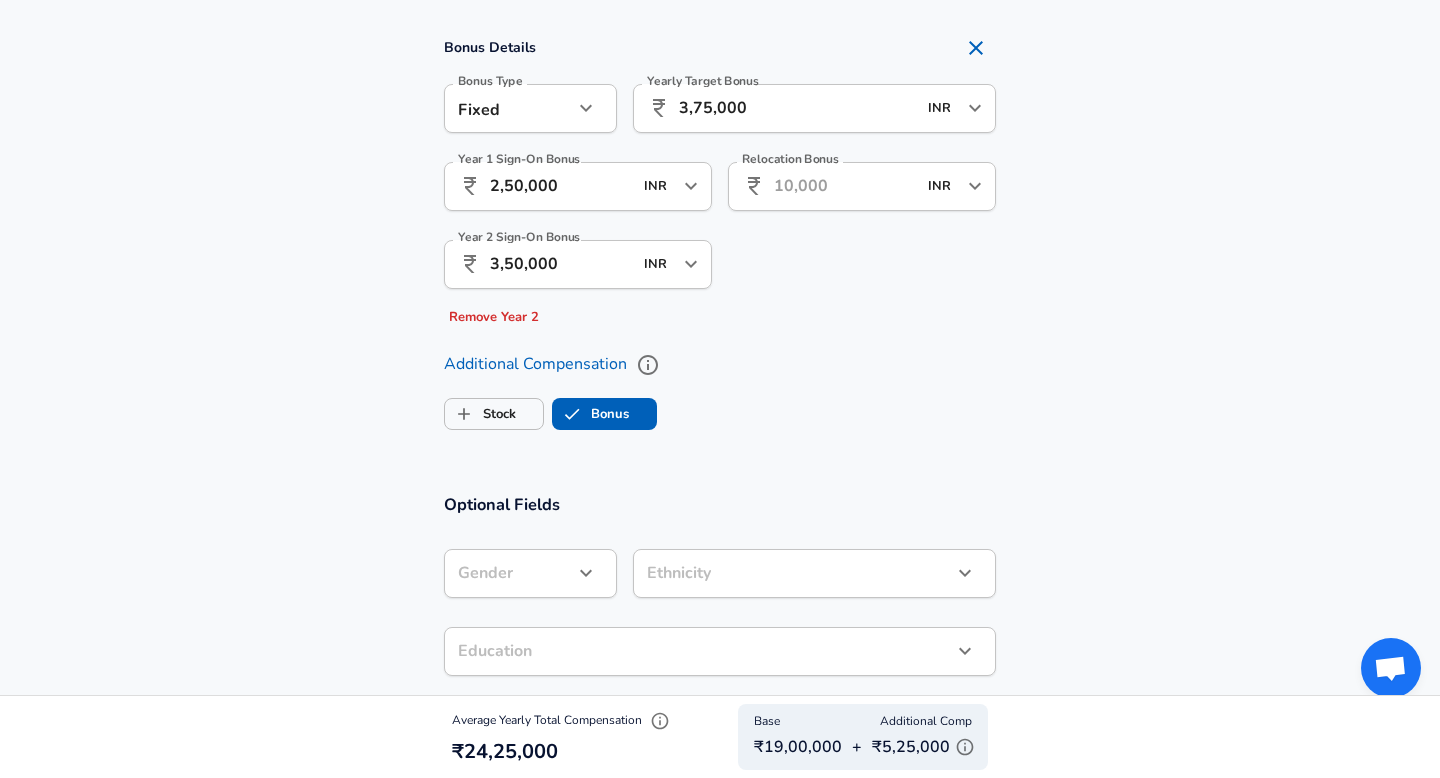 checkbox on "false" 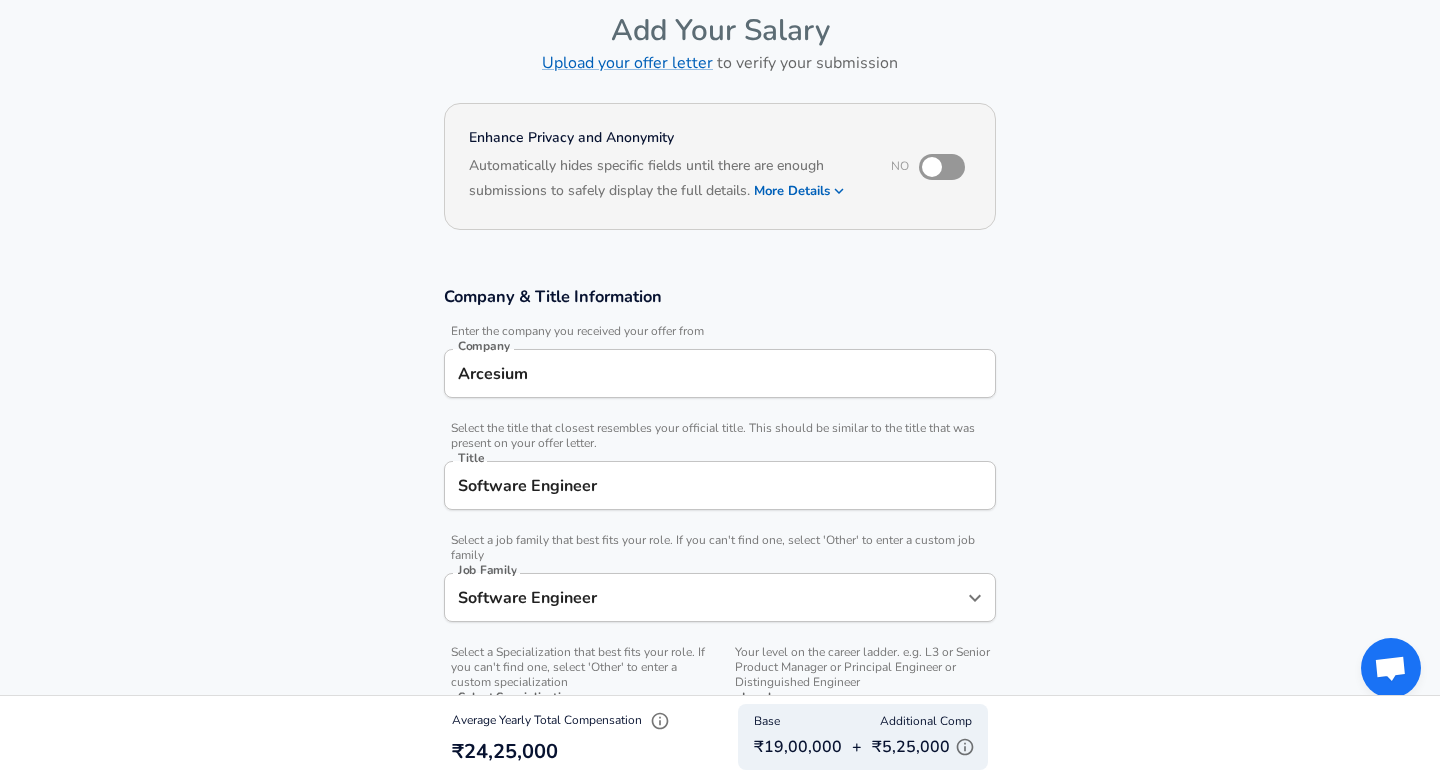 scroll, scrollTop: 0, scrollLeft: 0, axis: both 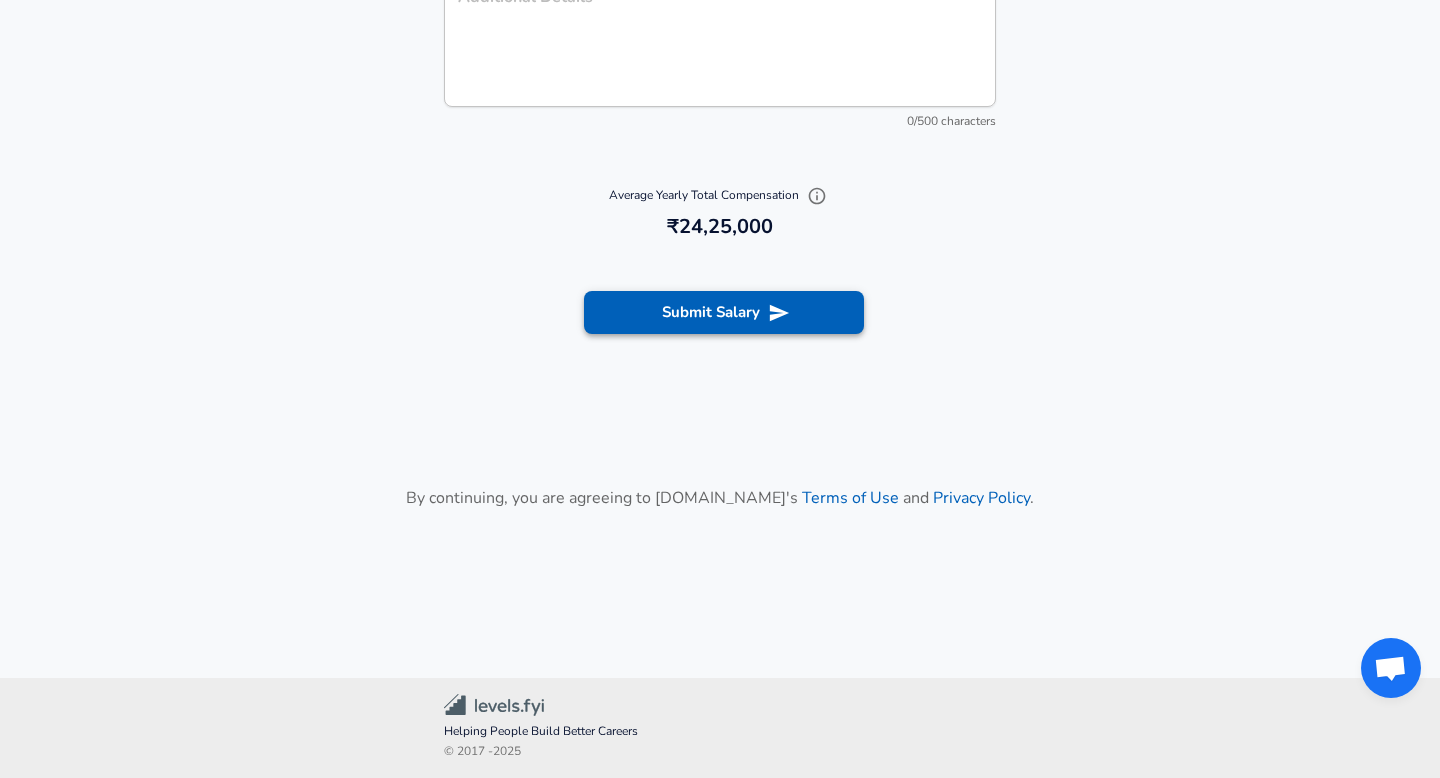 click on "Submit Salary" at bounding box center [724, 312] 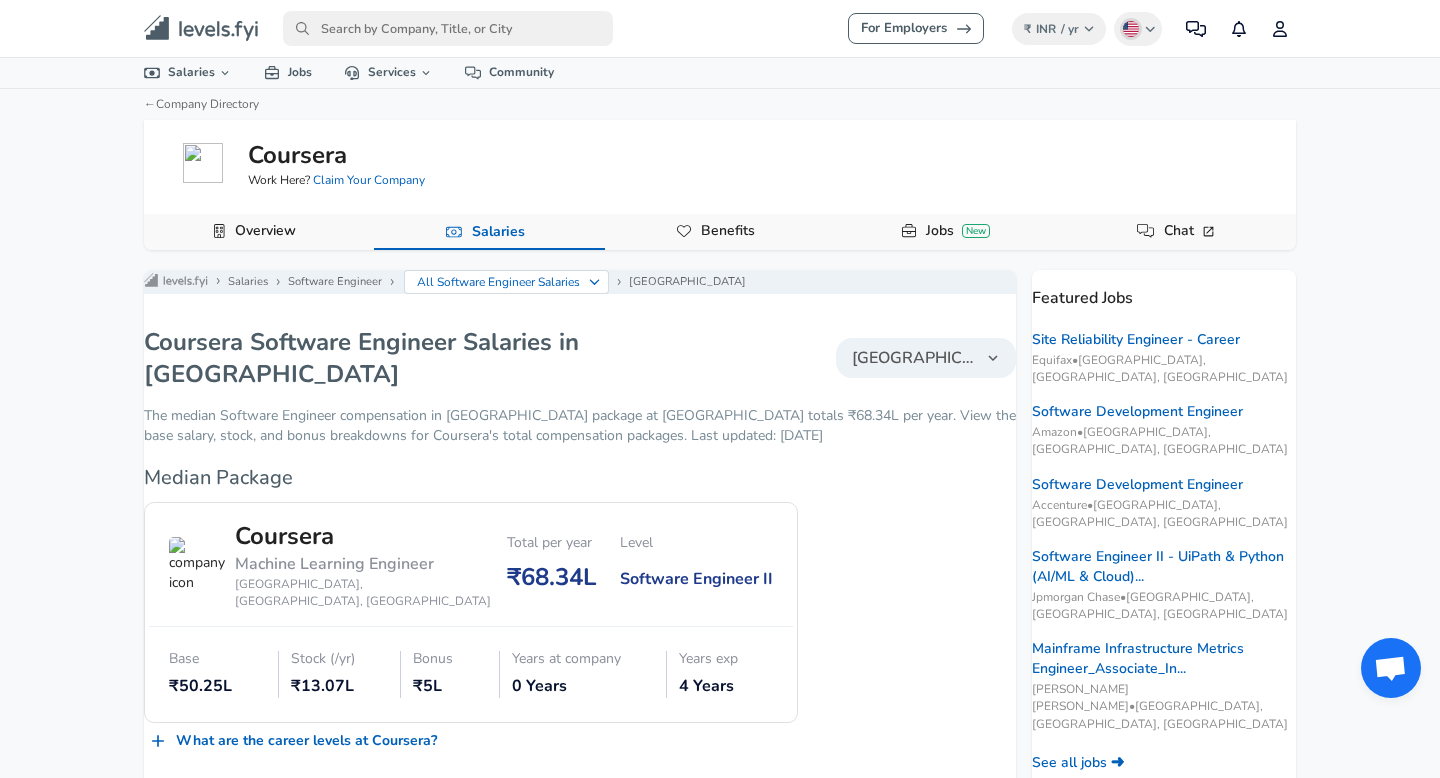 scroll, scrollTop: 0, scrollLeft: 0, axis: both 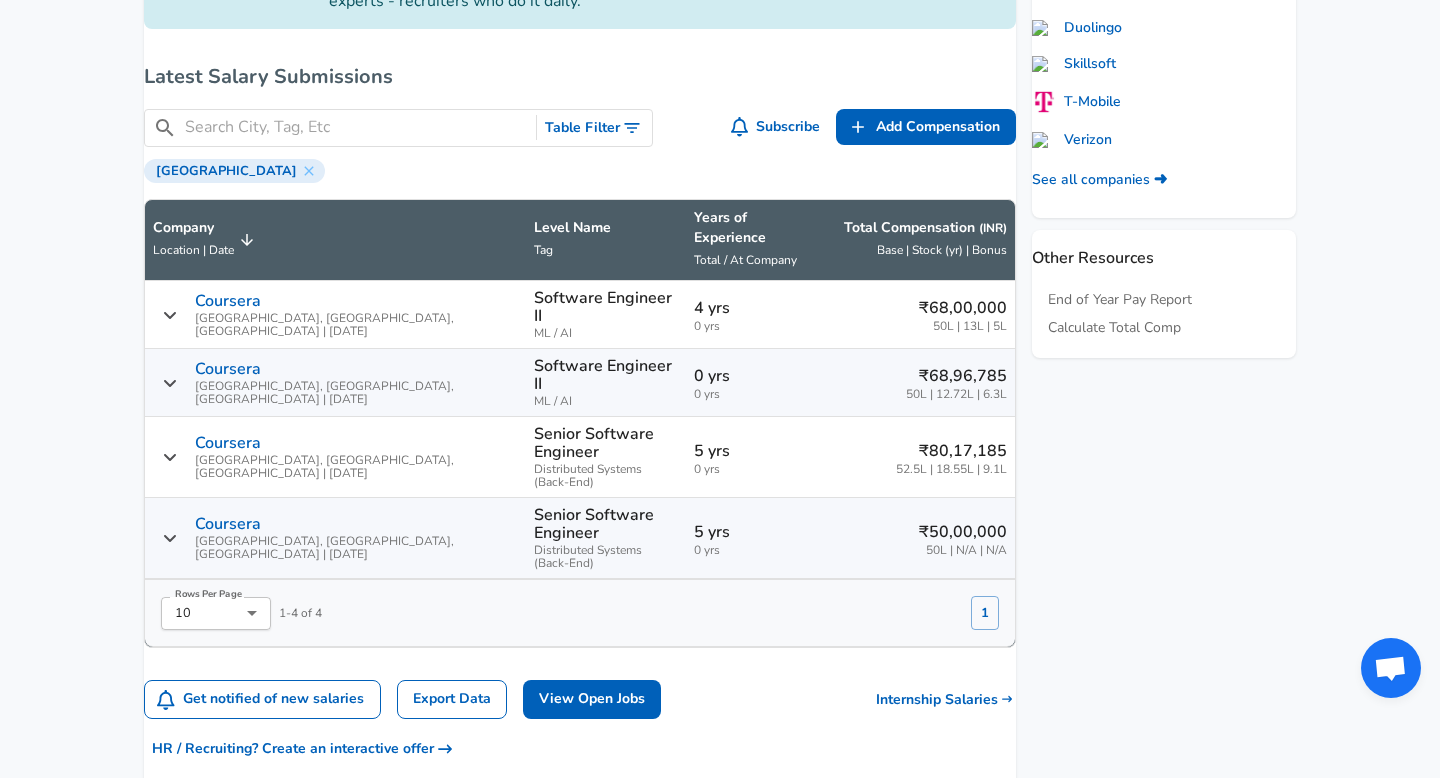 click on "For Employers ₹ INR / yr Change English (US) Change Community Notifications Profile All Data By Location By Company By Title Salary Calculator Chart Visualizations Verified Salaries Internships Negotiation Support Compare Benefits Who's Hiring 2024 Pay Report Top Paying Companies Integrate Blog Press Google Software Engineer Product Manager [US_STATE][GEOGRAPHIC_DATA] Area Data Scientist View Individual Data Points   Levels FYI Logo Salaries 📂   All Data 🌎   By Location 🏢   By Company 🖋    By Title 🏭️    By Industry 📍   Salary Heatmap 📈   Chart Visualizations 🔥   Real-time Percentiles 🎓   Internships ❣️   Compare Benefits 🎬   2024 Pay Report 🏆   Top Paying Companies 💸   Calculate Meeting Cost #️⃣   Salary Calculator Contribute Add Salary Add Company Benefits Add Level Mapping Jobs Services Candidate Services 💵  Negotiation Coaching 📄  Resume Review 🎁  Gift a Resume Review For Employers Interactive Offers Real-time Percentiles  🔥 Compensation Benchmarking ←" at bounding box center [720, -502] 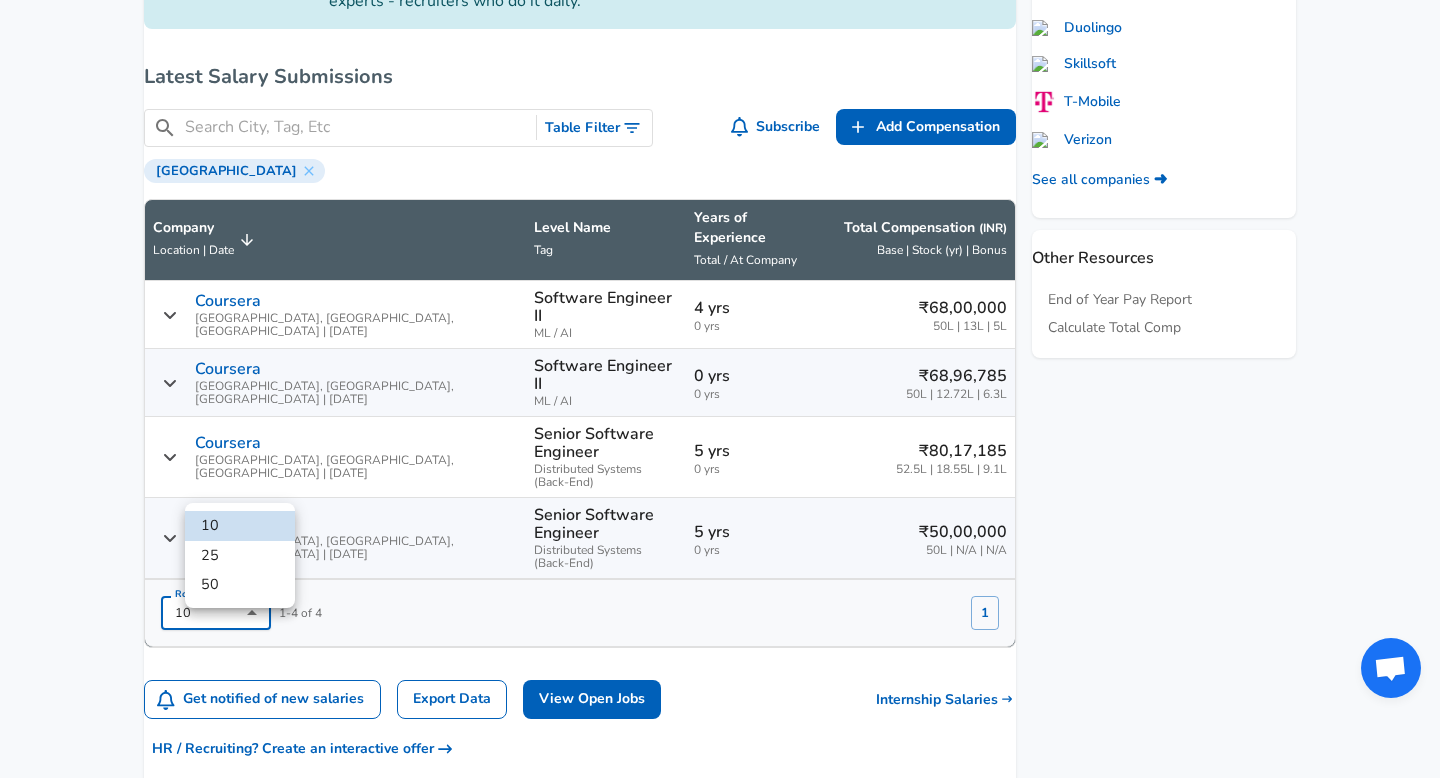 click on "50" at bounding box center [240, 585] 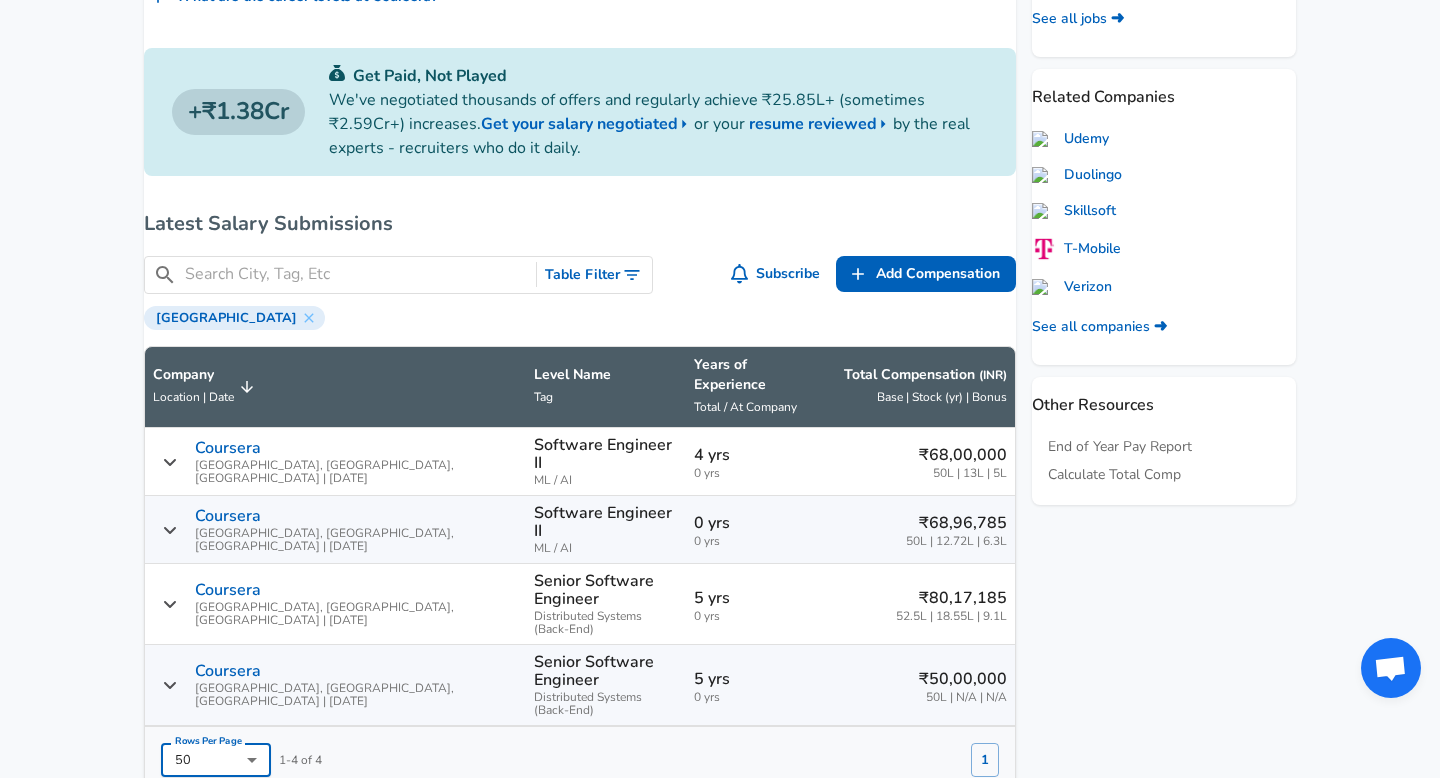 scroll, scrollTop: 743, scrollLeft: 0, axis: vertical 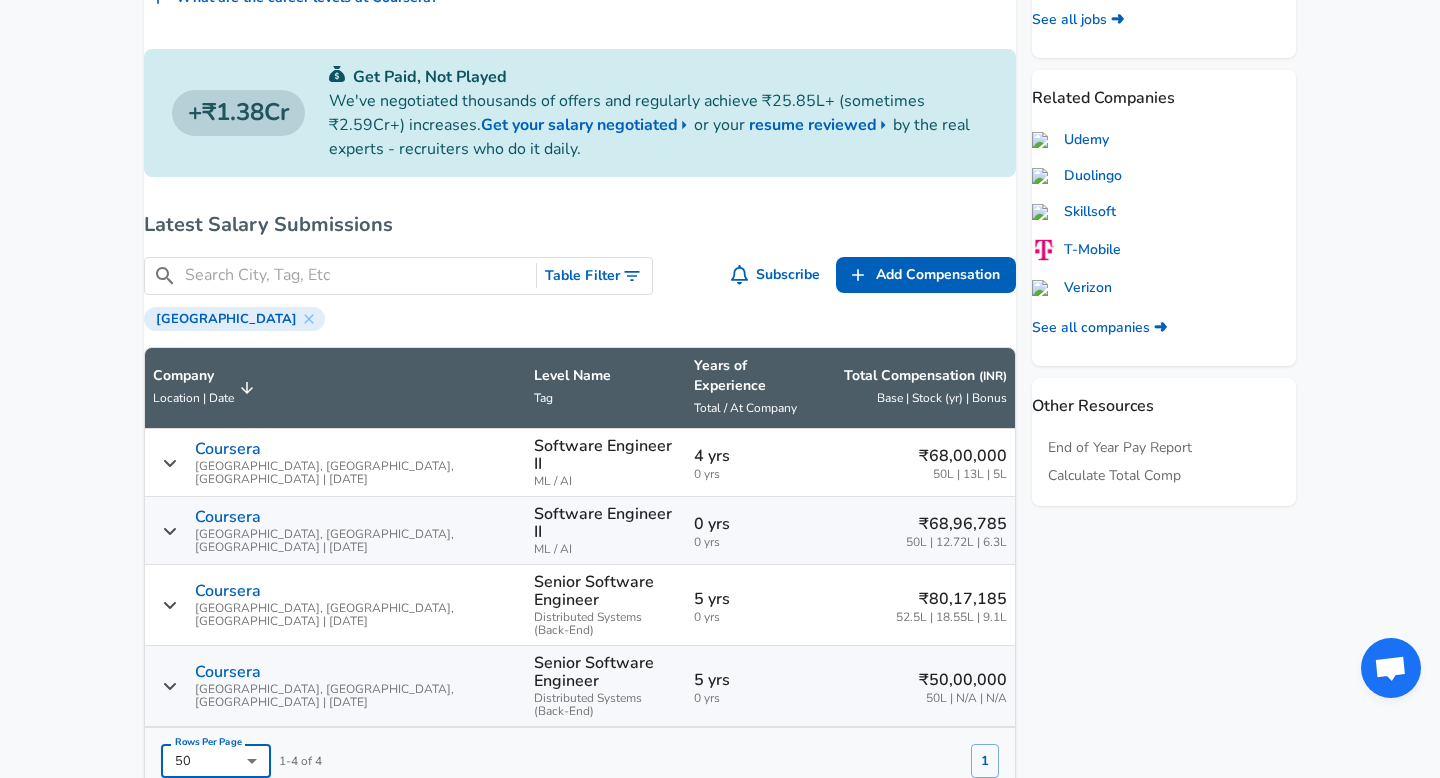click on "Coursera" at bounding box center (228, 517) 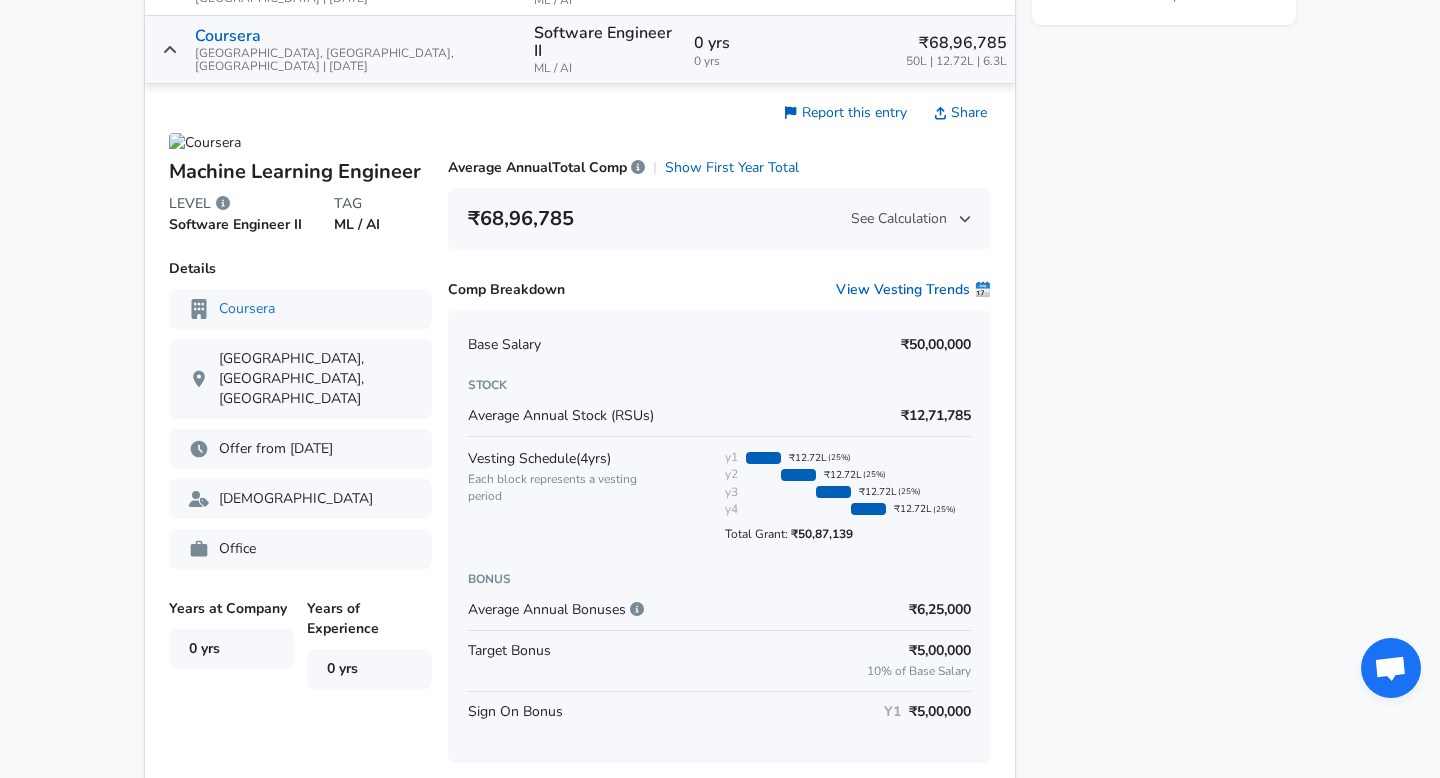 scroll, scrollTop: 1228, scrollLeft: 0, axis: vertical 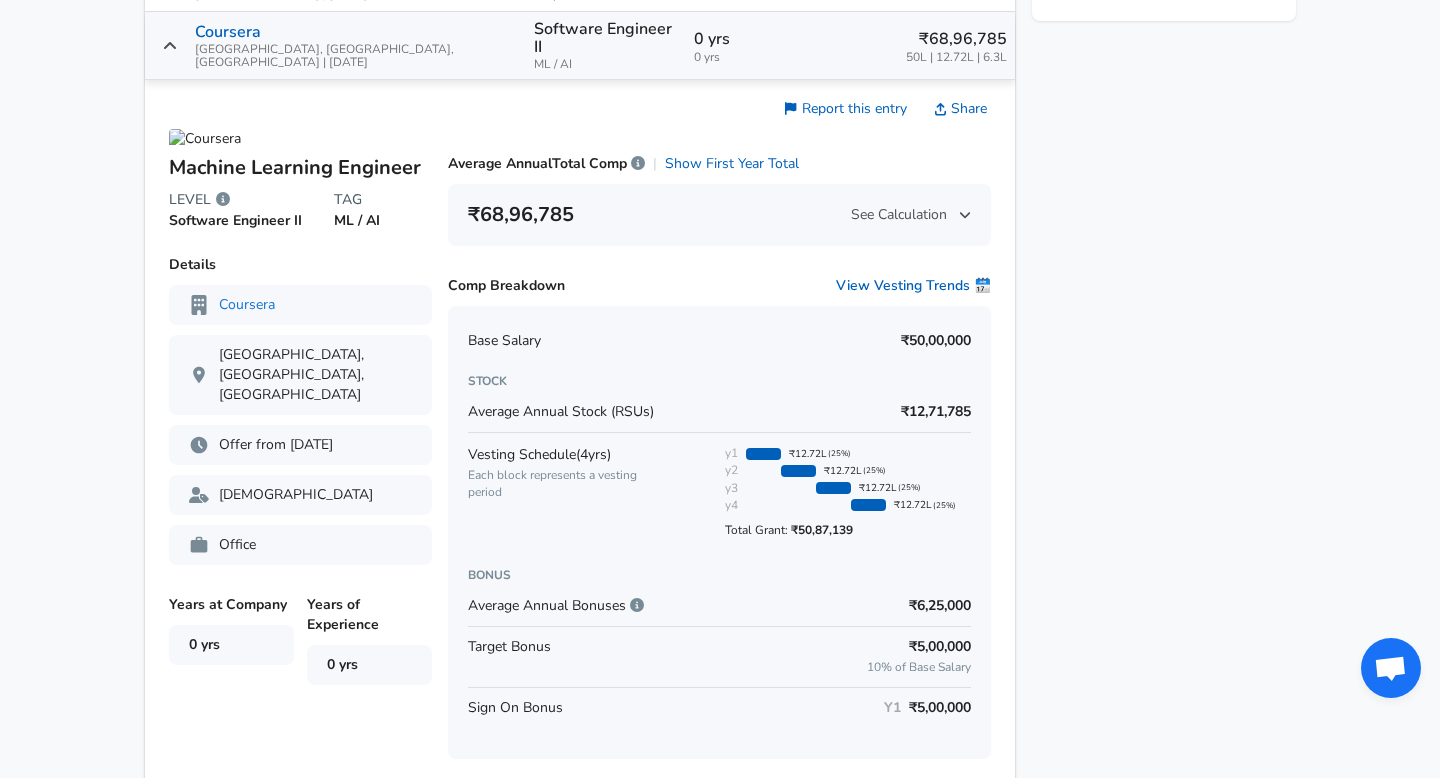click on "₹50,00,000" at bounding box center [936, 341] 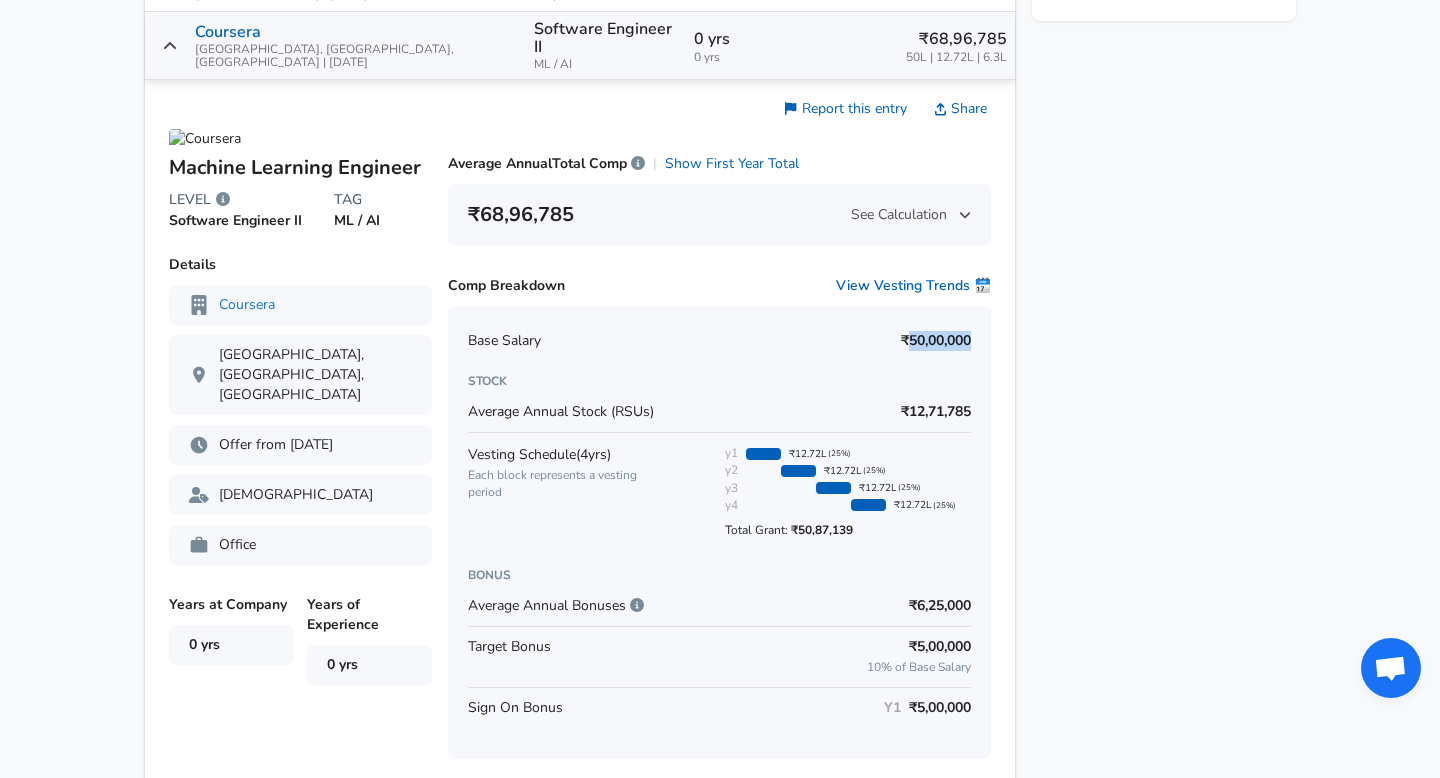 click on "₹50,00,000" at bounding box center (936, 341) 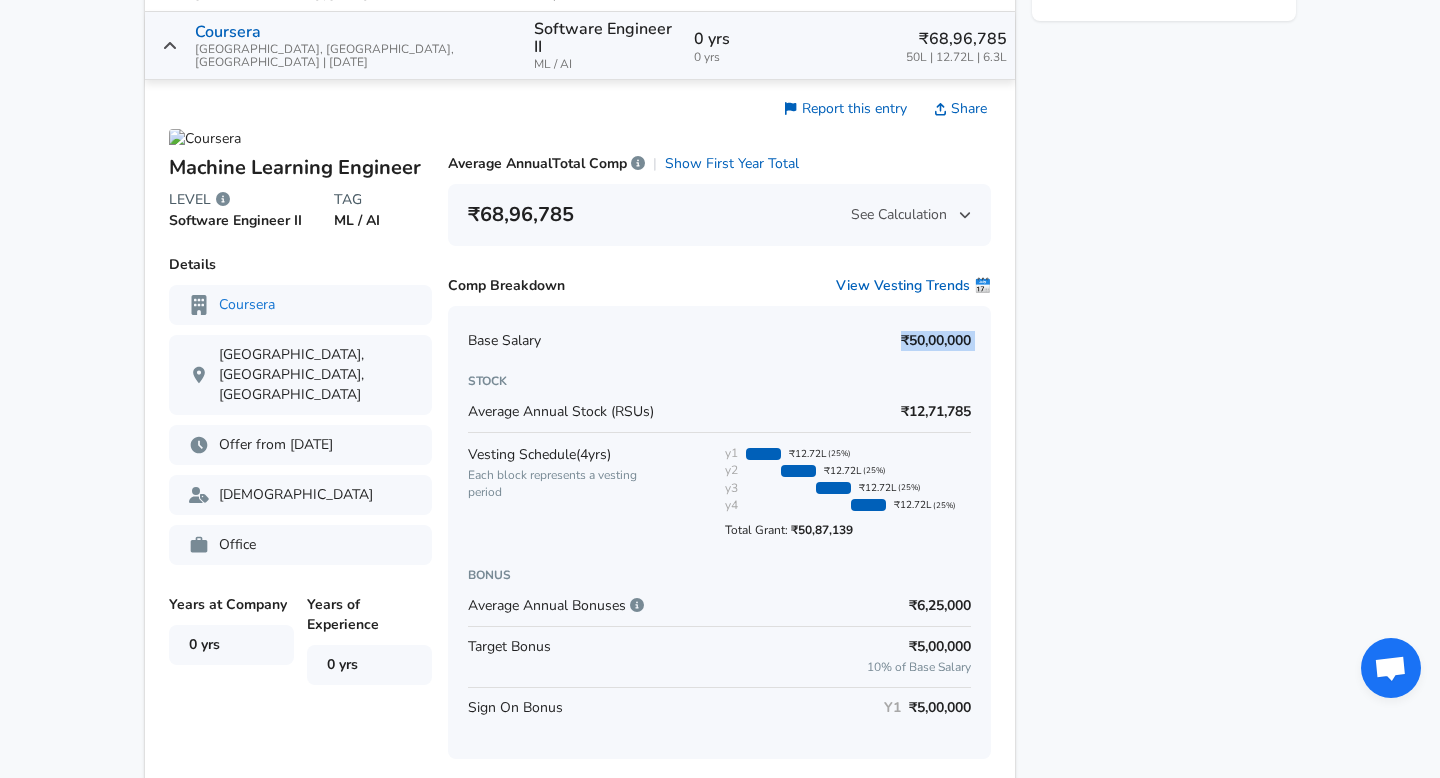 click on "₹50,00,000" at bounding box center (936, 341) 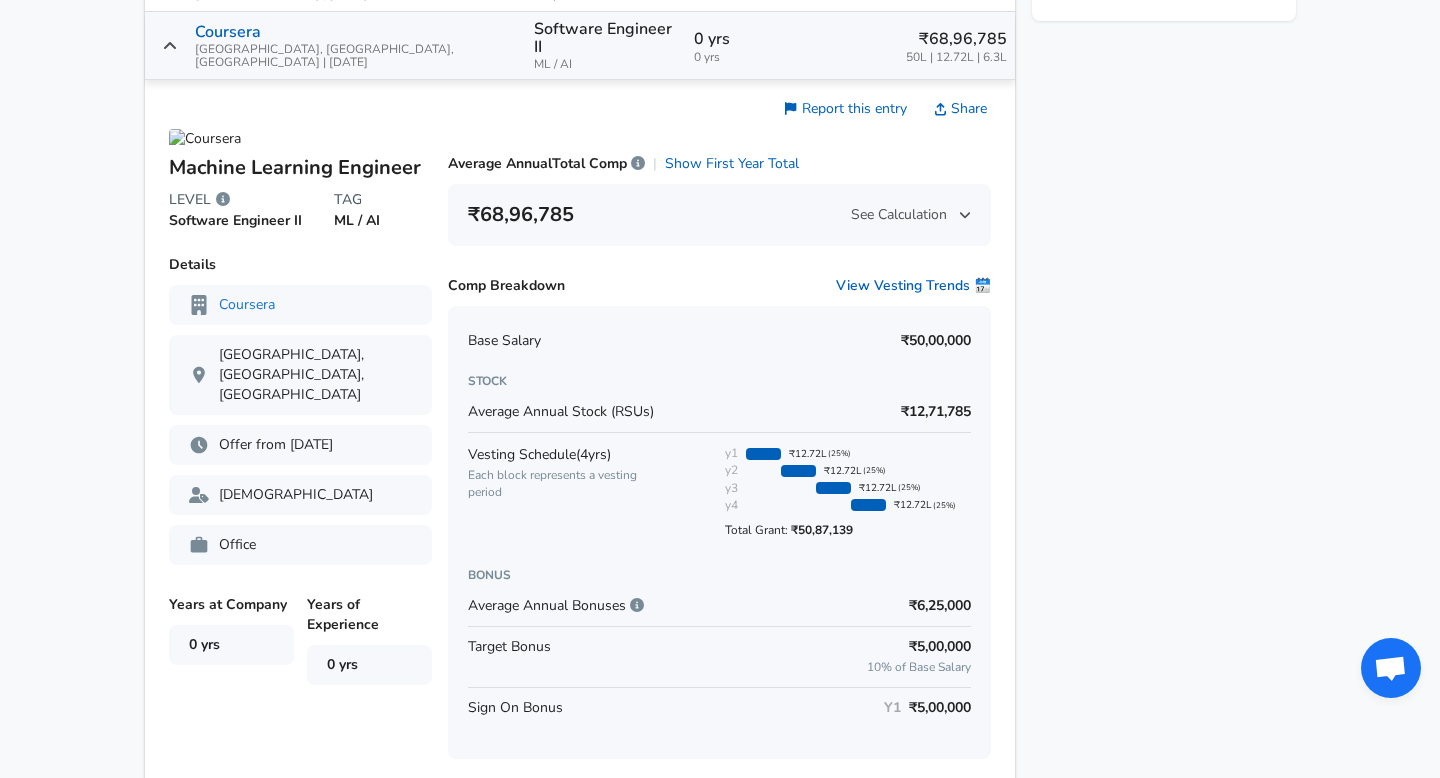 click on "₹50,00,000" at bounding box center (936, 341) 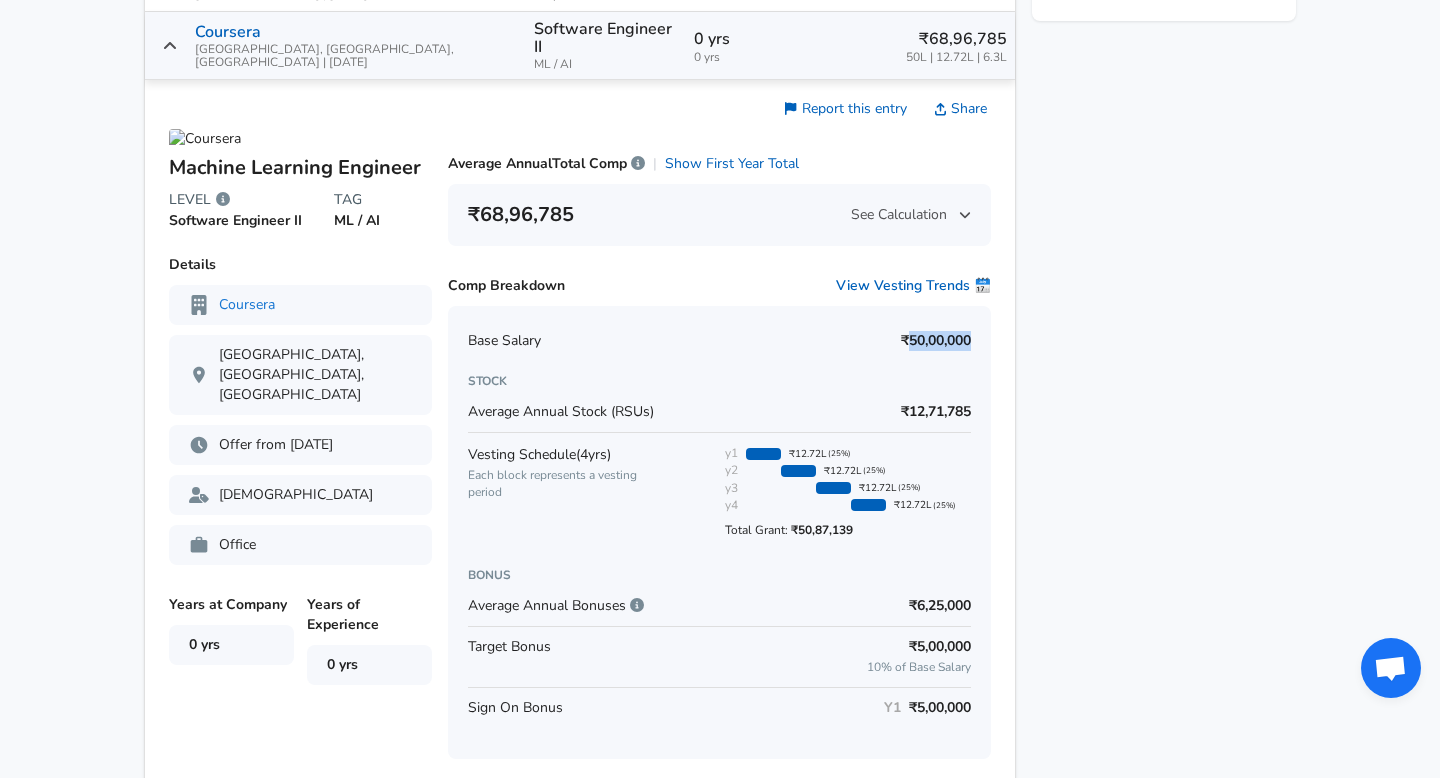 click on "₹50,00,000" at bounding box center (936, 341) 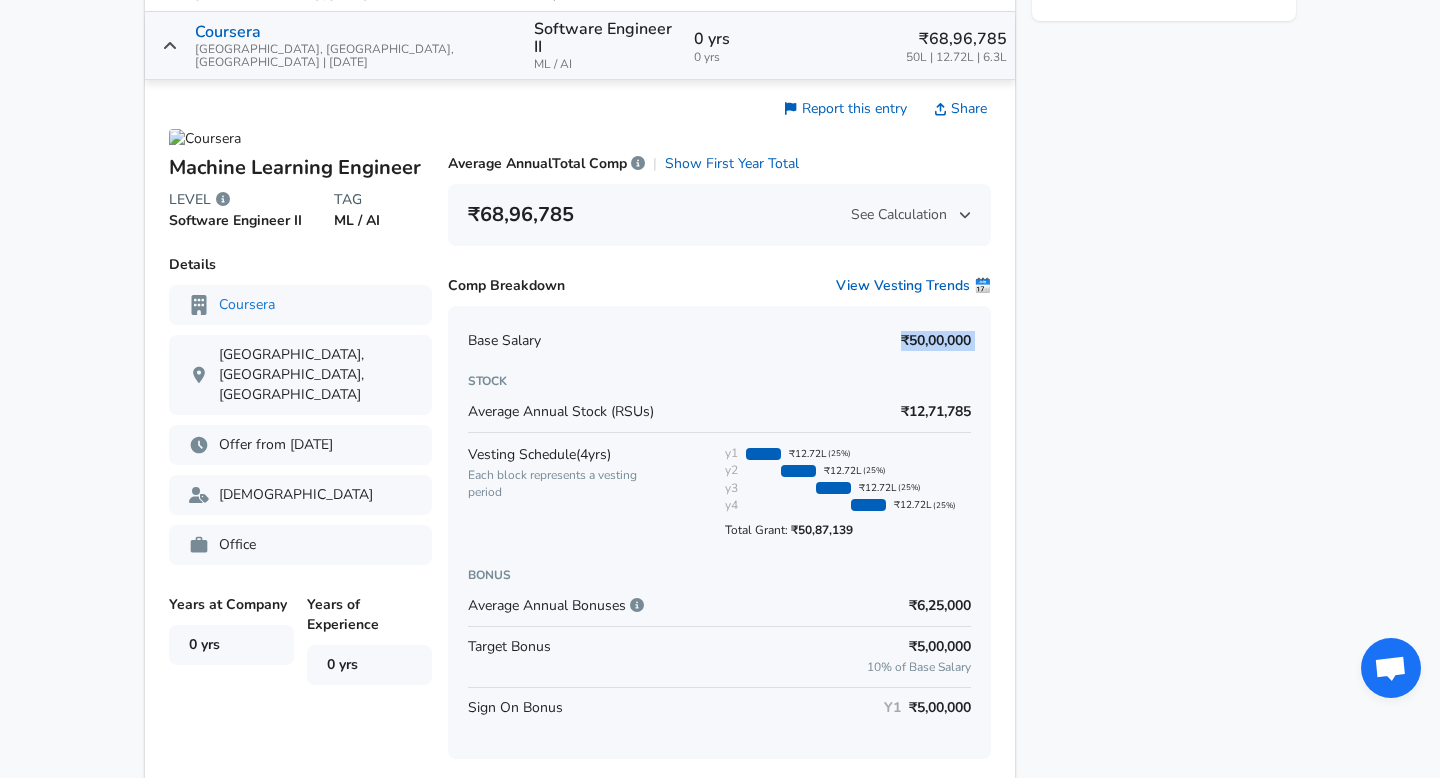 click on "₹50,00,000" at bounding box center [936, 341] 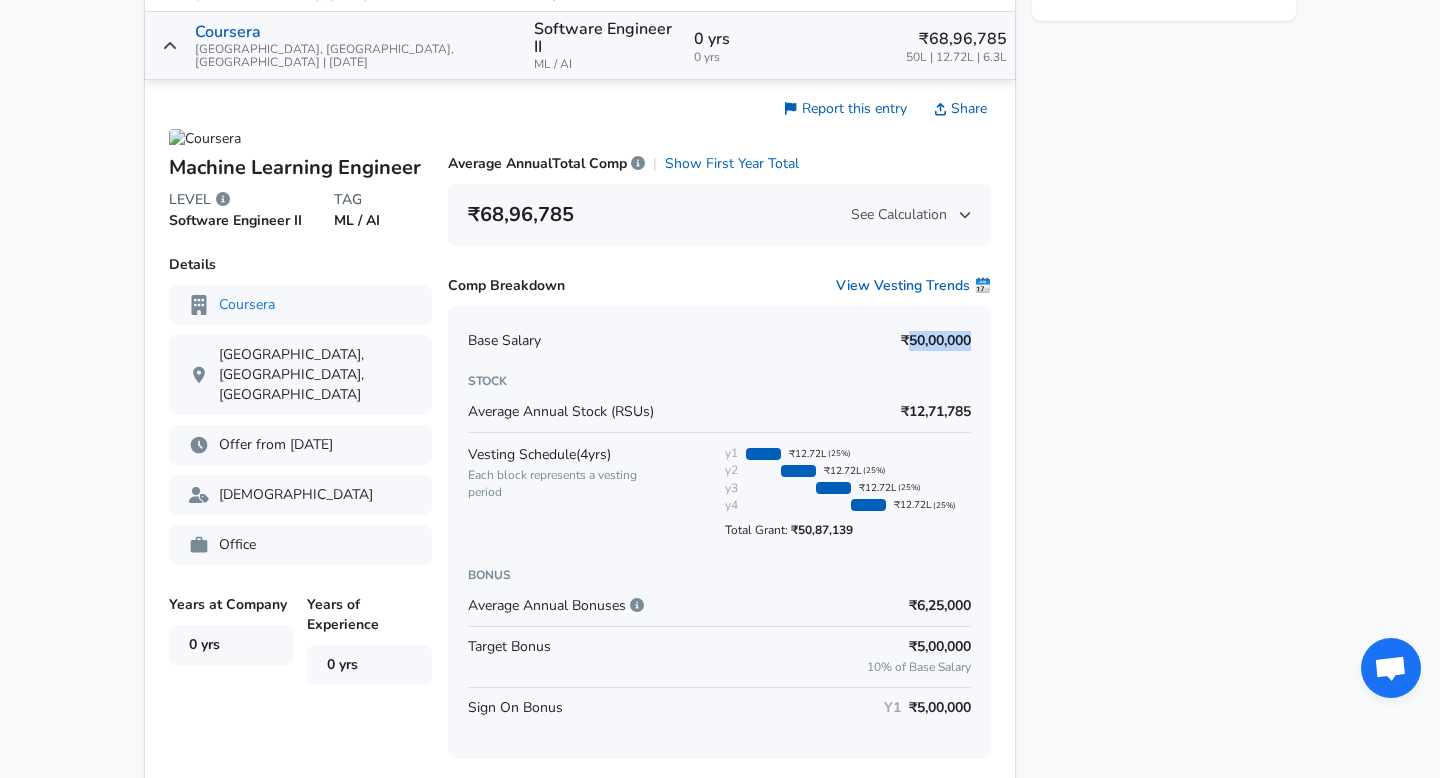 click on "₹50,00,000" at bounding box center (936, 341) 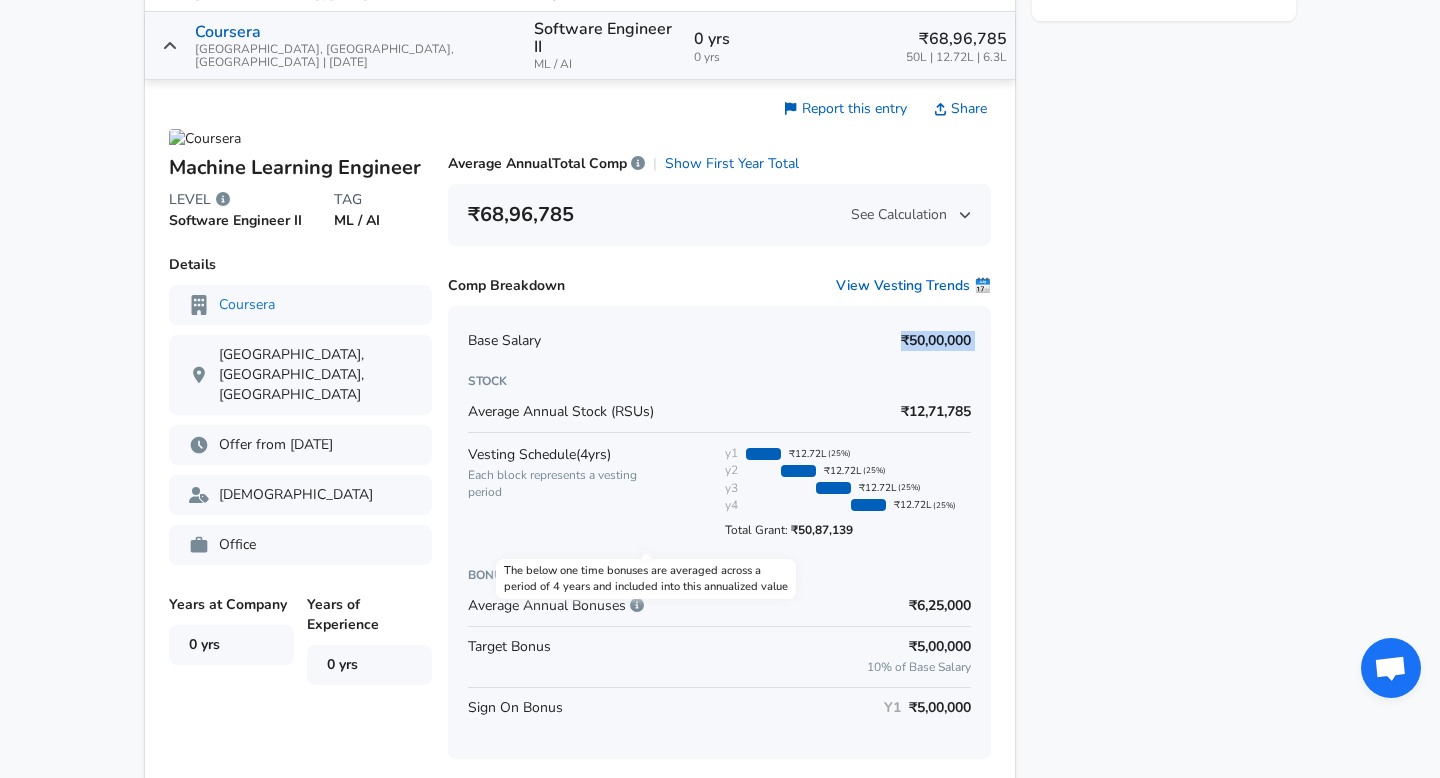 click 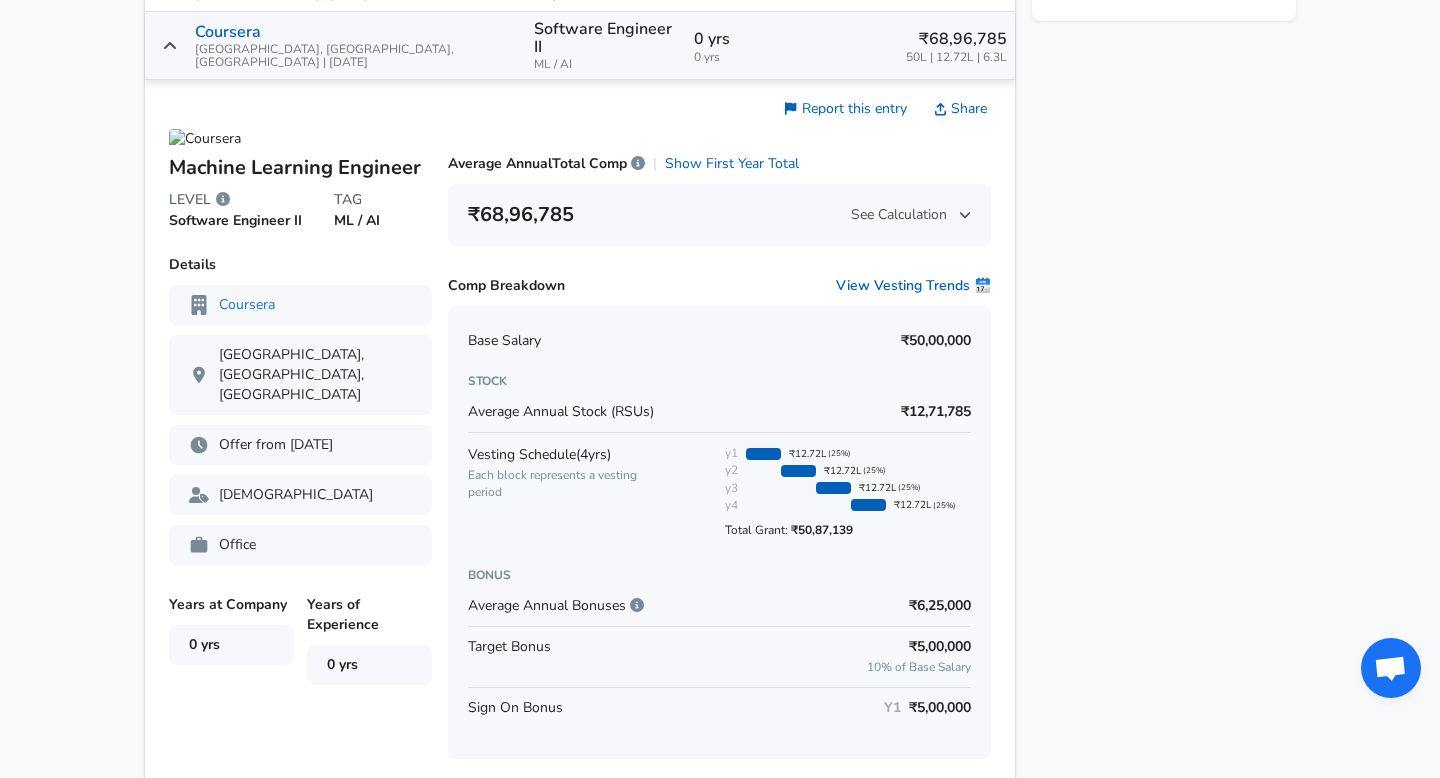 click on "Average   Annual   Bonuses   ₹6,25,000" at bounding box center [719, 606] 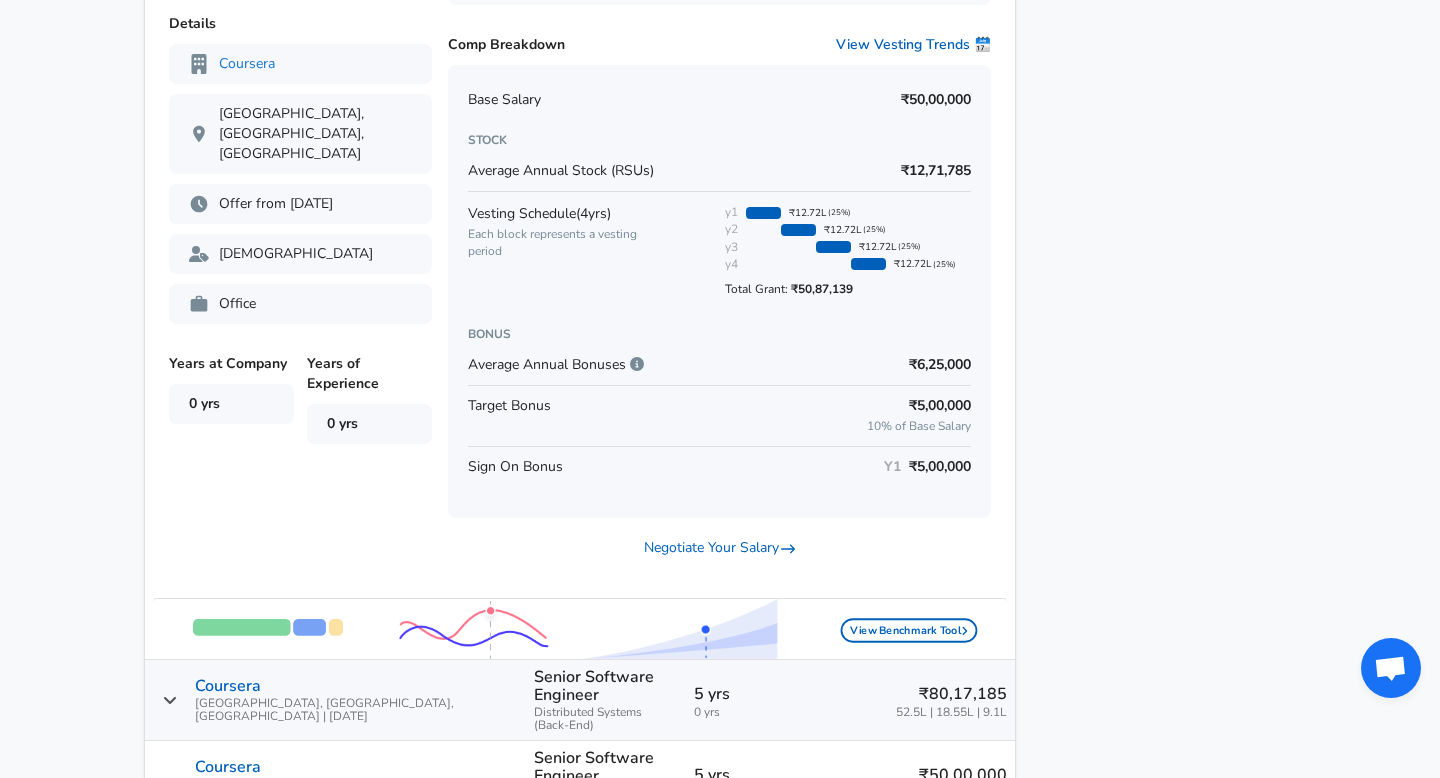 scroll, scrollTop: 1471, scrollLeft: 0, axis: vertical 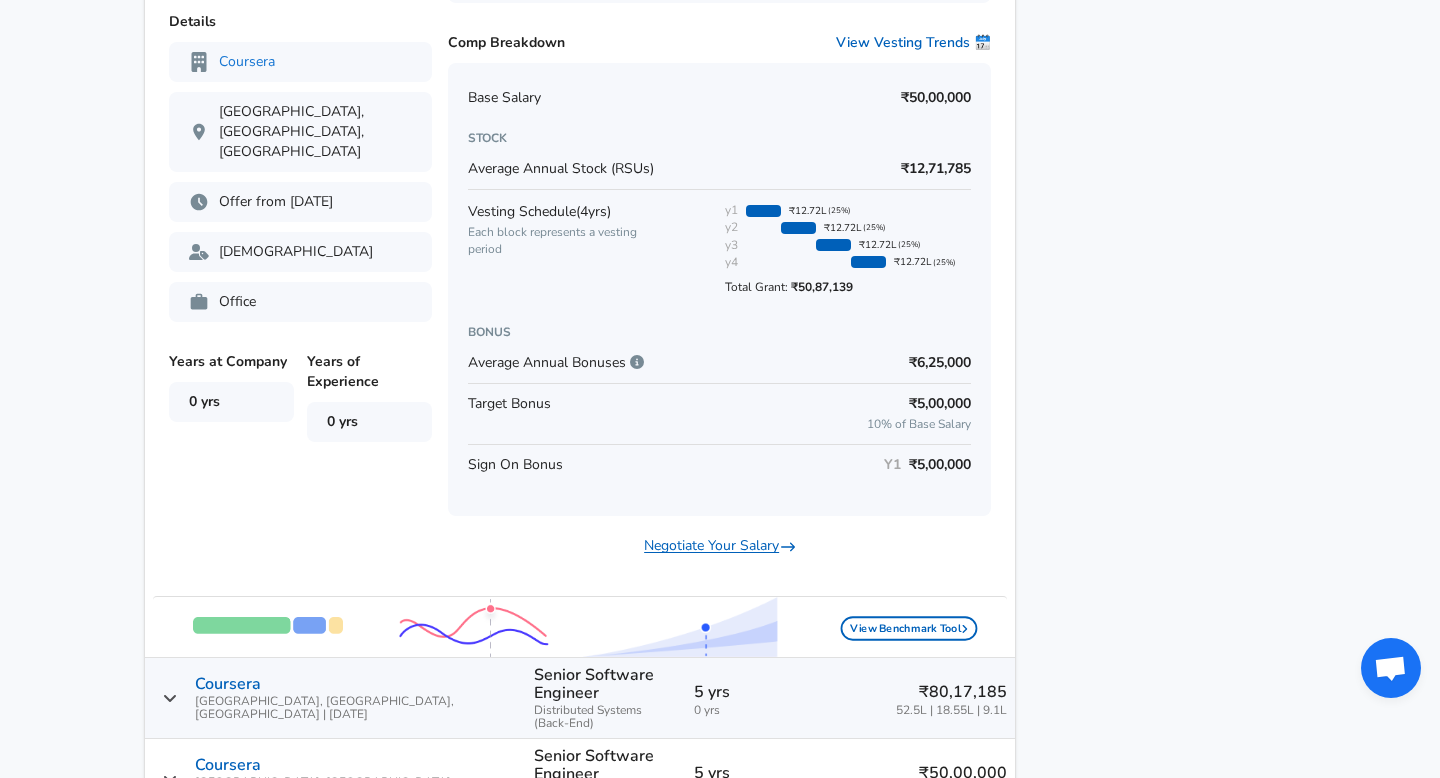 click on "Negotiate Your Salary" at bounding box center [719, 546] 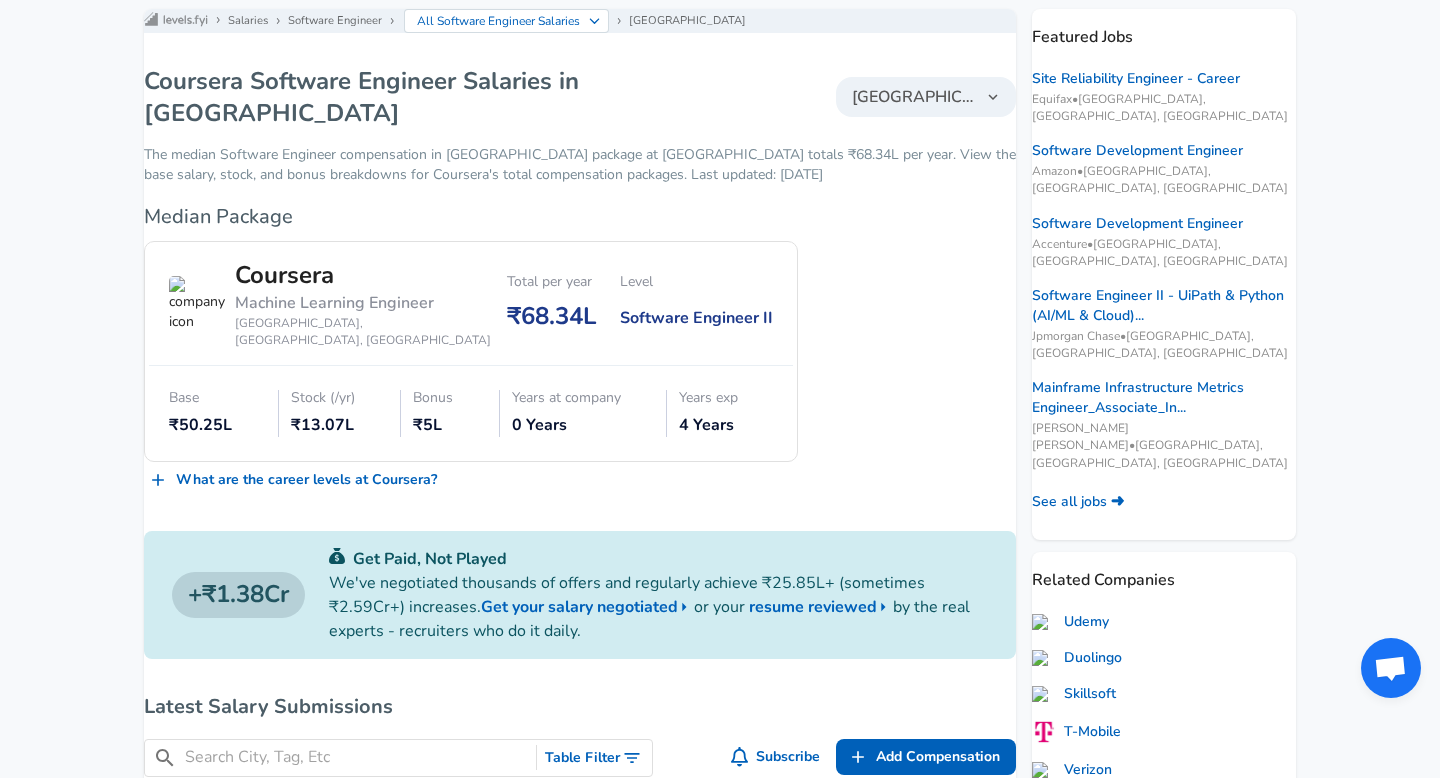 scroll, scrollTop: 0, scrollLeft: 0, axis: both 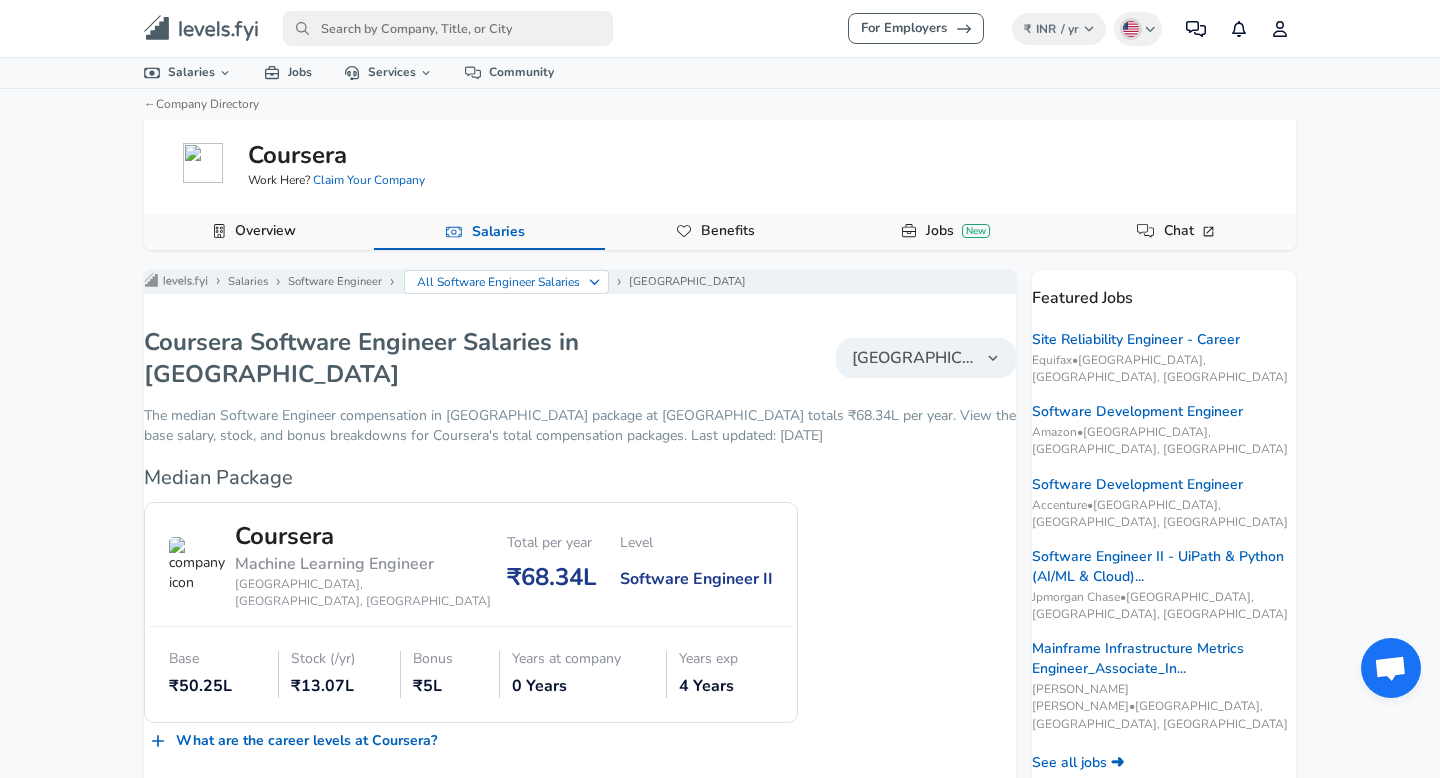click at bounding box center (448, 28) 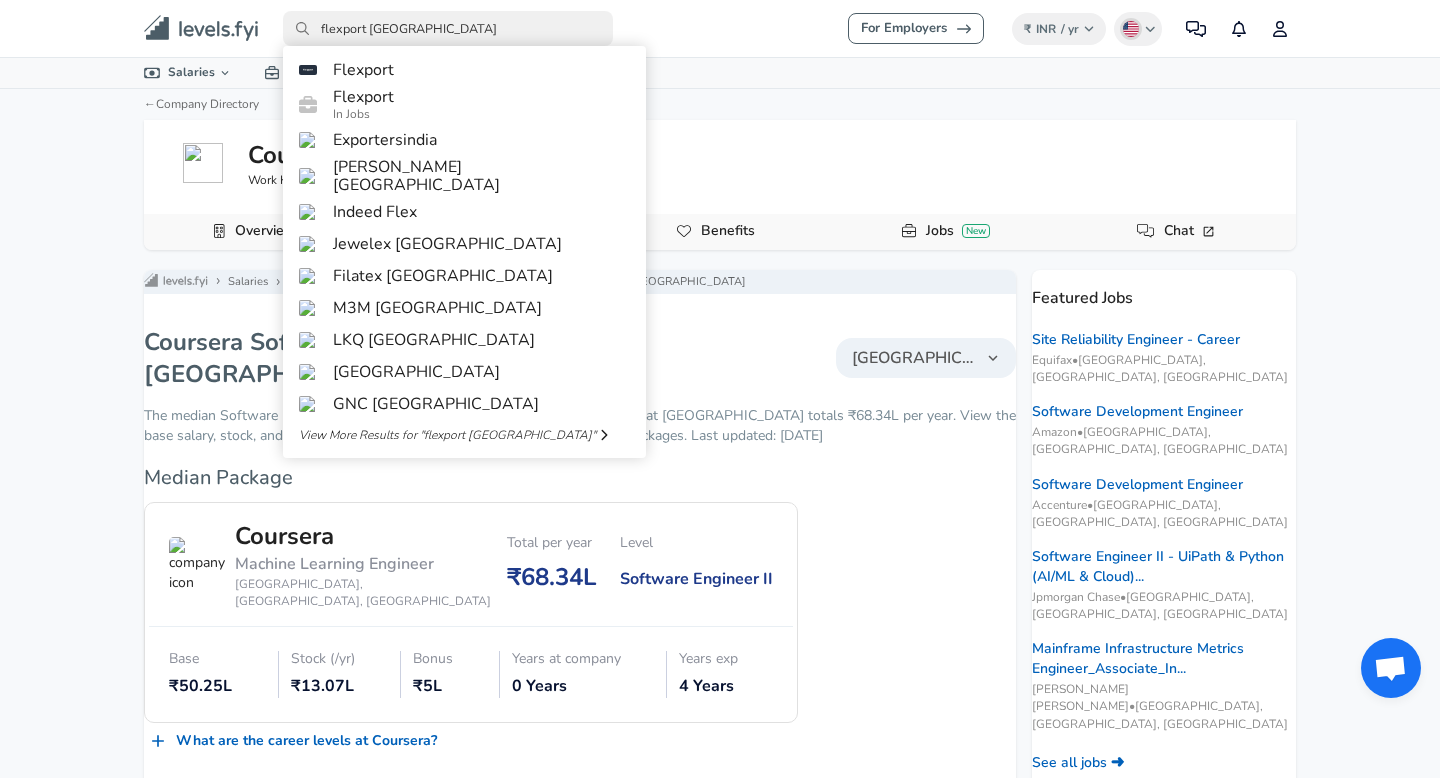 type on "flexport [GEOGRAPHIC_DATA]" 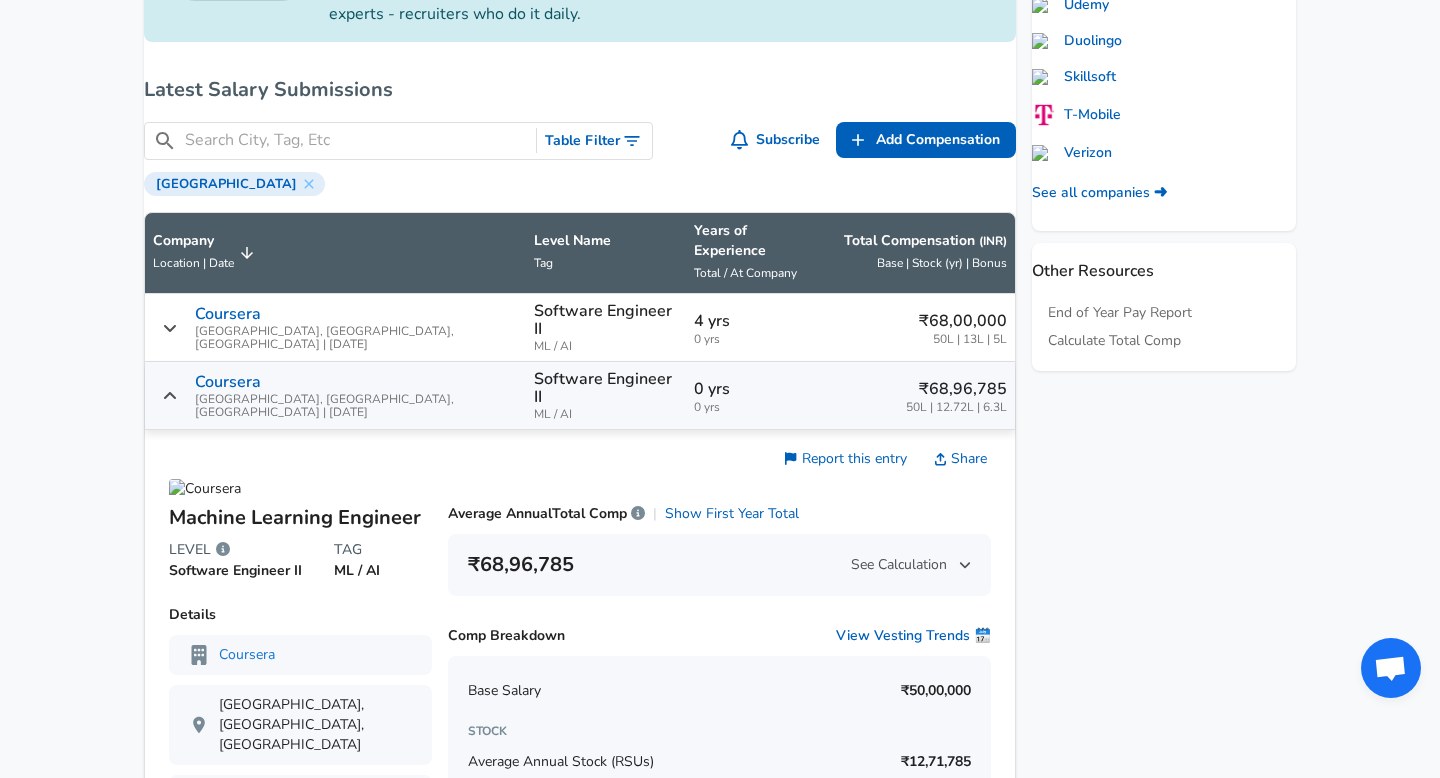 scroll, scrollTop: 889, scrollLeft: 0, axis: vertical 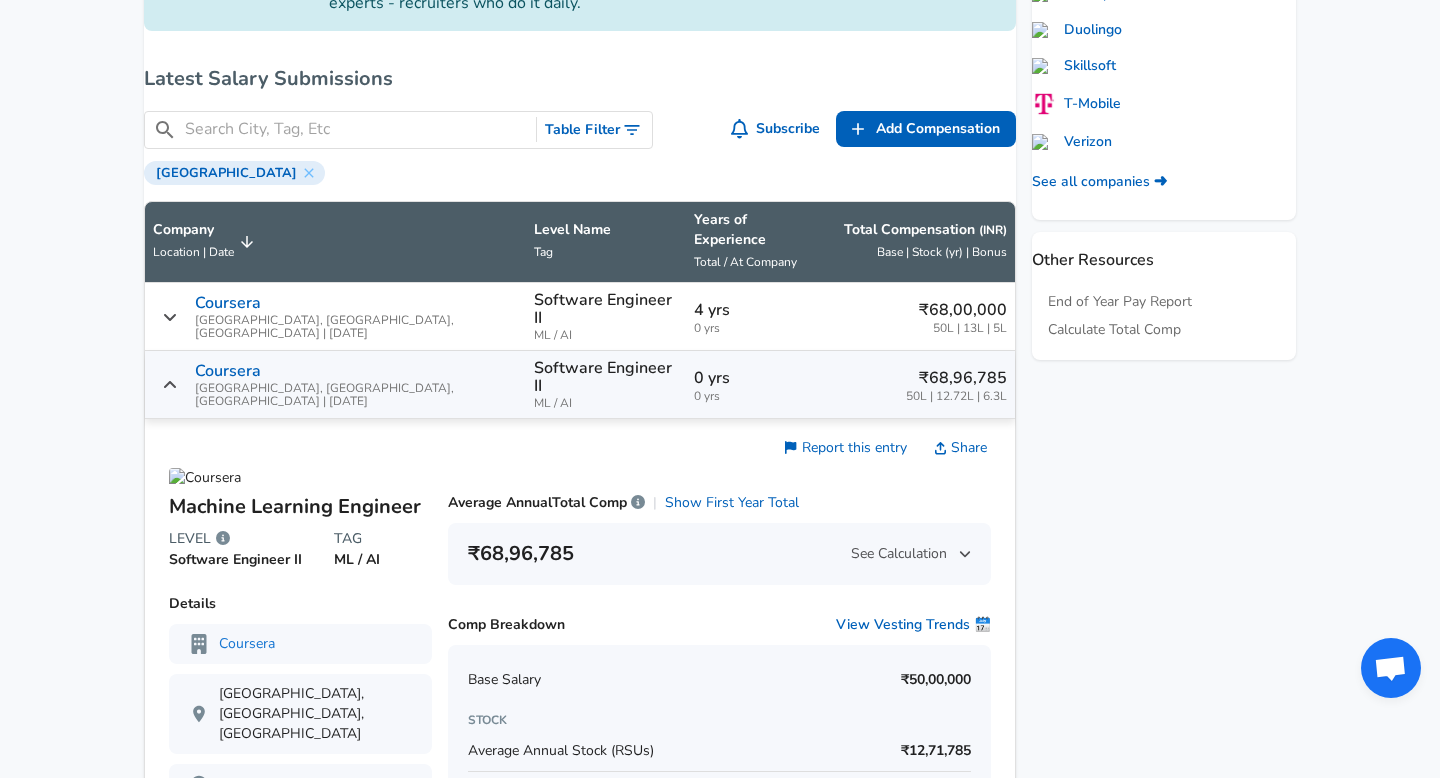 click on "Coursera [GEOGRAPHIC_DATA], [GEOGRAPHIC_DATA], [GEOGRAPHIC_DATA]   |   [DATE]" at bounding box center [335, 385] 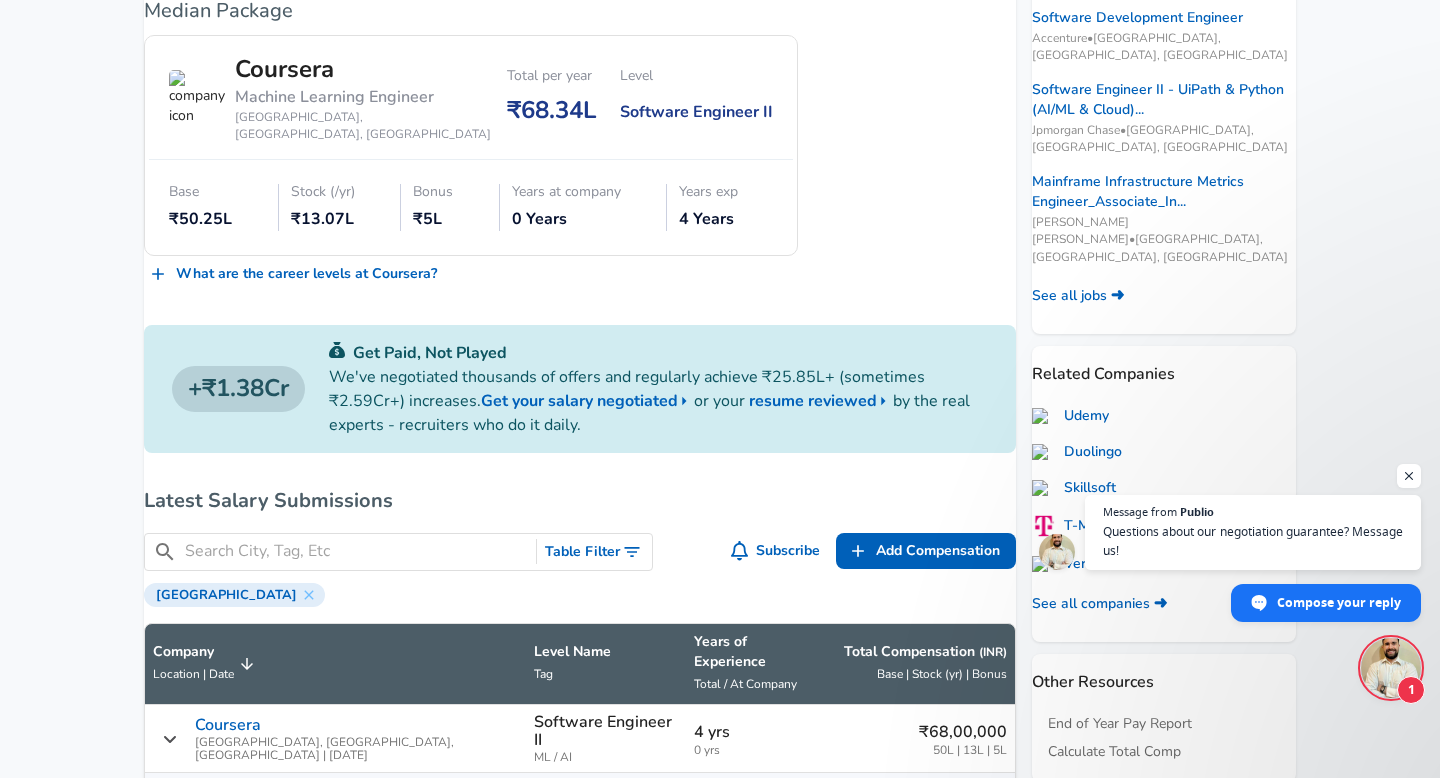 scroll, scrollTop: 479, scrollLeft: 0, axis: vertical 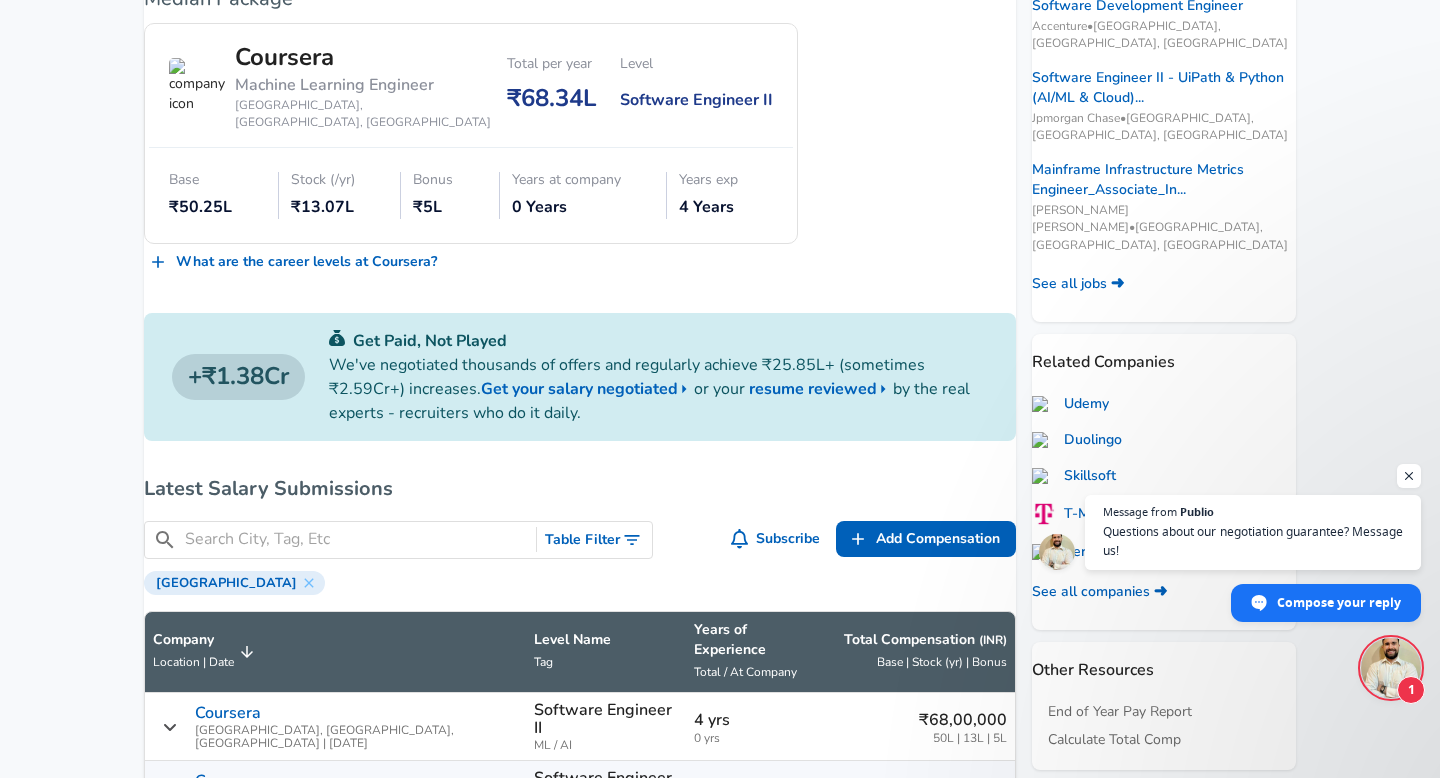 click on "​ Table Filter" at bounding box center [398, 540] 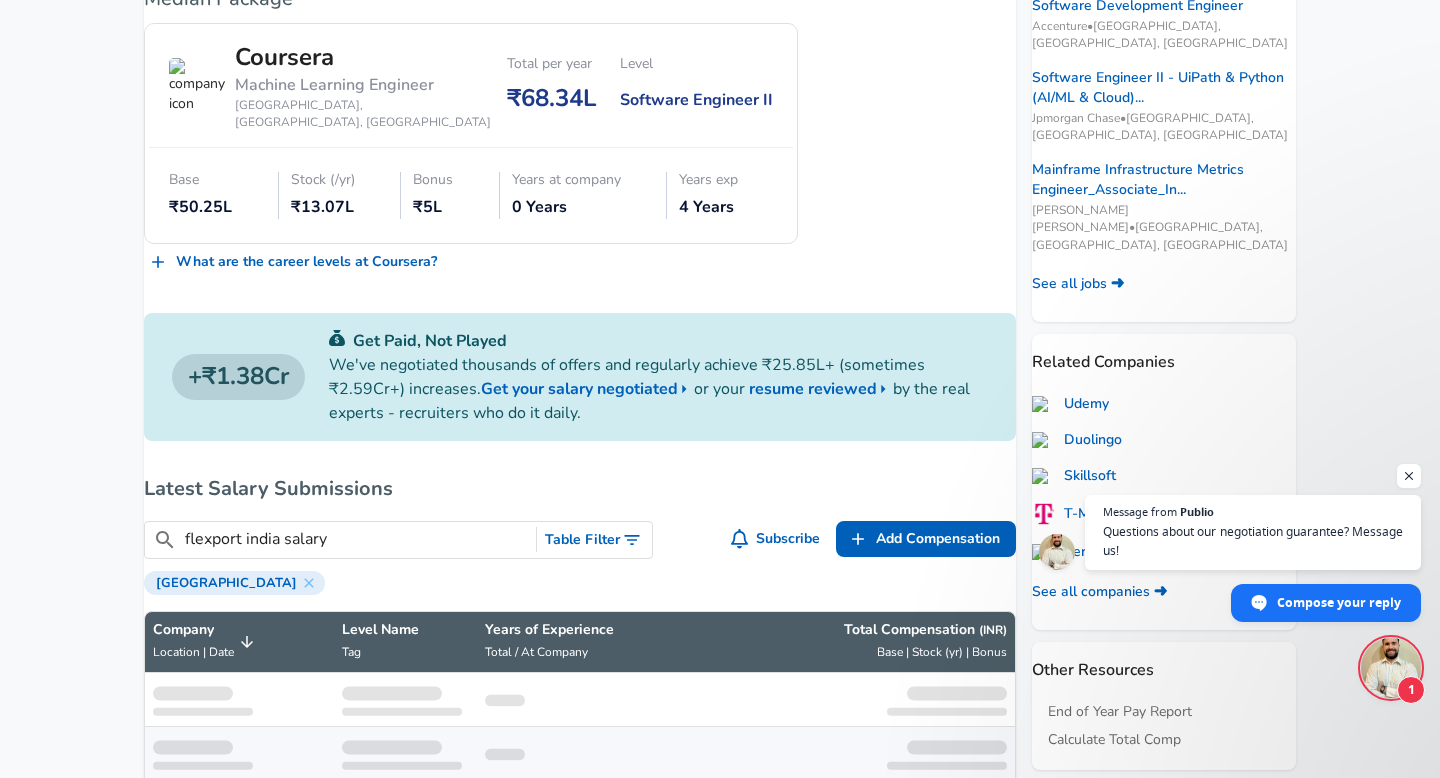 type on "flexport india salary" 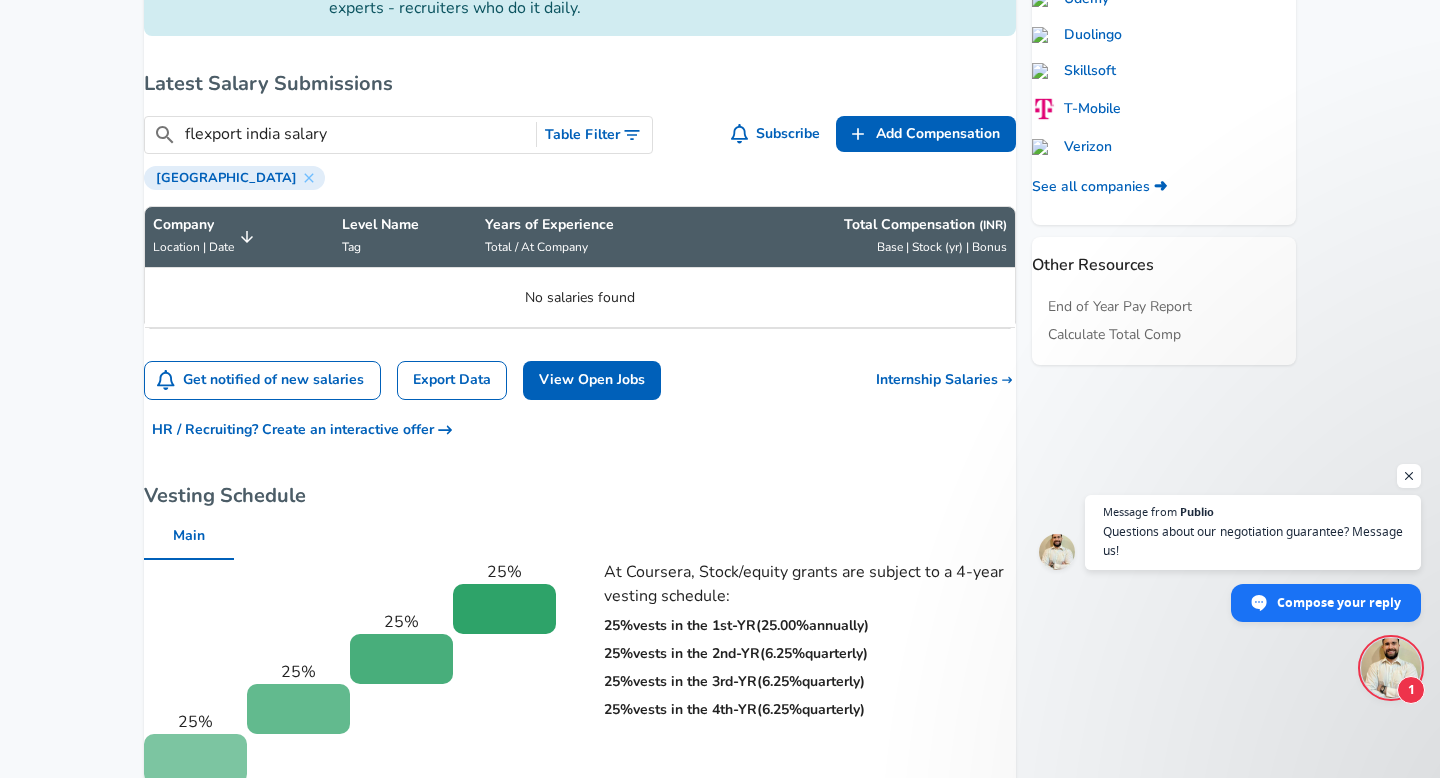 scroll, scrollTop: 888, scrollLeft: 0, axis: vertical 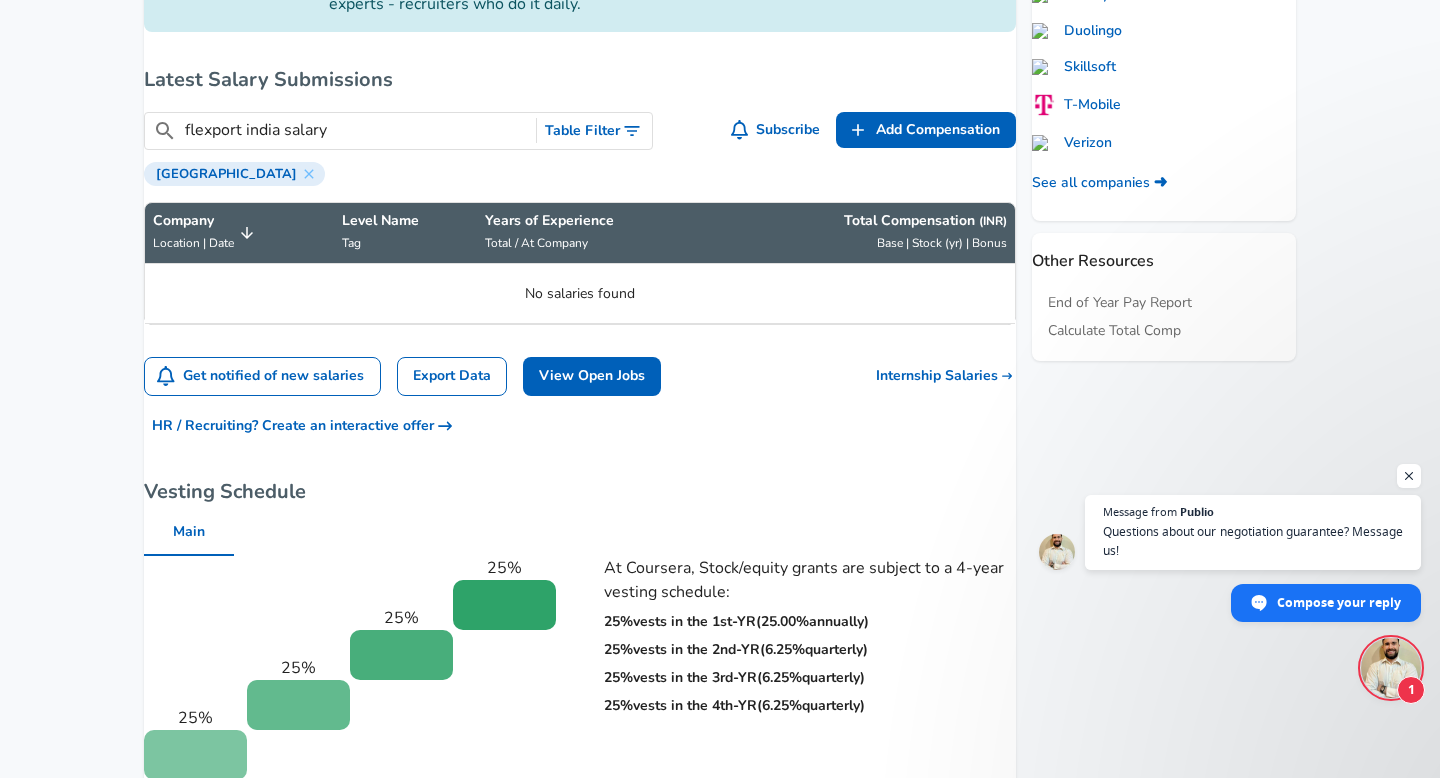 click on "flexport india salary" at bounding box center [356, 130] 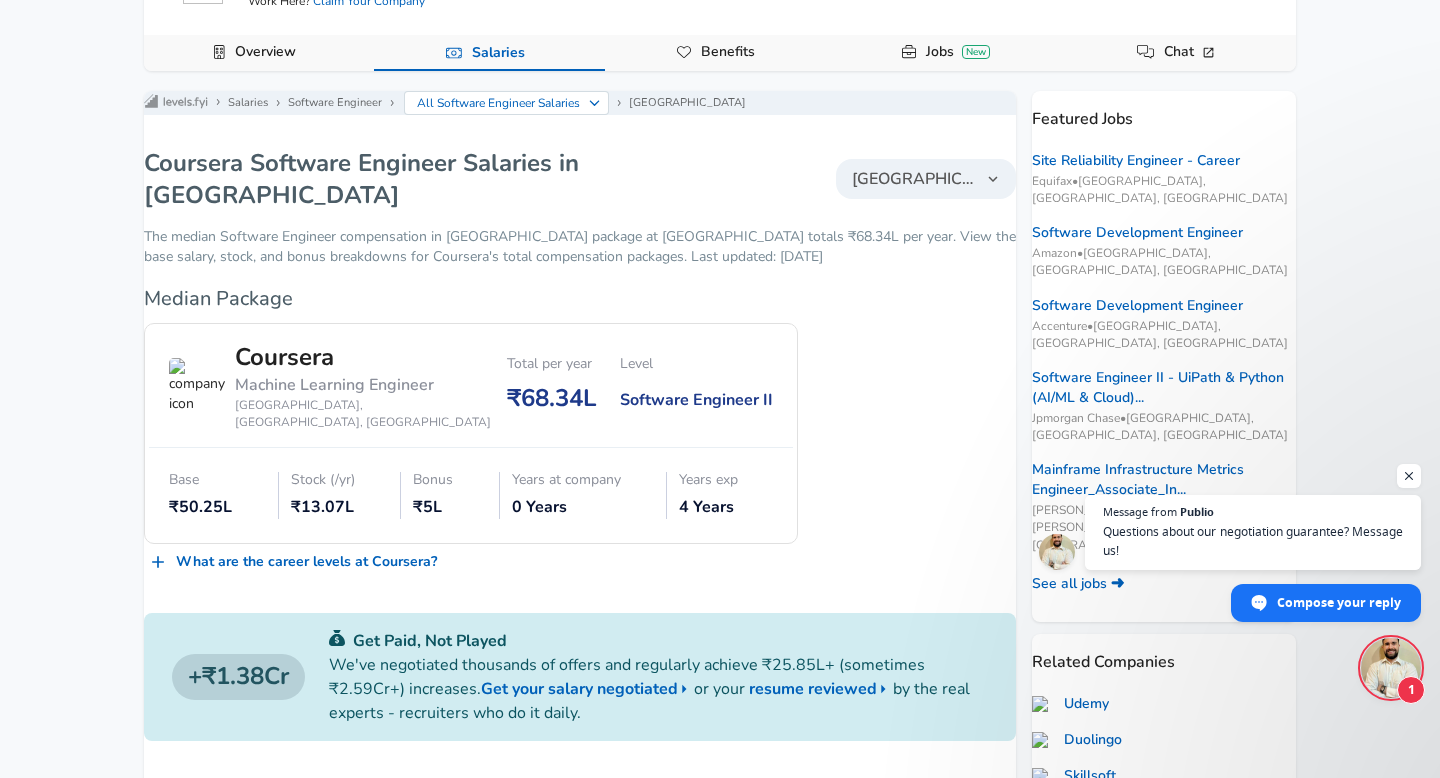 scroll, scrollTop: 0, scrollLeft: 0, axis: both 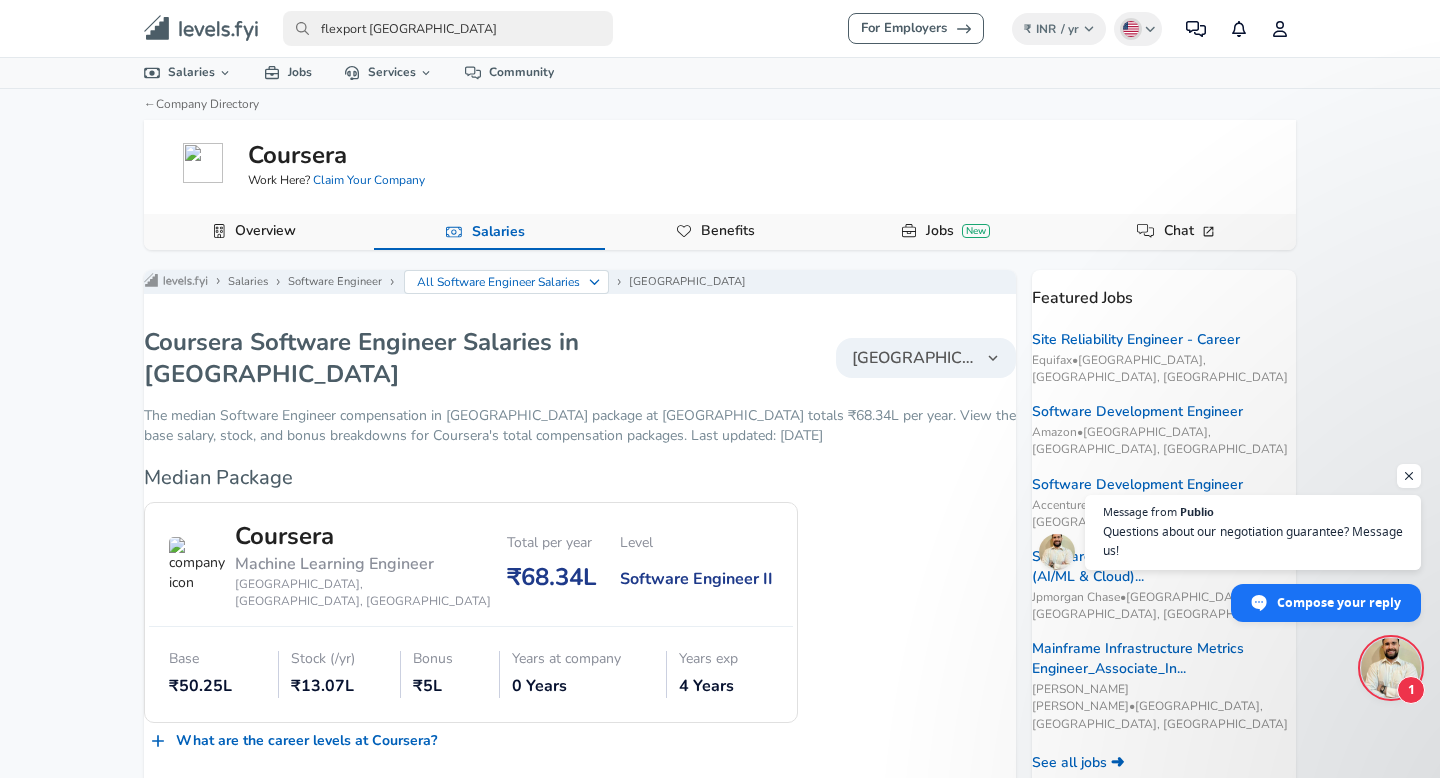 click on "flexport [GEOGRAPHIC_DATA]" at bounding box center [448, 28] 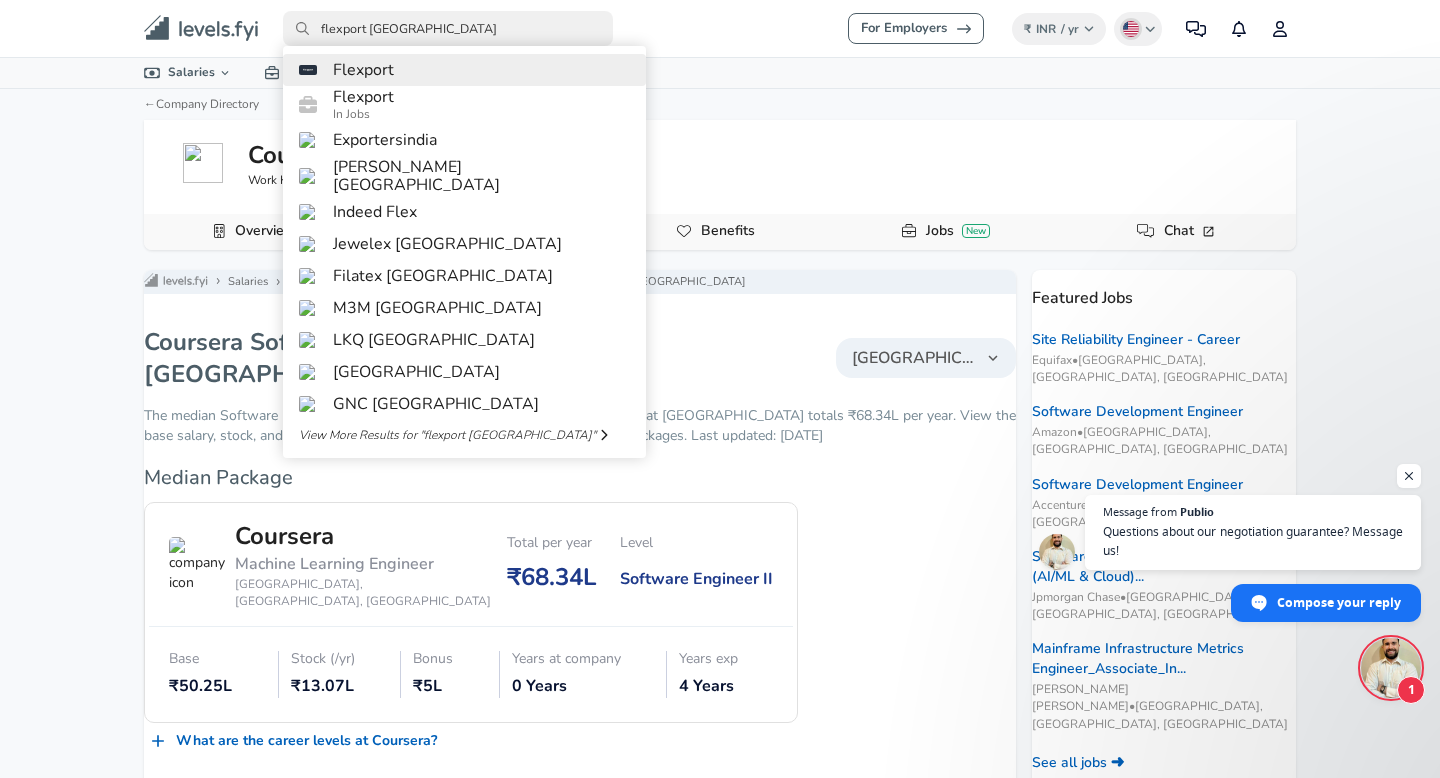 click on "Flexport" at bounding box center [363, 70] 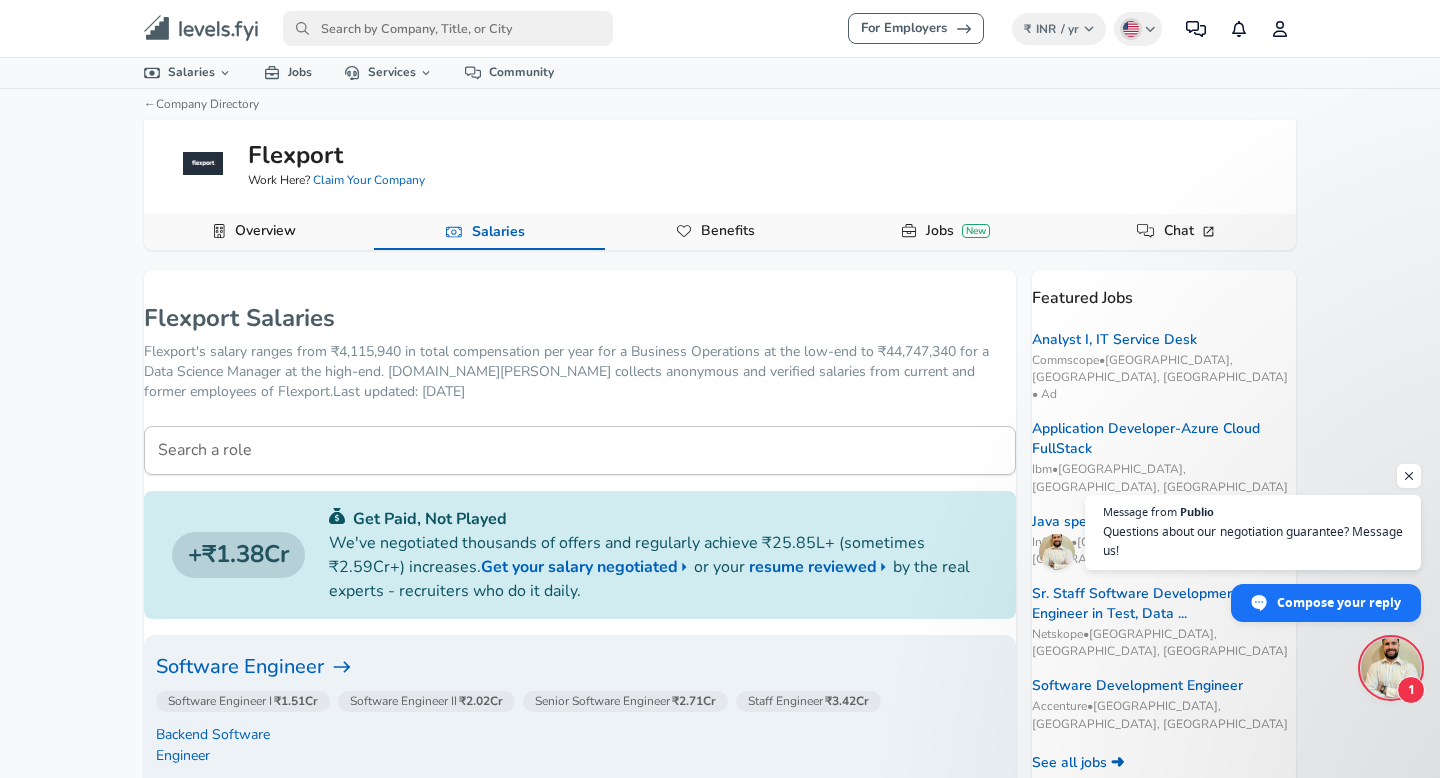 click at bounding box center [448, 28] 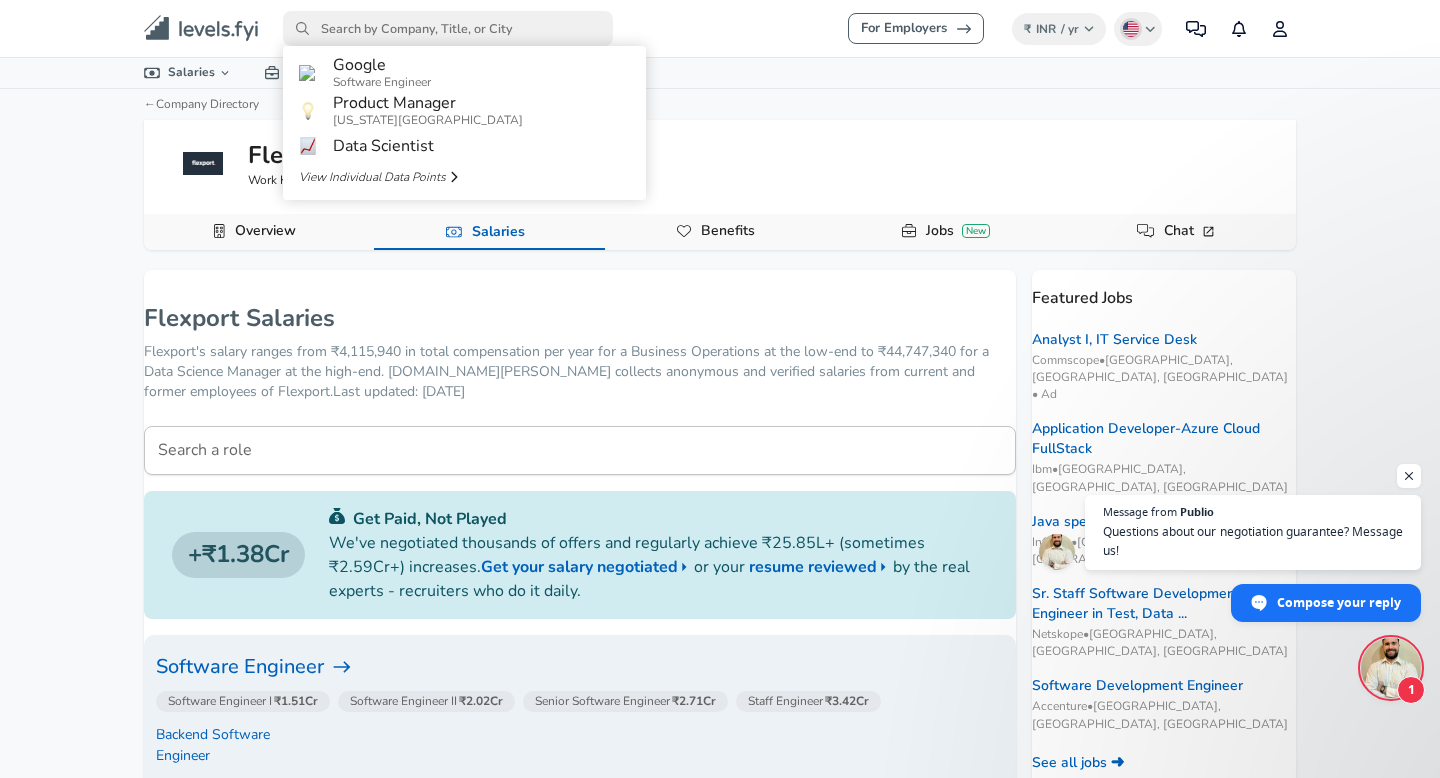 click on "For Employers ₹ INR / yr Change English (US) Change Community Notifications Profile All Data By Location By Company By Title Salary Calculator Chart Visualizations Verified Salaries Internships Negotiation Support Compare Benefits Who's Hiring 2024 Pay Report Top Paying Companies Integrate Blog Press Google Software Engineer Product Manager [US_STATE][GEOGRAPHIC_DATA] Area Data Scientist View Individual Data Points   Levels FYI Logo Salaries 📂   All Data 🌎   By Location 🏢   By Company 🖋    By Title 🏭️    By Industry 📍   Salary Heatmap 📈   Chart Visualizations 🔥   Real-time Percentiles 🎓   Internships ❣️   Compare Benefits 🎬   2024 Pay Report 🏆   Top Paying Companies 💸   Calculate Meeting Cost #️⃣   Salary Calculator Contribute Add Salary Add Company Benefits Add Level Mapping Jobs Services Candidate Services 💵  Negotiation Coaching 📄  Resume Review 🎁  Gift a Resume Review For Employers Interactive Offers Real-time Percentiles  🔥 Compensation Benchmarking ←" at bounding box center [720, 389] 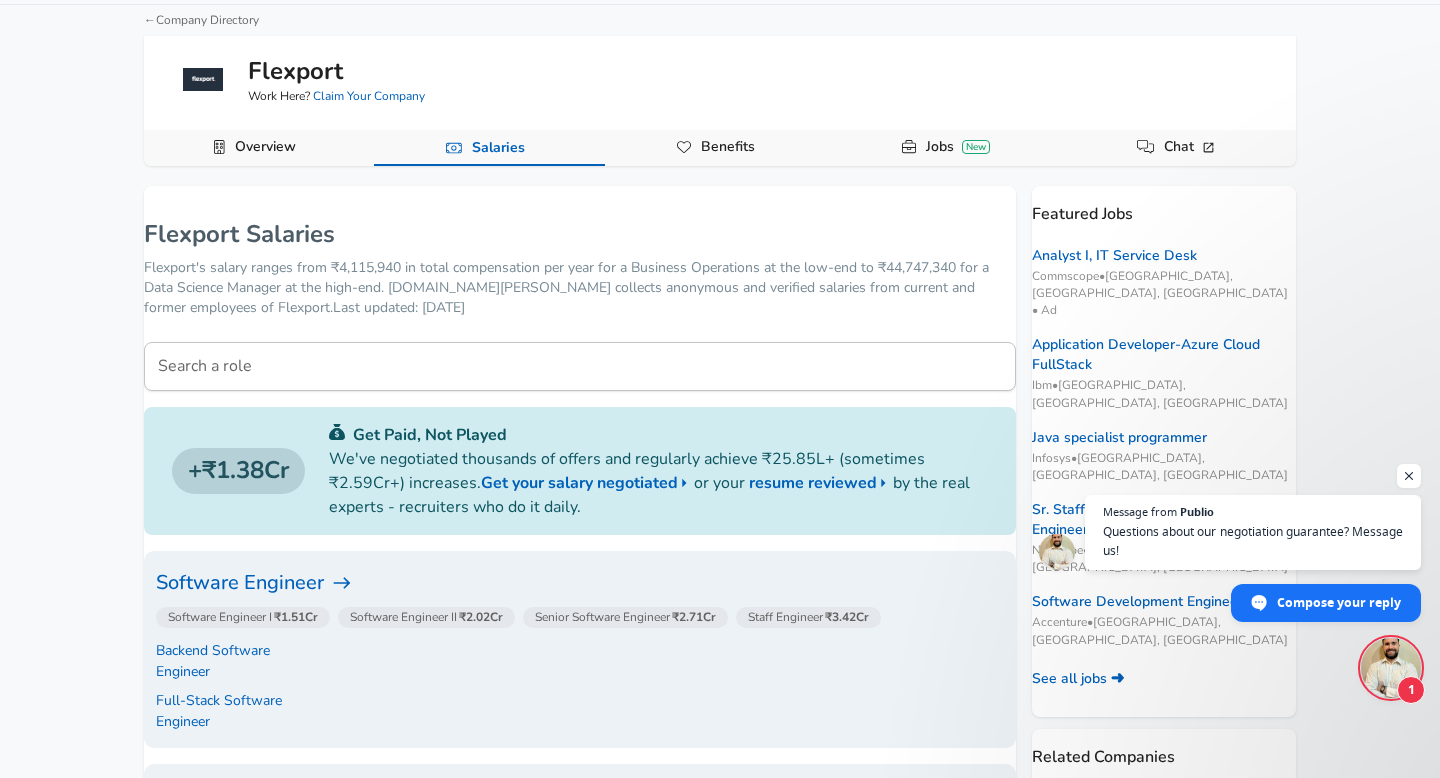 scroll, scrollTop: 0, scrollLeft: 0, axis: both 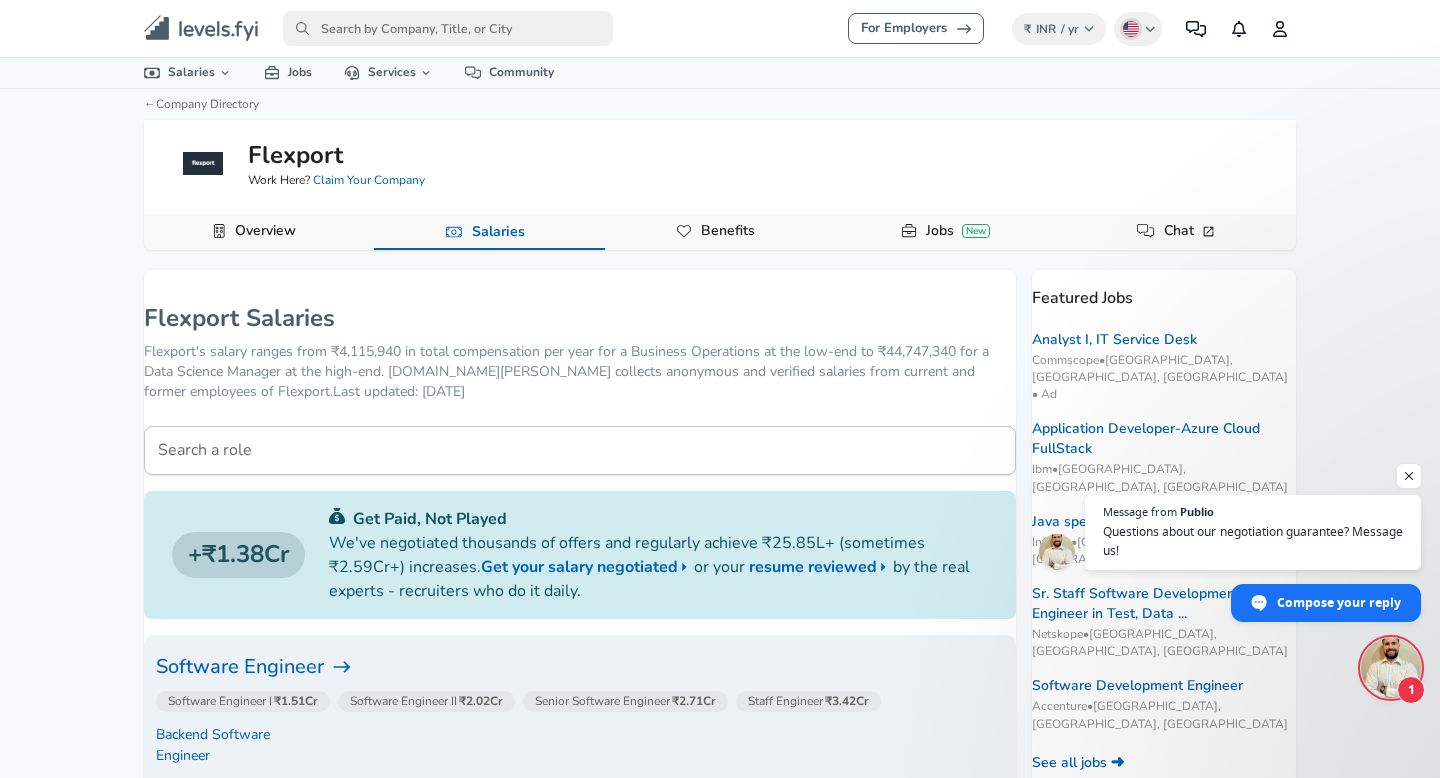 click on "For Employers ₹ INR / yr Change English (US) Change Community Notifications Profile All Data By Location By Company By Title Salary Calculator Chart Visualizations Verified Salaries Internships Negotiation Support Compare Benefits Who's Hiring 2024 Pay Report Top Paying Companies Integrate Blog Press Google Software Engineer Product Manager [US_STATE][GEOGRAPHIC_DATA] Area Data Scientist View Individual Data Points   Levels FYI Logo Salaries 📂   All Data 🌎   By Location 🏢   By Company 🖋    By Title 🏭️    By Industry 📍   Salary Heatmap 📈   Chart Visualizations 🔥   Real-time Percentiles 🎓   Internships ❣️   Compare Benefits 🎬   2024 Pay Report 🏆   Top Paying Companies 💸   Calculate Meeting Cost #️⃣   Salary Calculator Contribute Add Salary Add Company Benefits Add Level Mapping Jobs Services Candidate Services 💵  Negotiation Coaching 📄  Resume Review 🎁  Gift a Resume Review For Employers Interactive Offers Real-time Percentiles  🔥 Compensation Benchmarking ←" at bounding box center (720, 389) 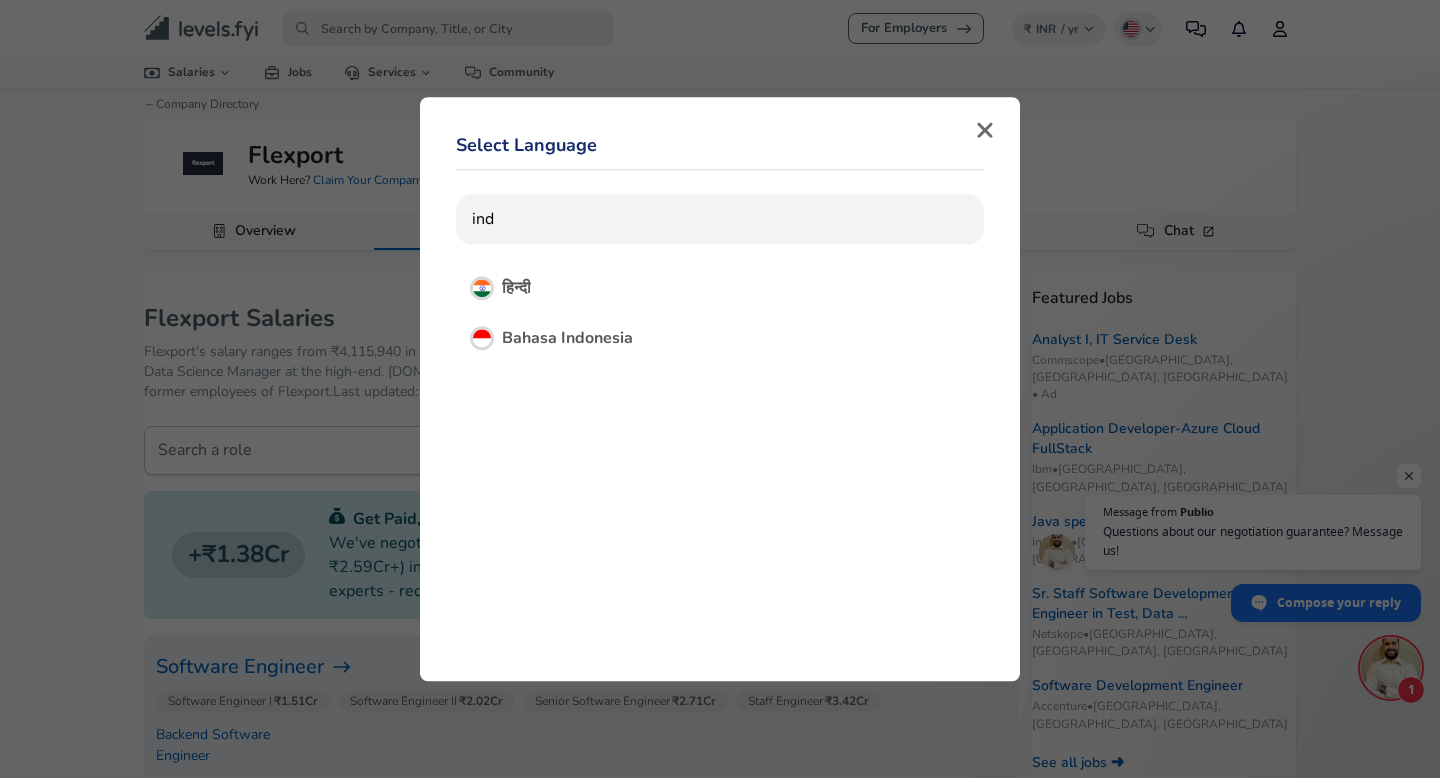 scroll, scrollTop: 0, scrollLeft: 0, axis: both 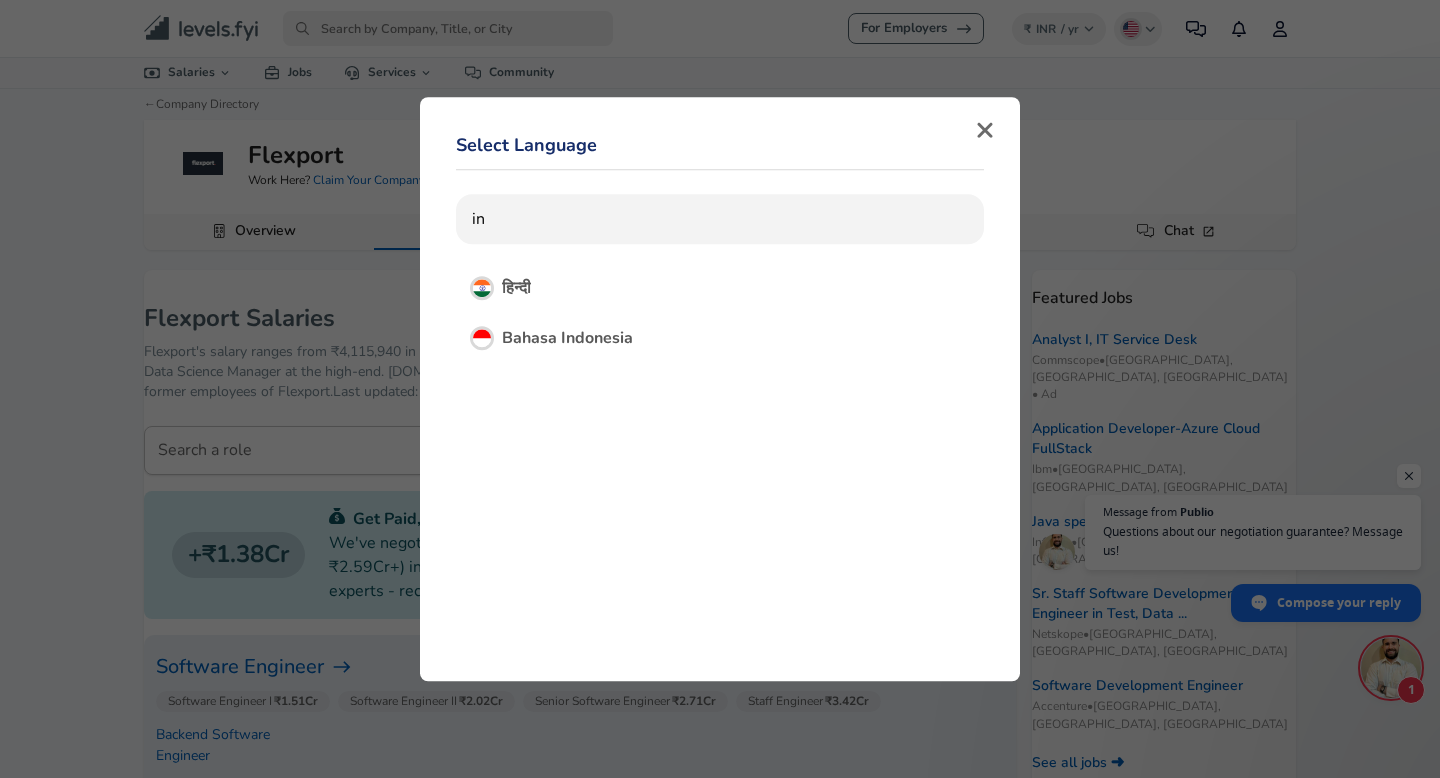 type on "i" 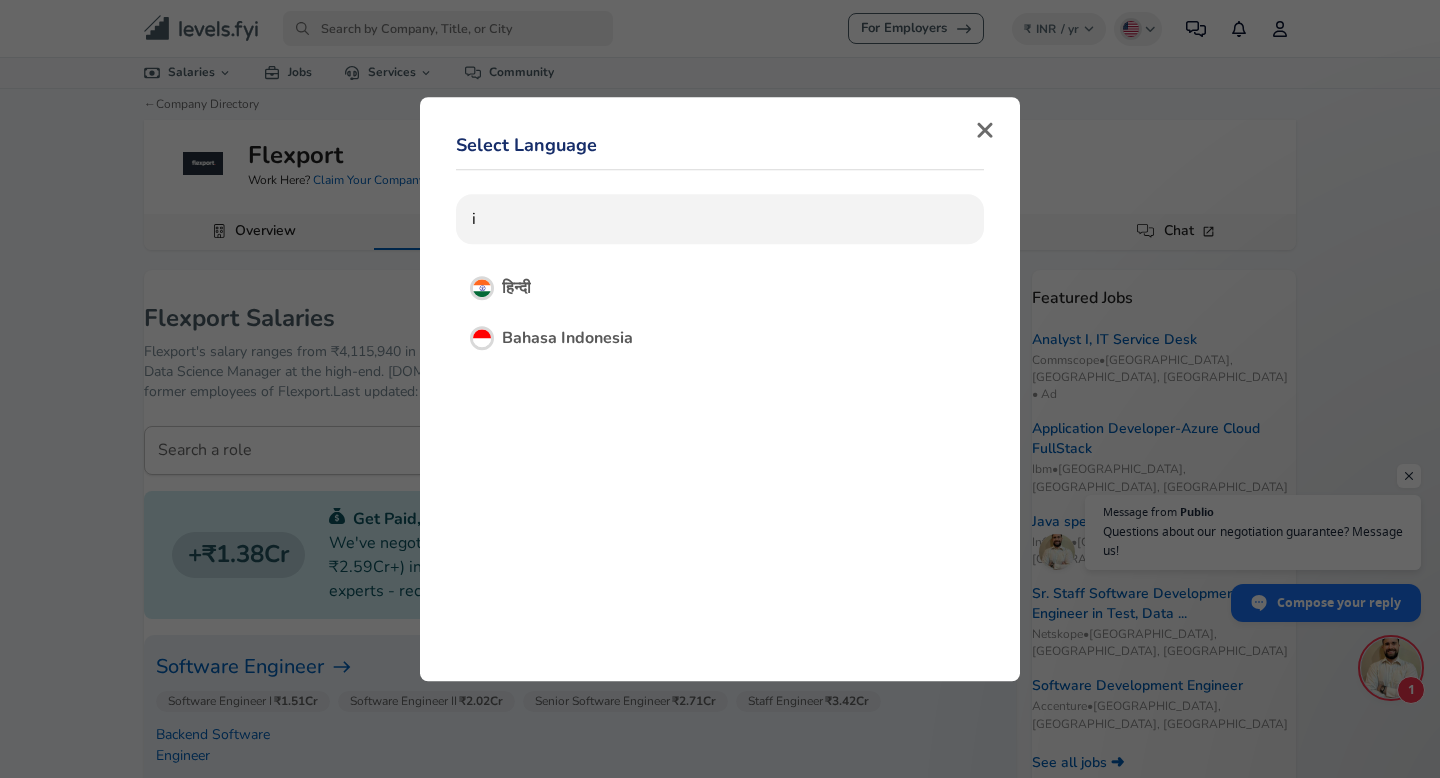 type 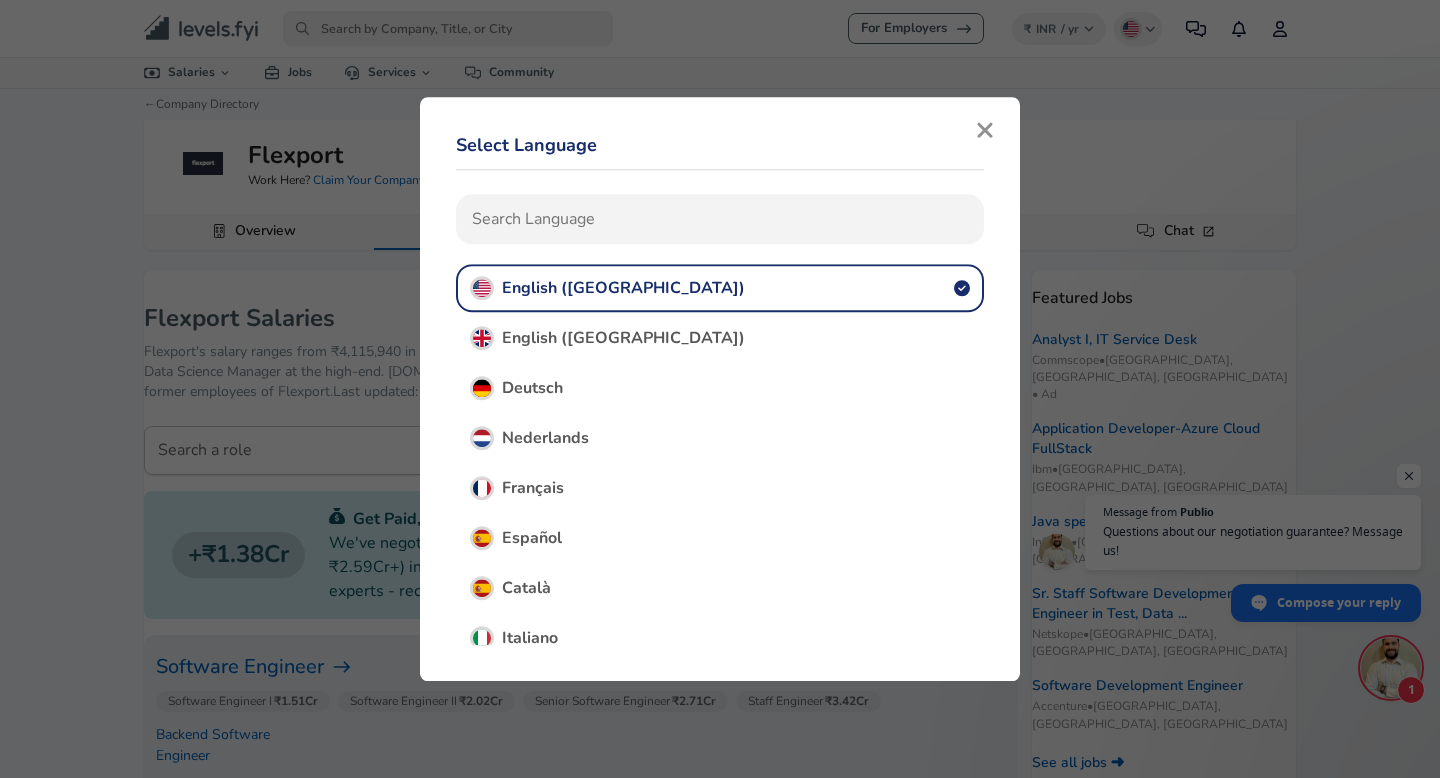 click 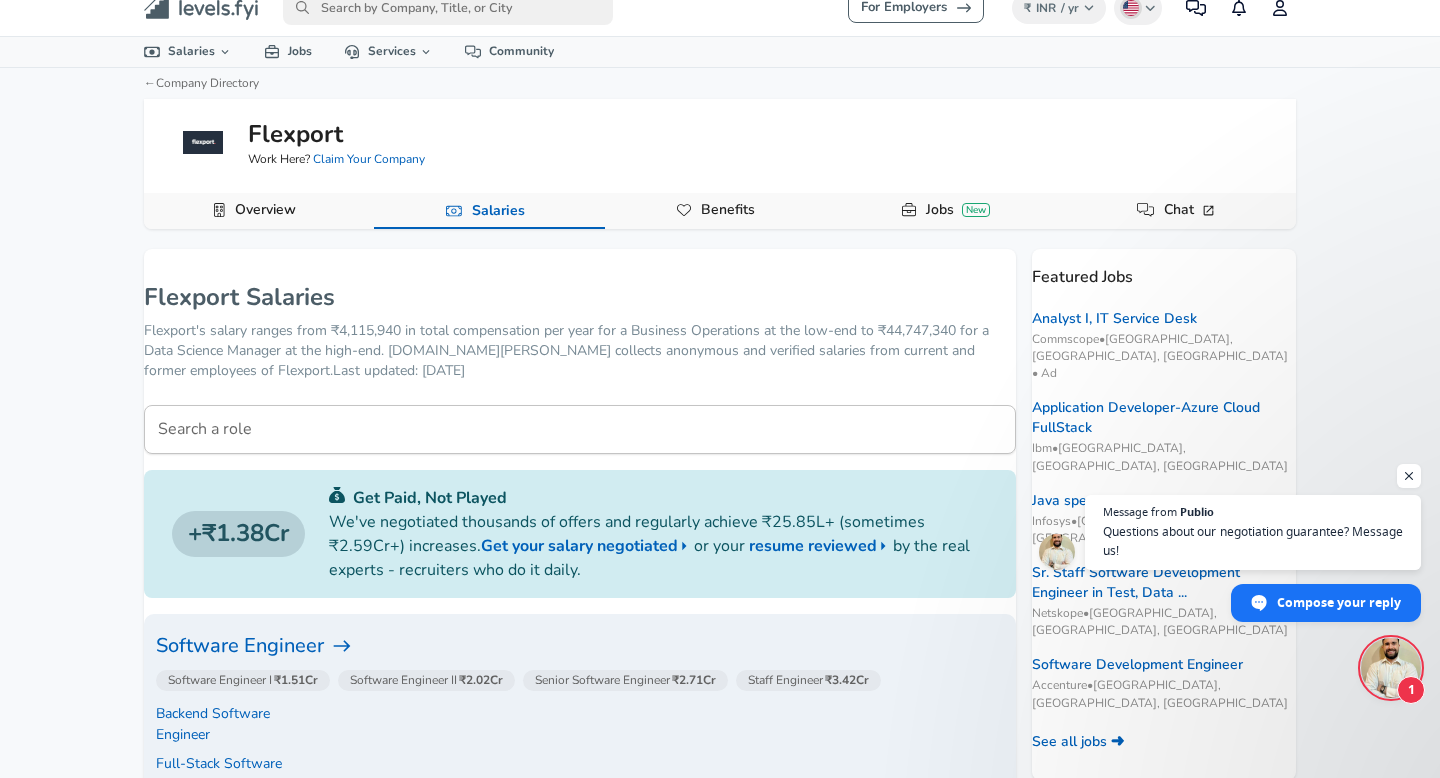 scroll, scrollTop: 26, scrollLeft: 0, axis: vertical 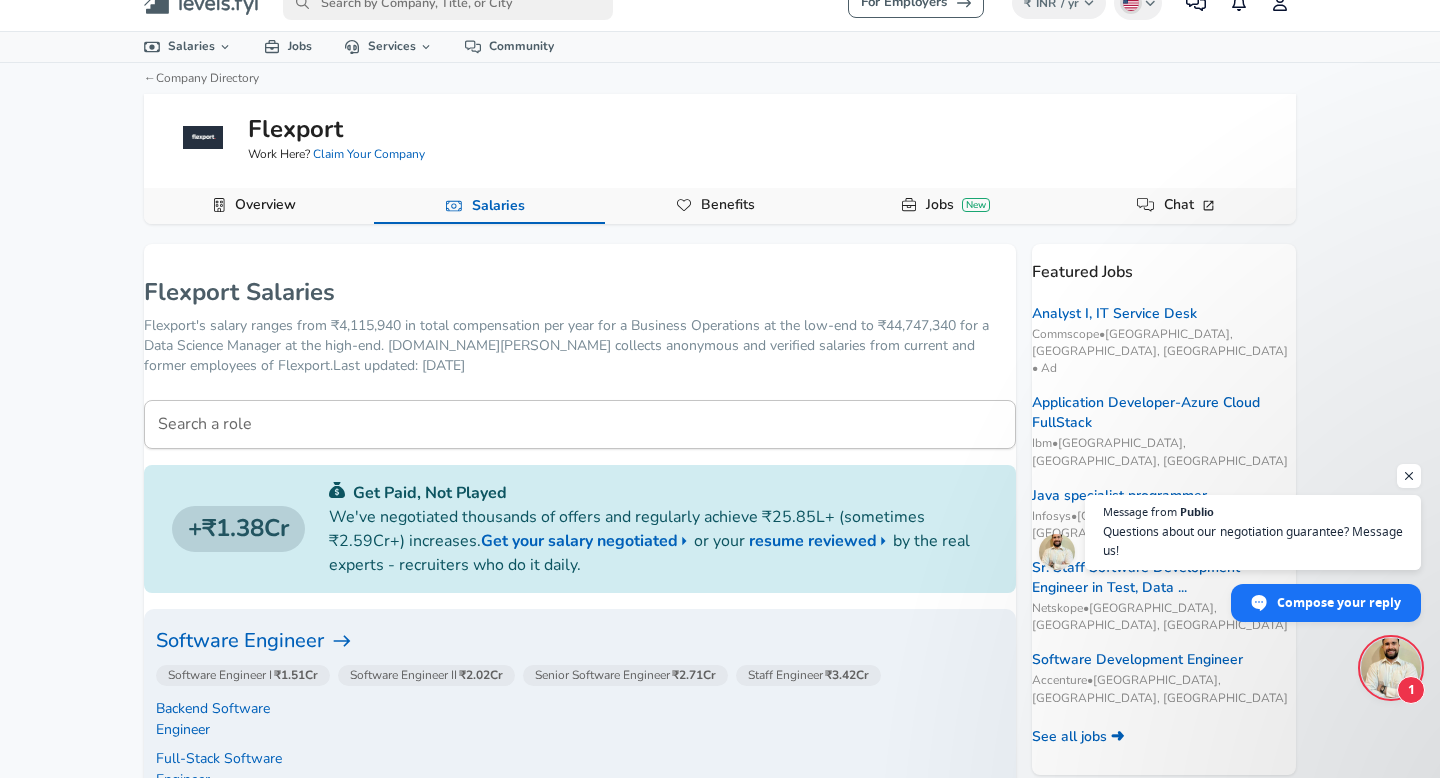 click on "Search a role" at bounding box center (580, 424) 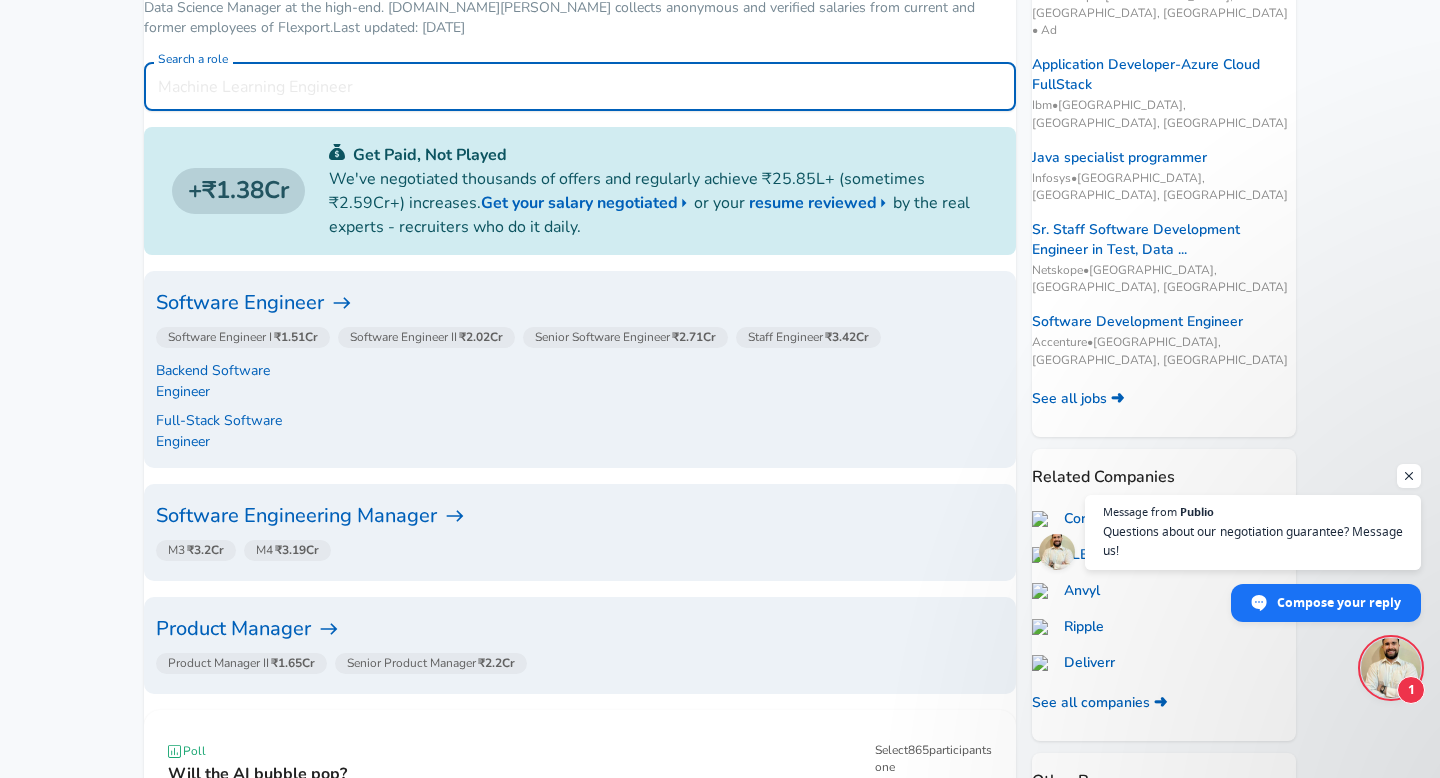 scroll, scrollTop: 359, scrollLeft: 0, axis: vertical 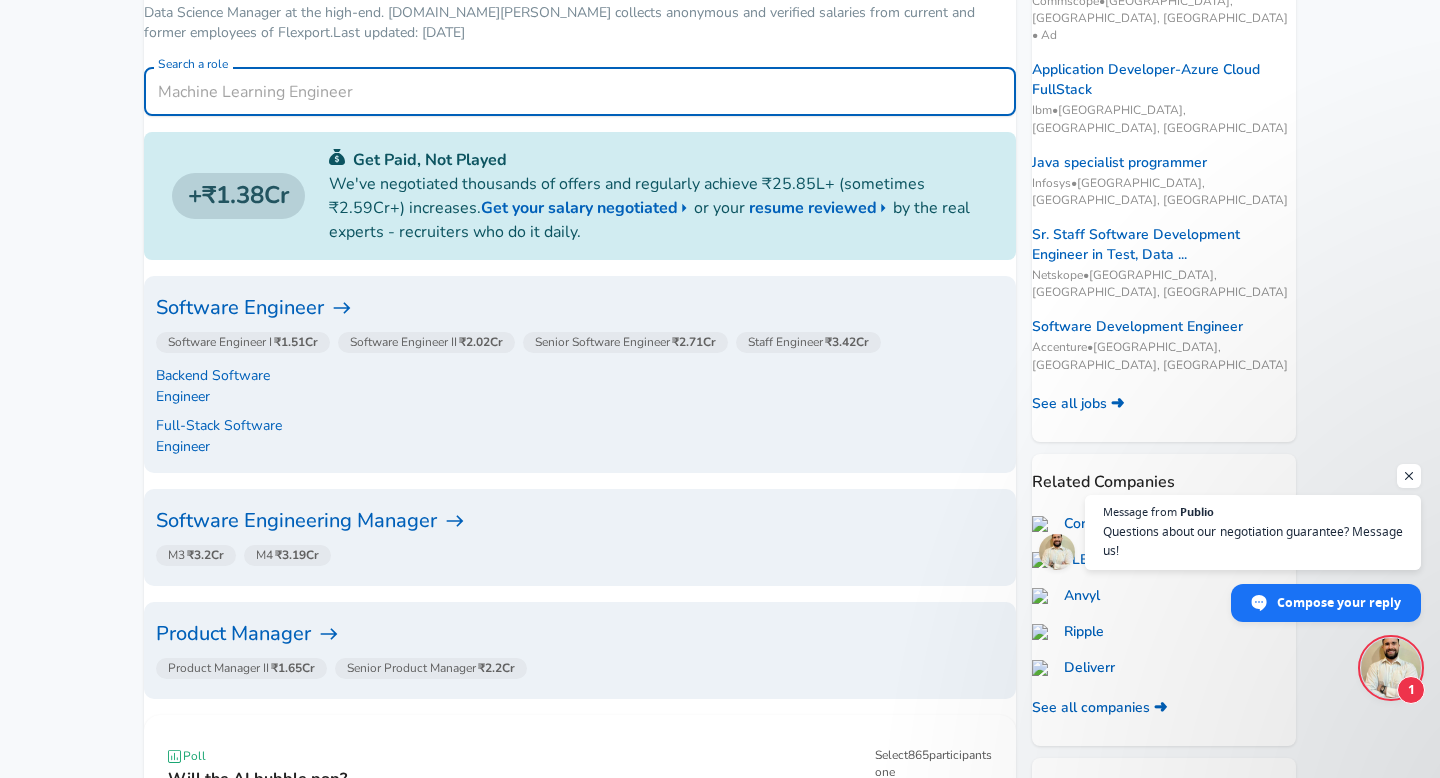 click on "Software Engineer" at bounding box center (580, 308) 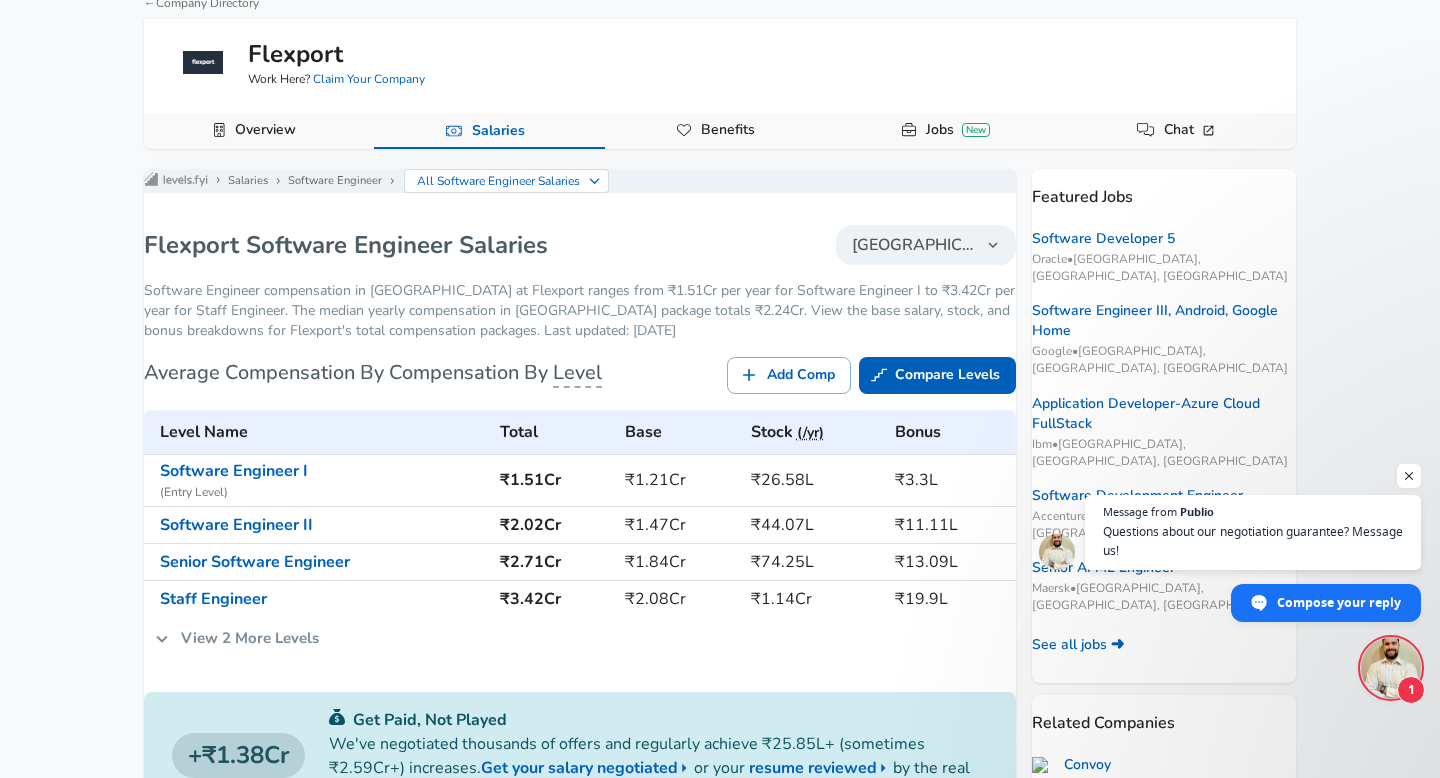 scroll, scrollTop: 108, scrollLeft: 0, axis: vertical 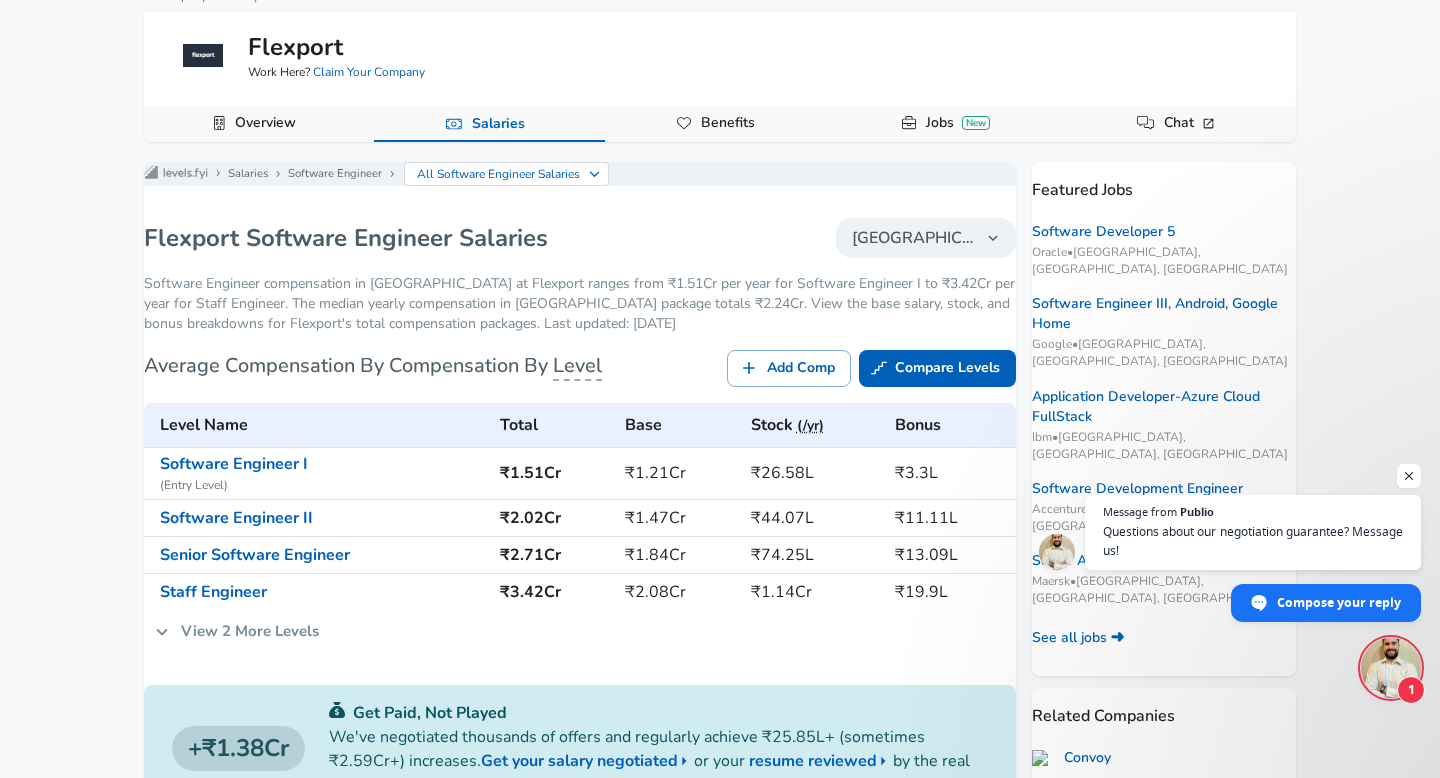click 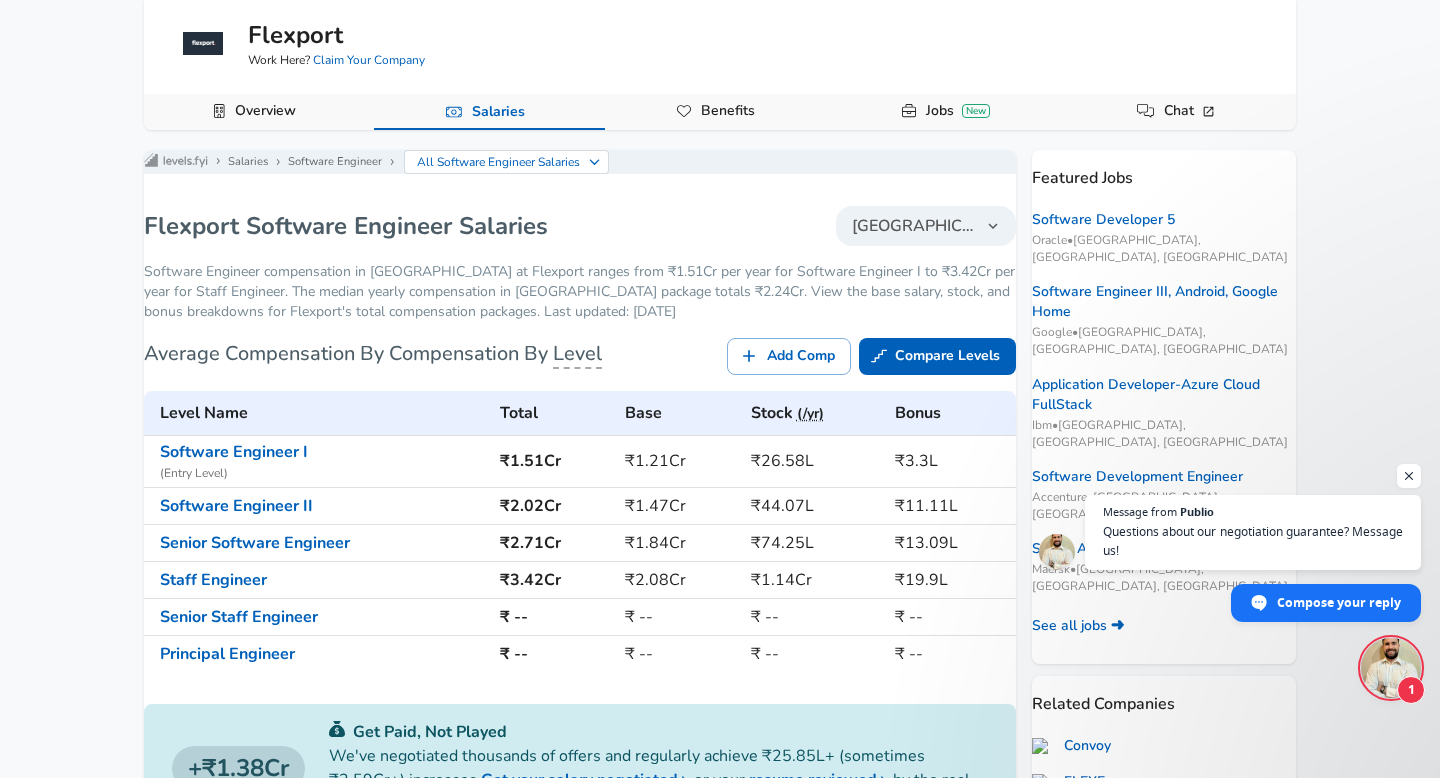 scroll, scrollTop: 121, scrollLeft: 0, axis: vertical 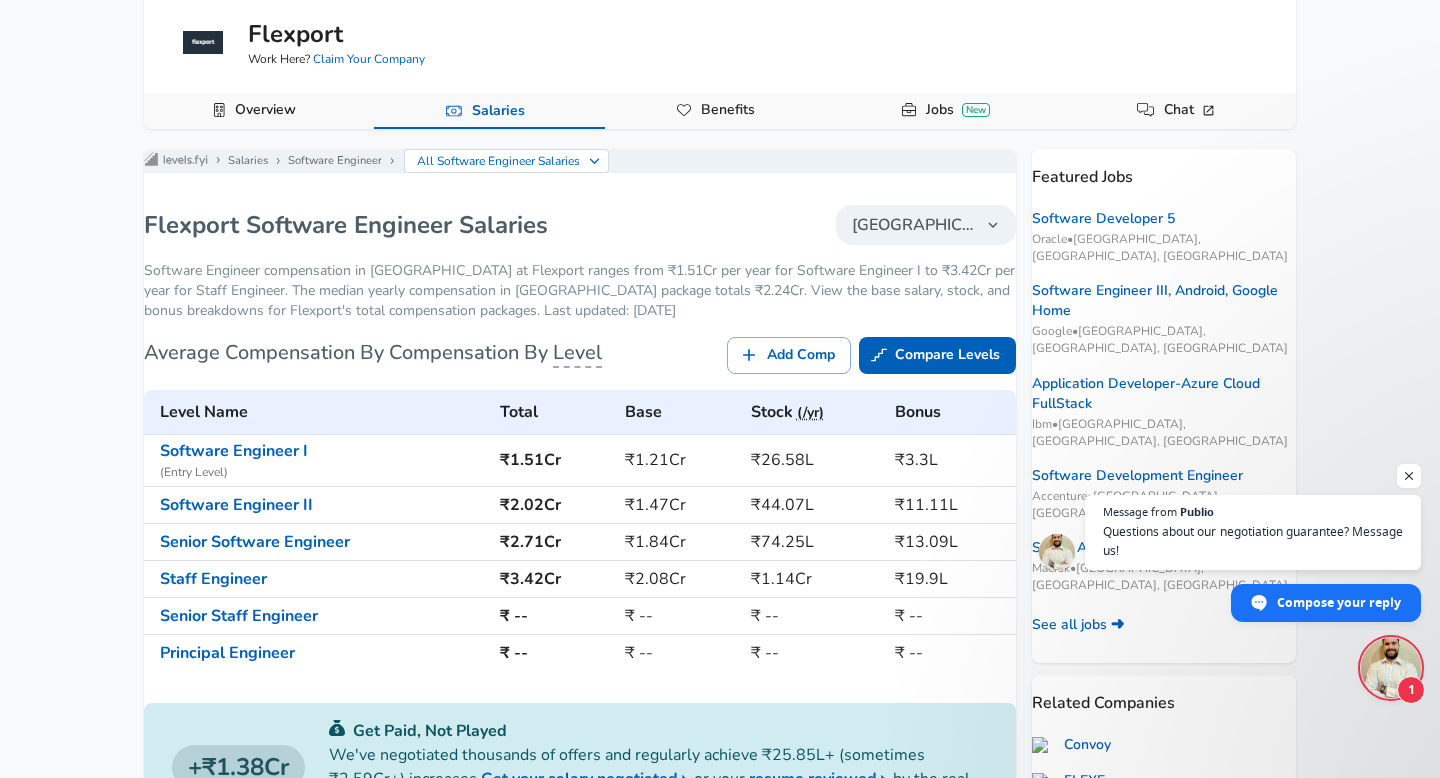 click on "[GEOGRAPHIC_DATA]" at bounding box center [914, 225] 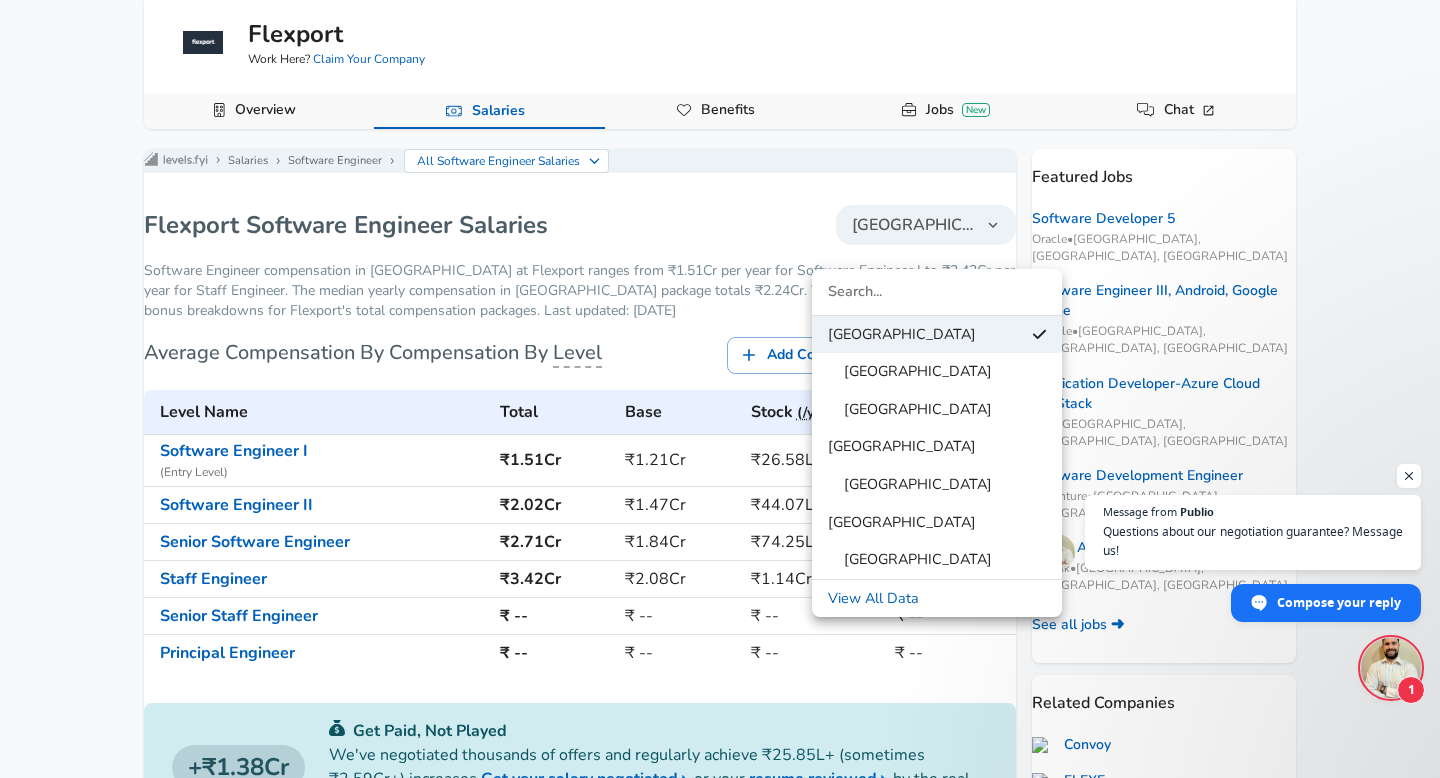 click on "[GEOGRAPHIC_DATA]" at bounding box center (910, 485) 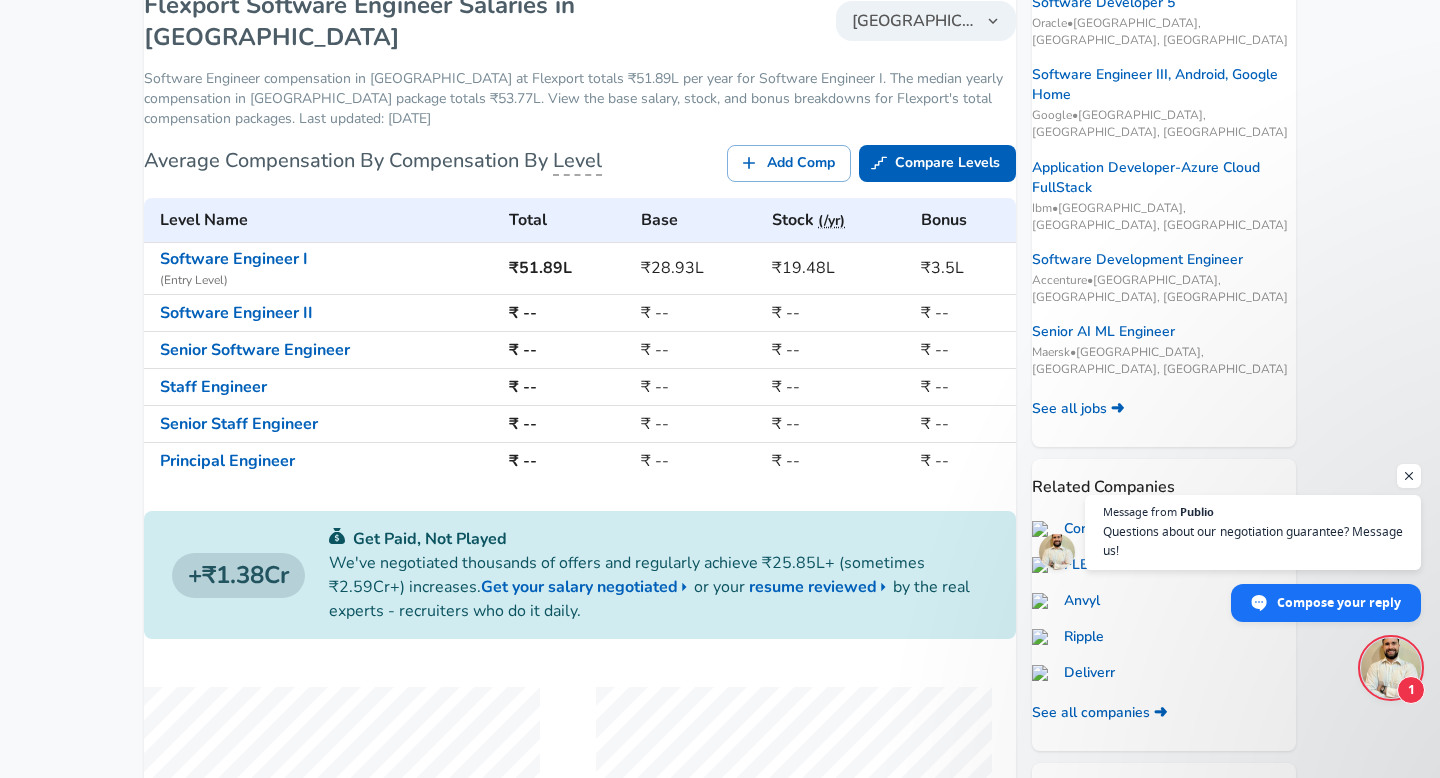 scroll, scrollTop: 344, scrollLeft: 0, axis: vertical 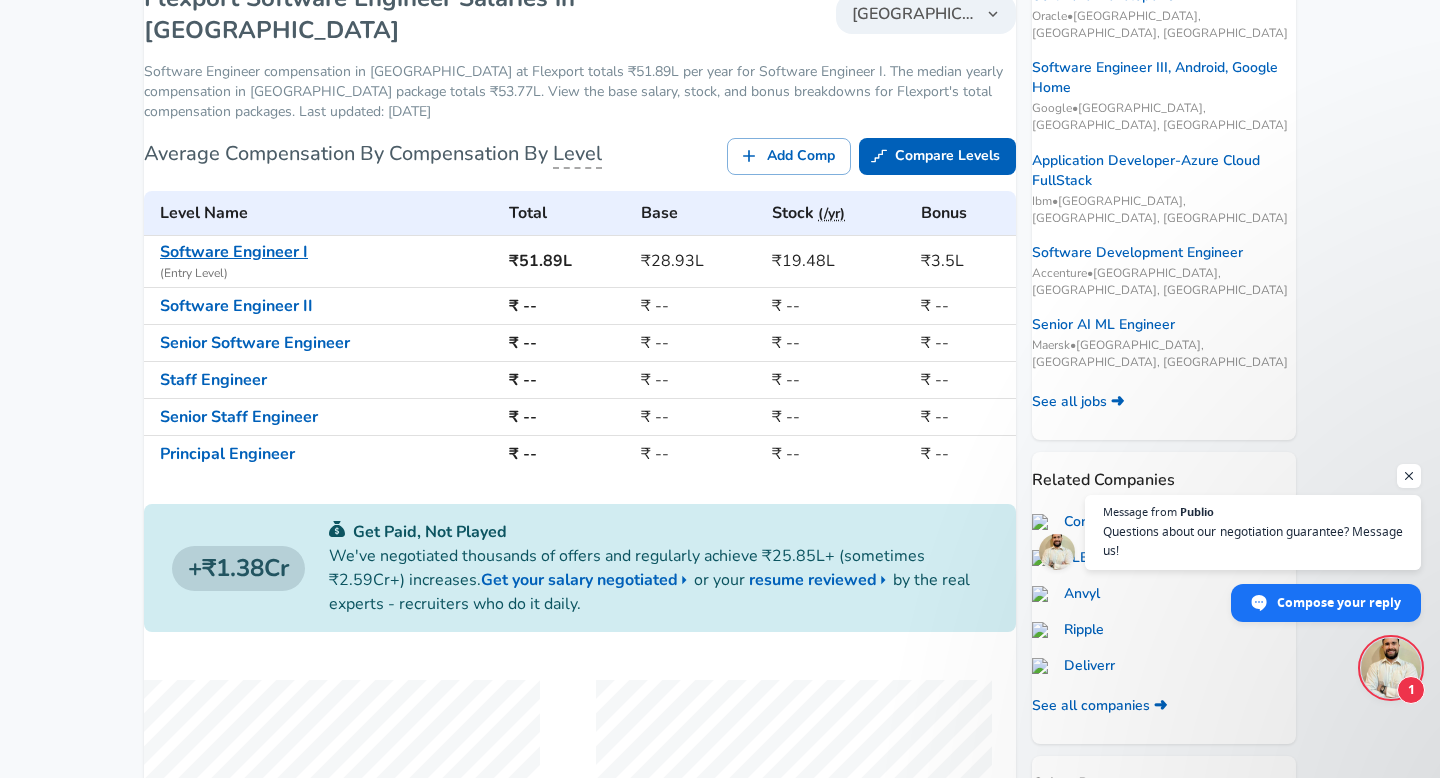 click on "Software Engineer I" at bounding box center [234, 252] 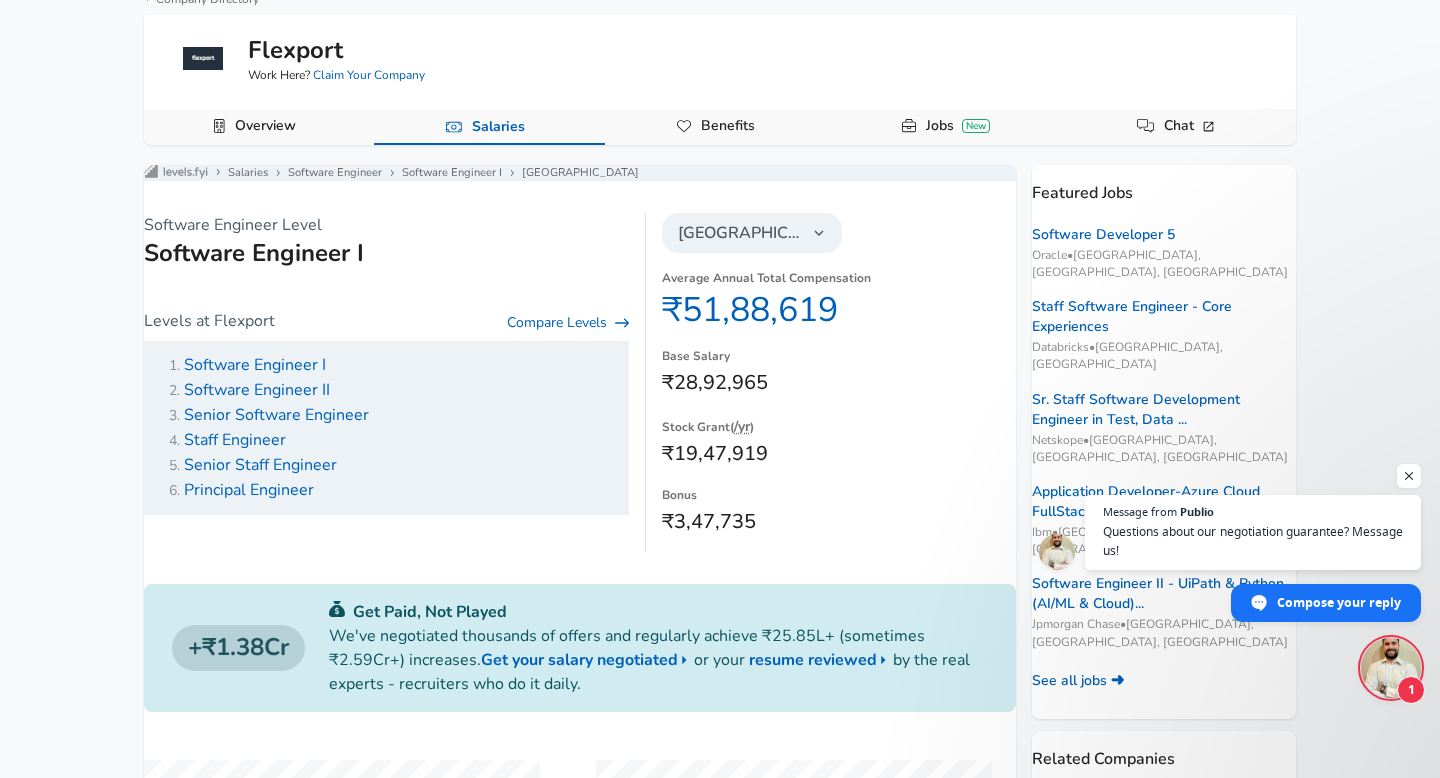 scroll, scrollTop: 0, scrollLeft: 0, axis: both 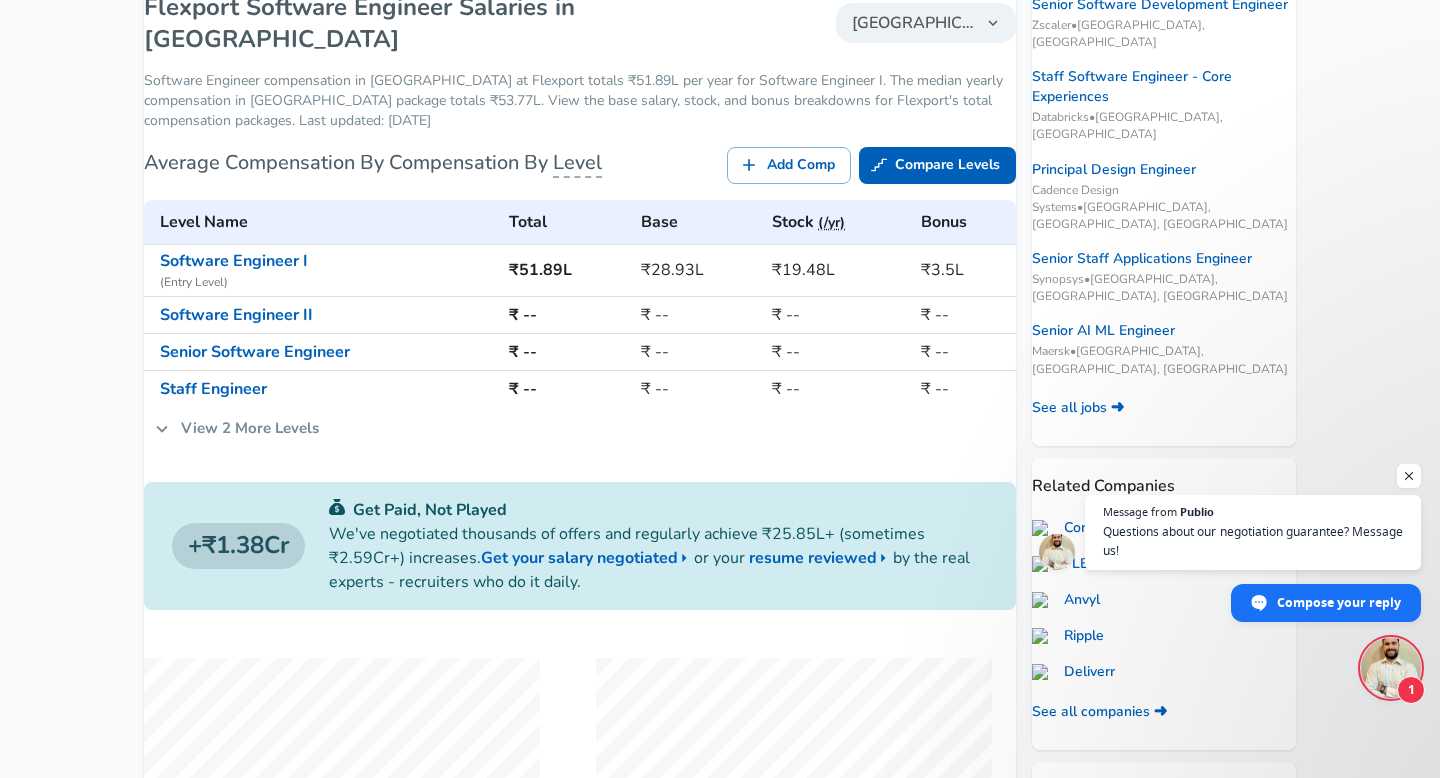 click on "View   2   More Levels" at bounding box center (237, 428) 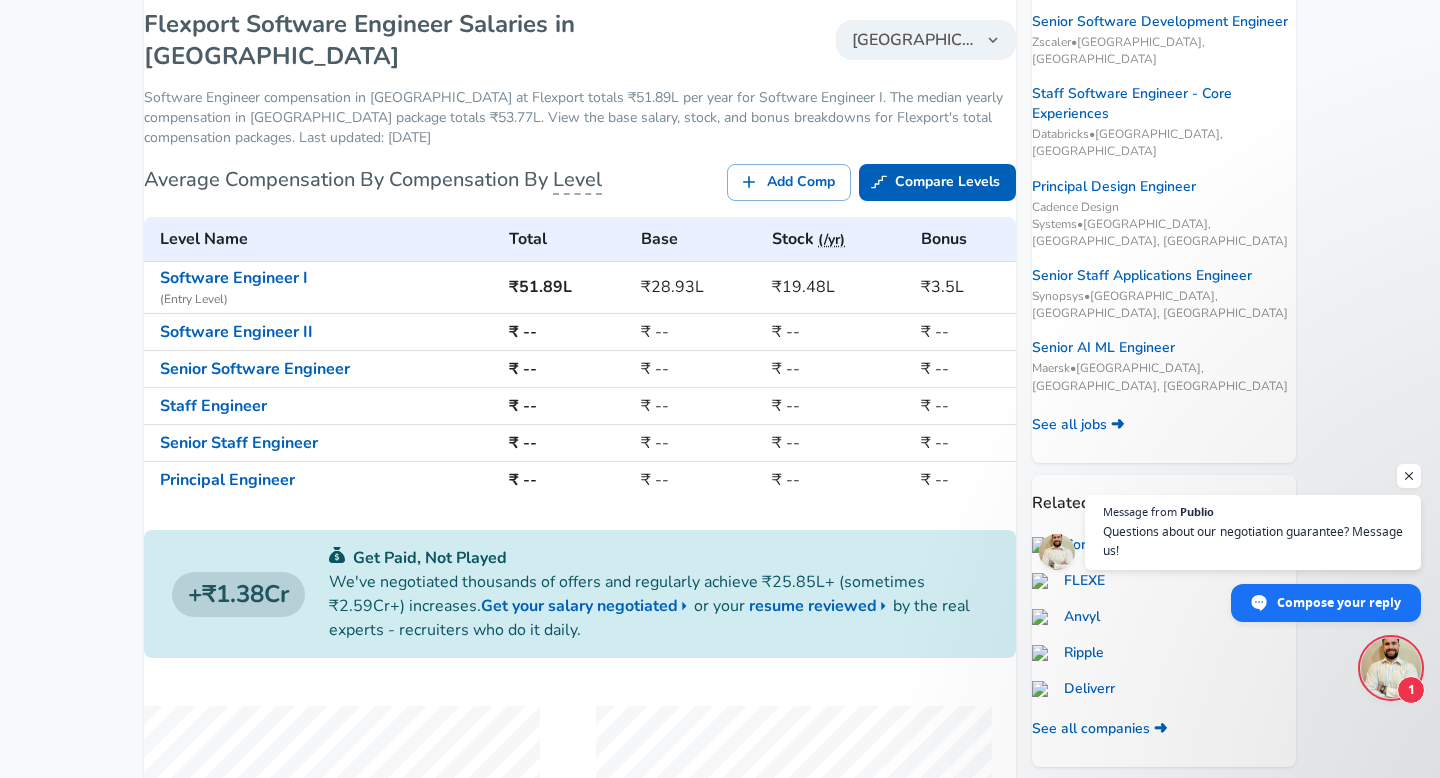 scroll, scrollTop: 313, scrollLeft: 0, axis: vertical 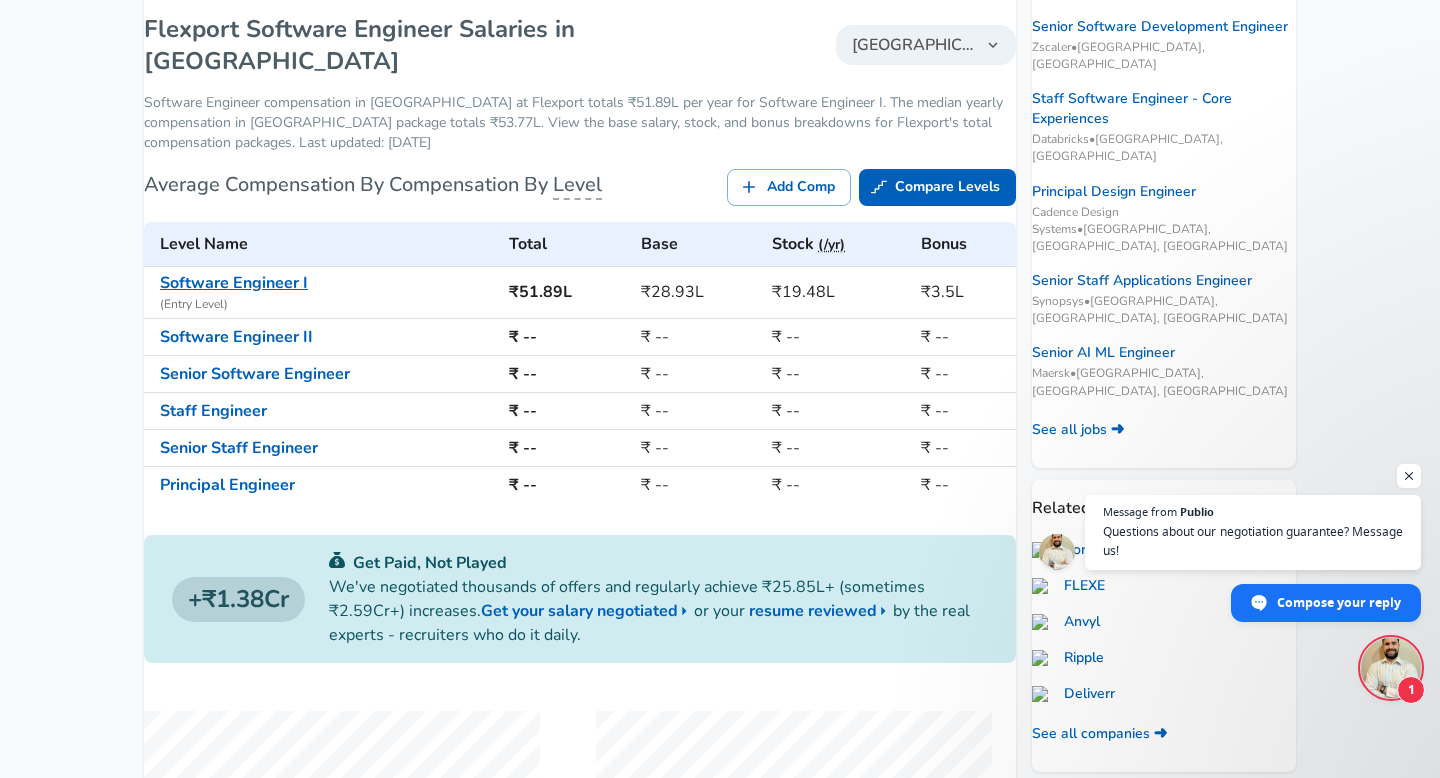 click on "Software Engineer I" at bounding box center [234, 283] 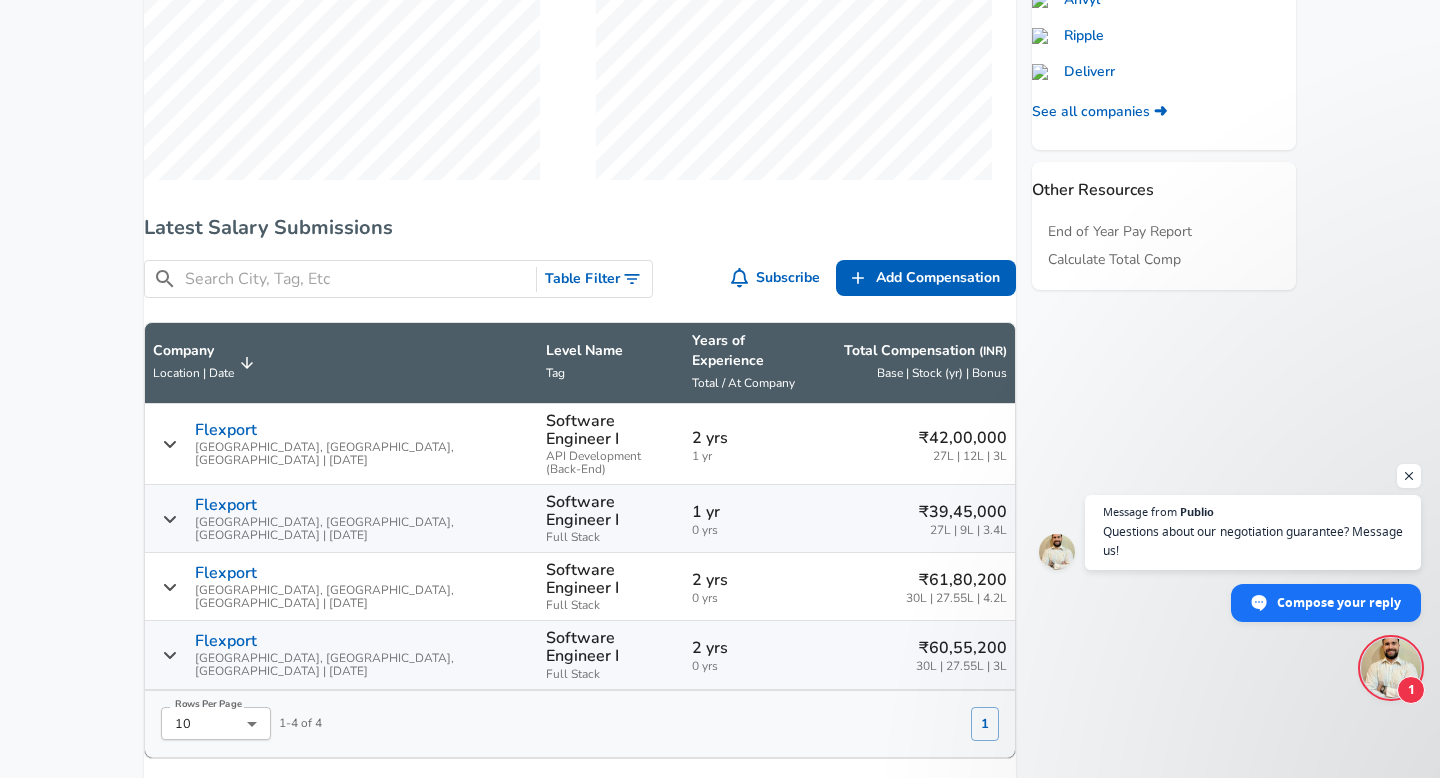 scroll, scrollTop: 932, scrollLeft: 0, axis: vertical 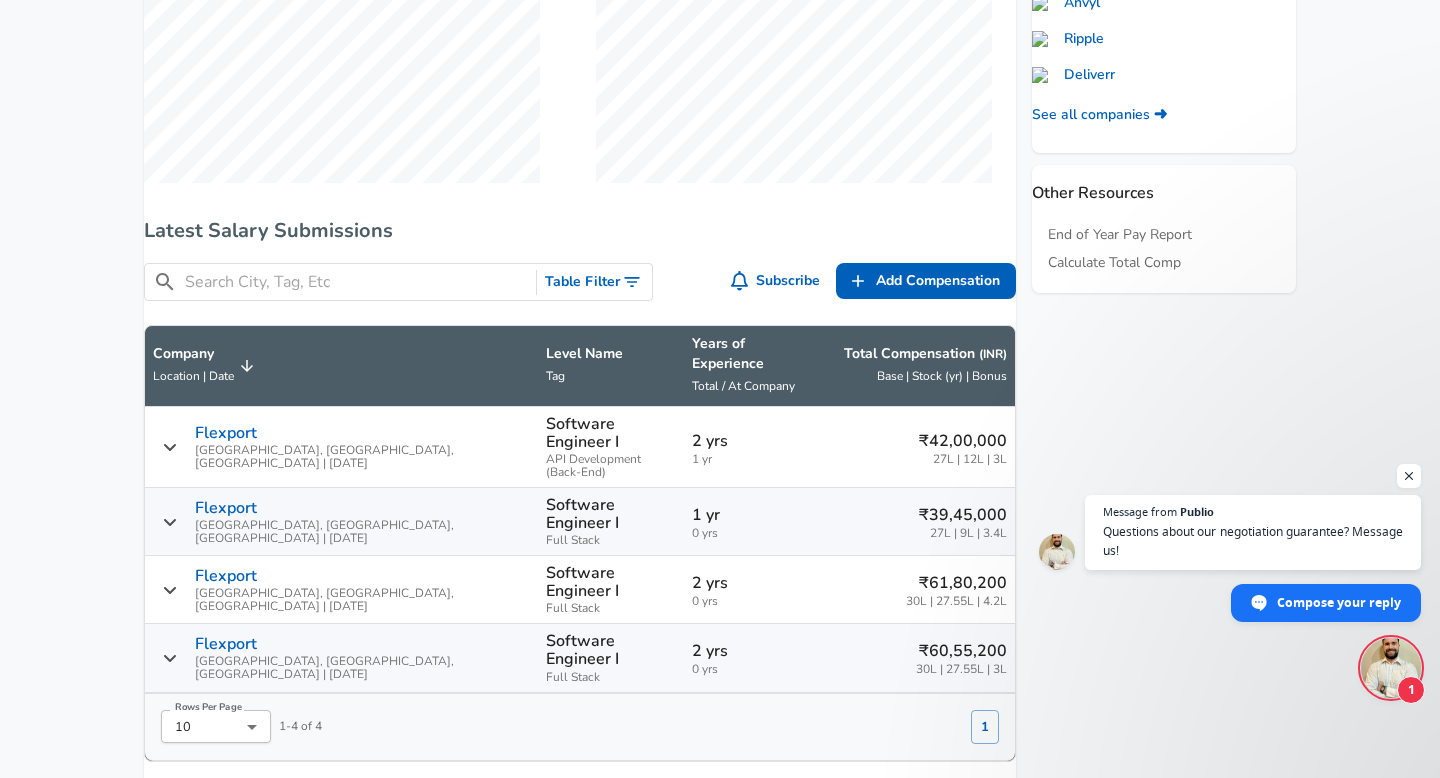 click on "Flexport" at bounding box center [226, 433] 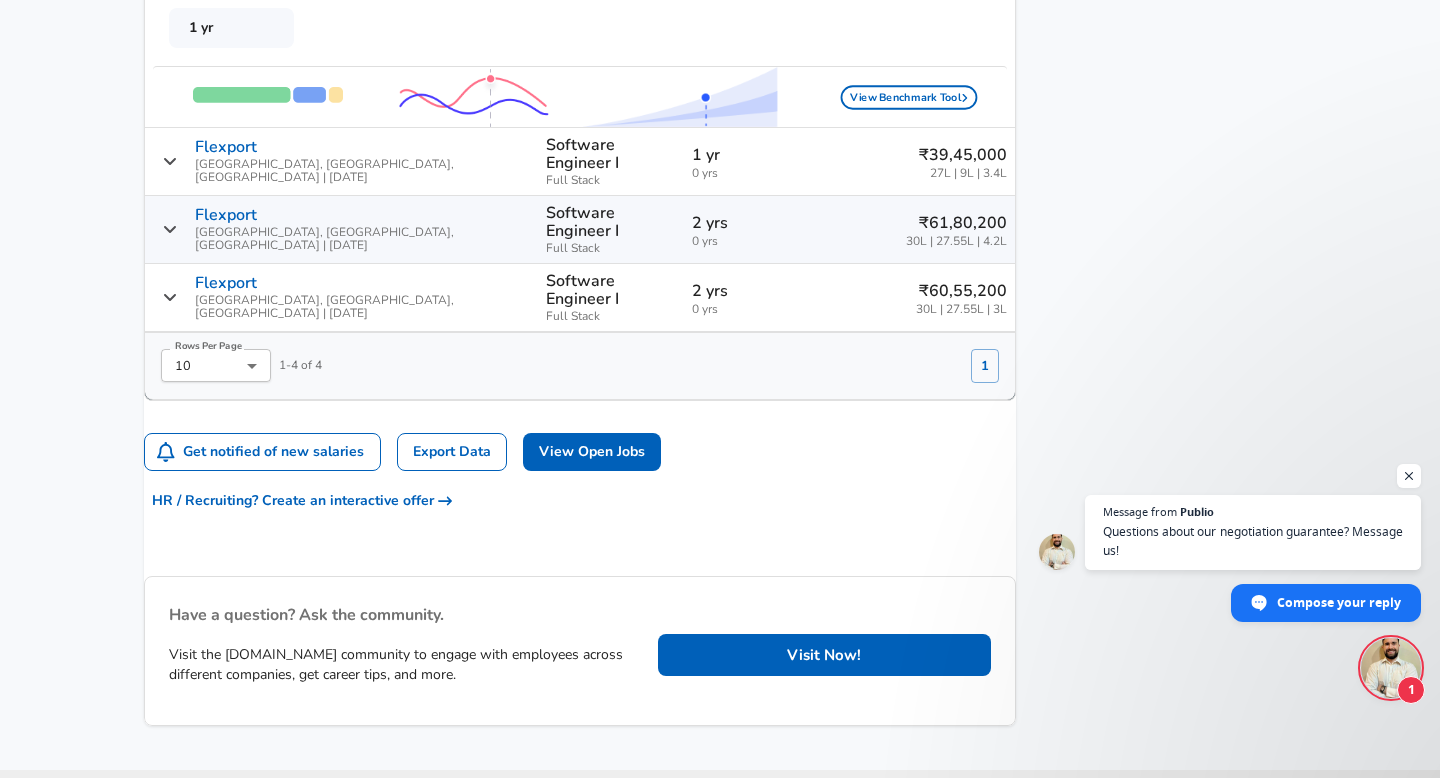 scroll, scrollTop: 2088, scrollLeft: 0, axis: vertical 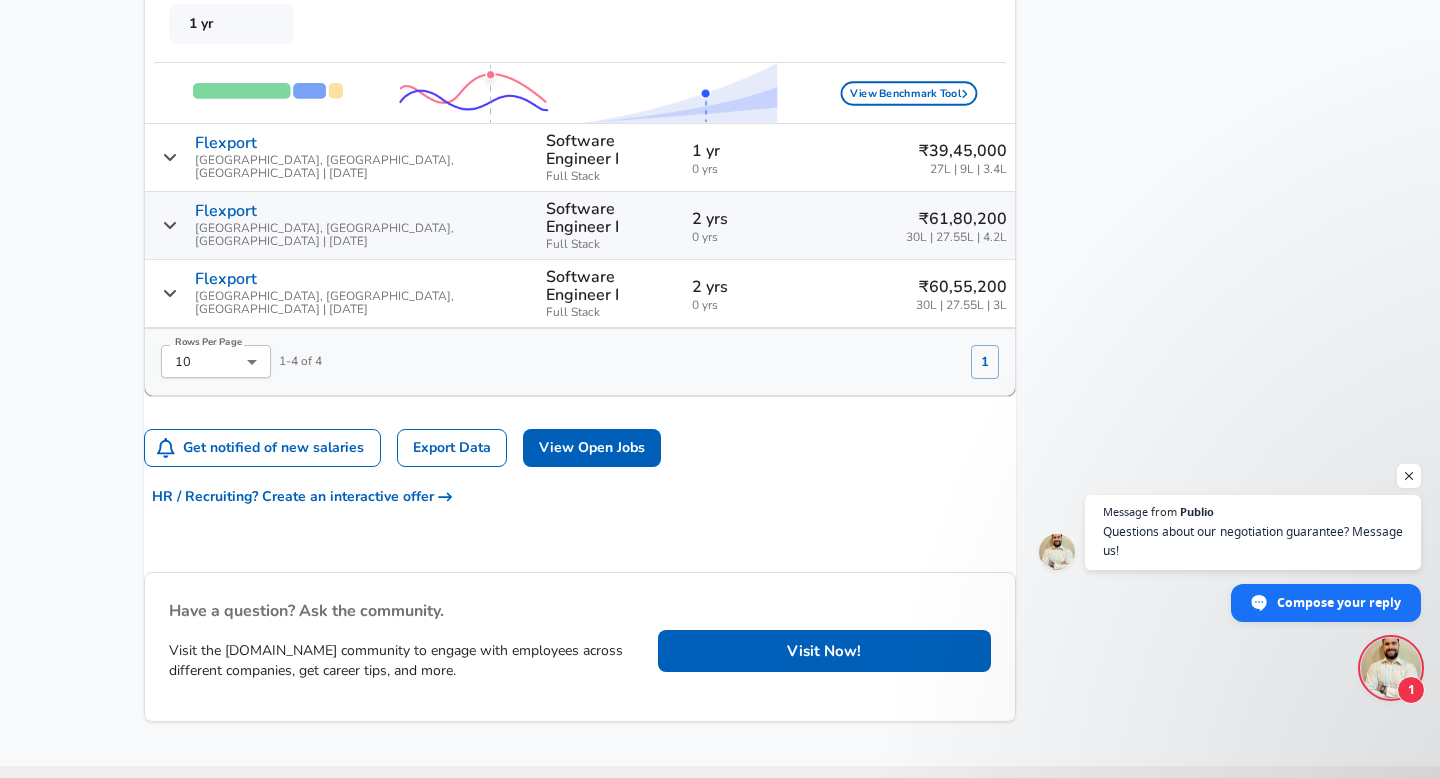 click 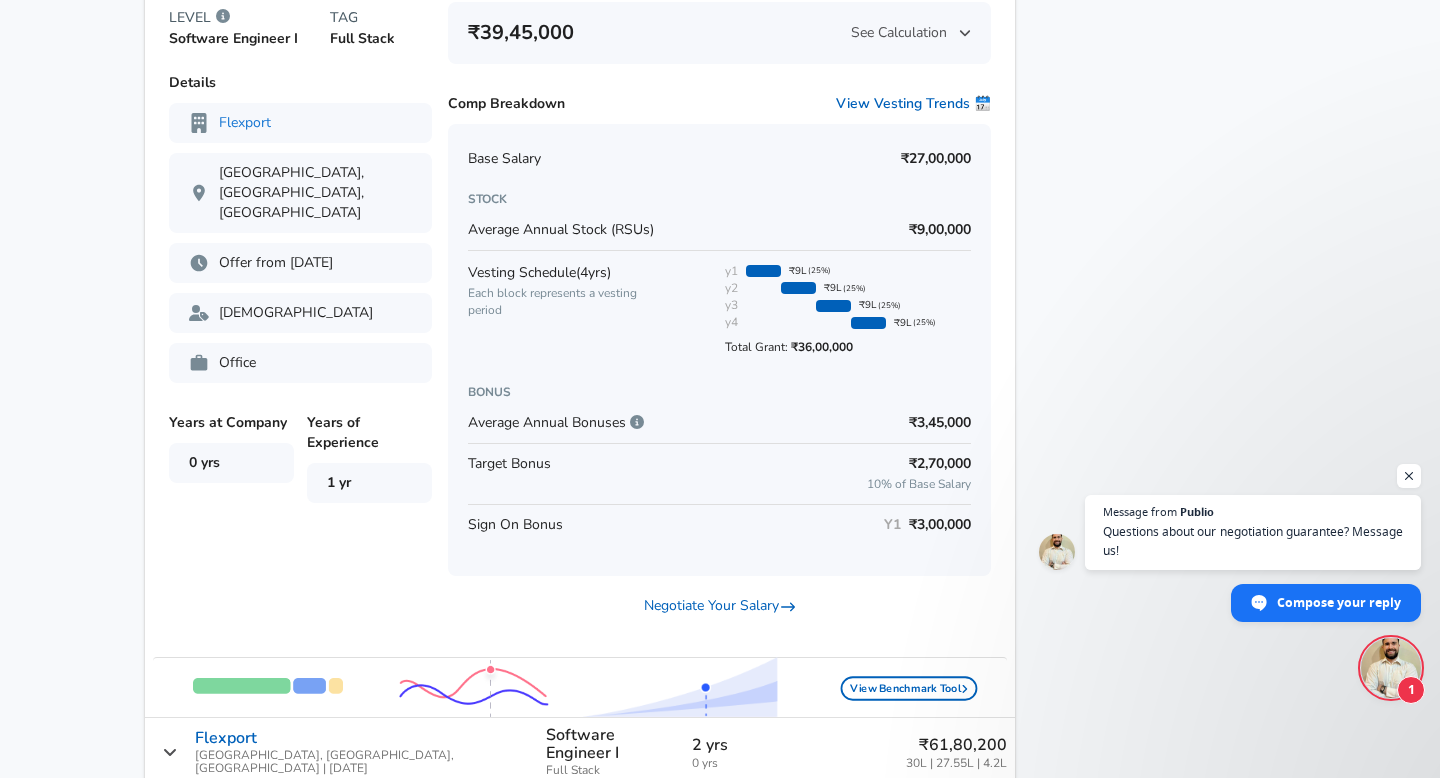 scroll, scrollTop: 2512, scrollLeft: 0, axis: vertical 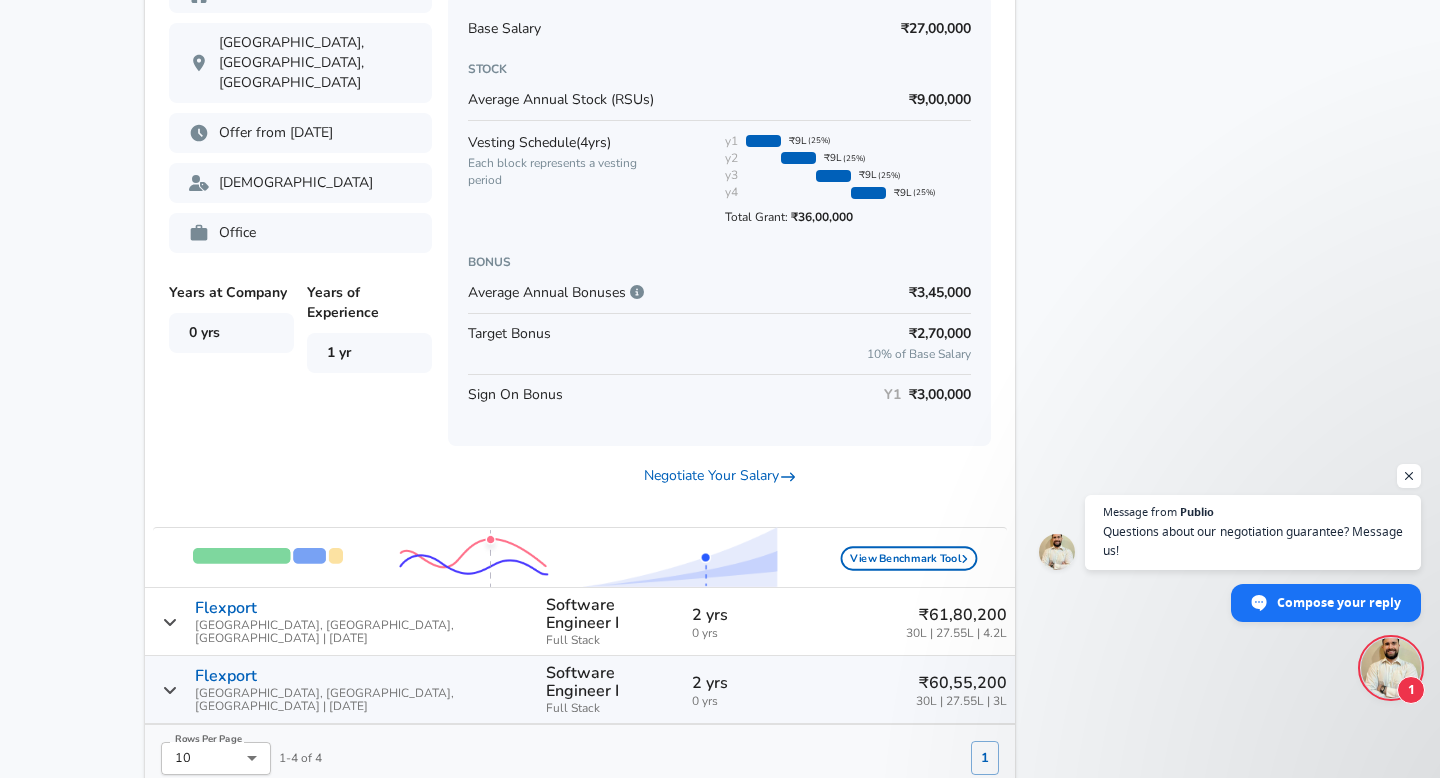 click 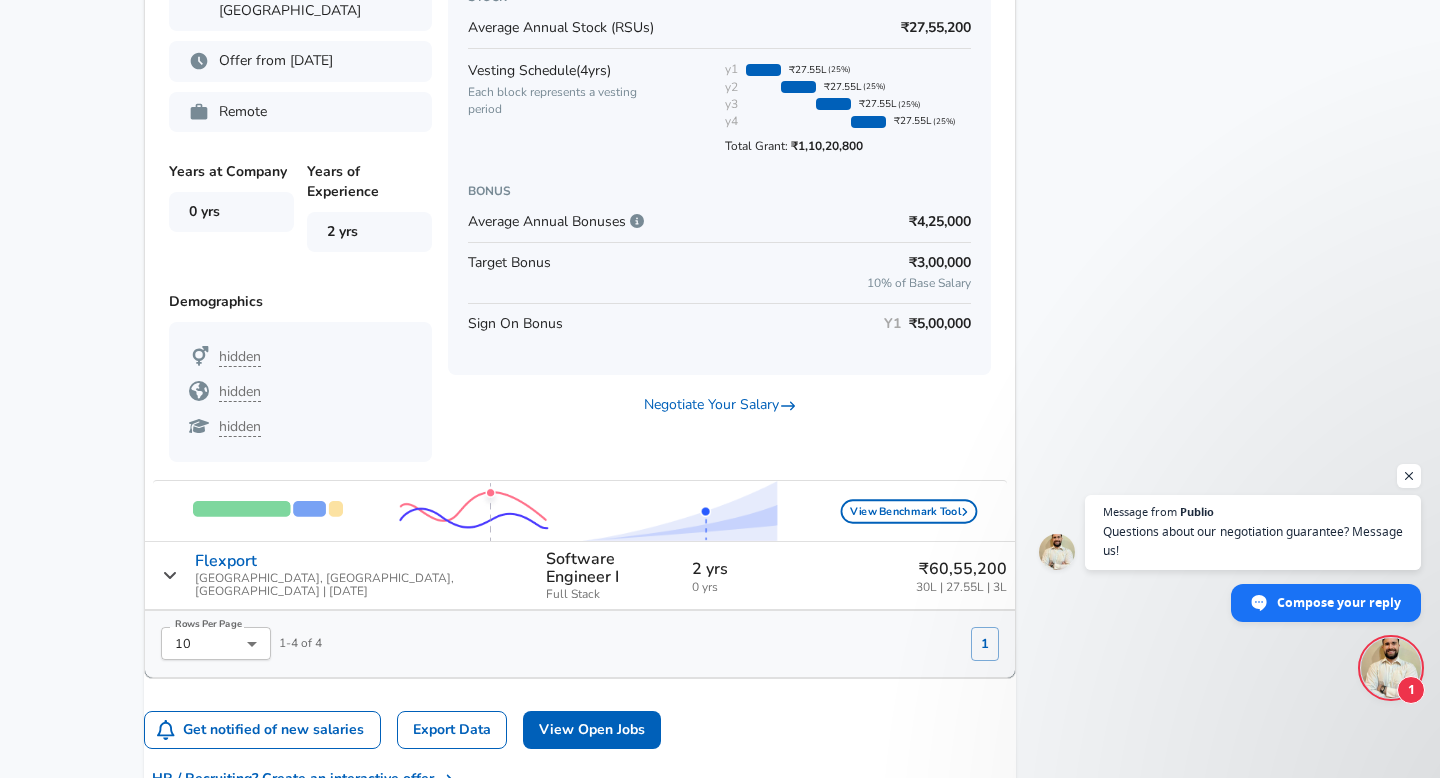 scroll, scrollTop: 3495, scrollLeft: 0, axis: vertical 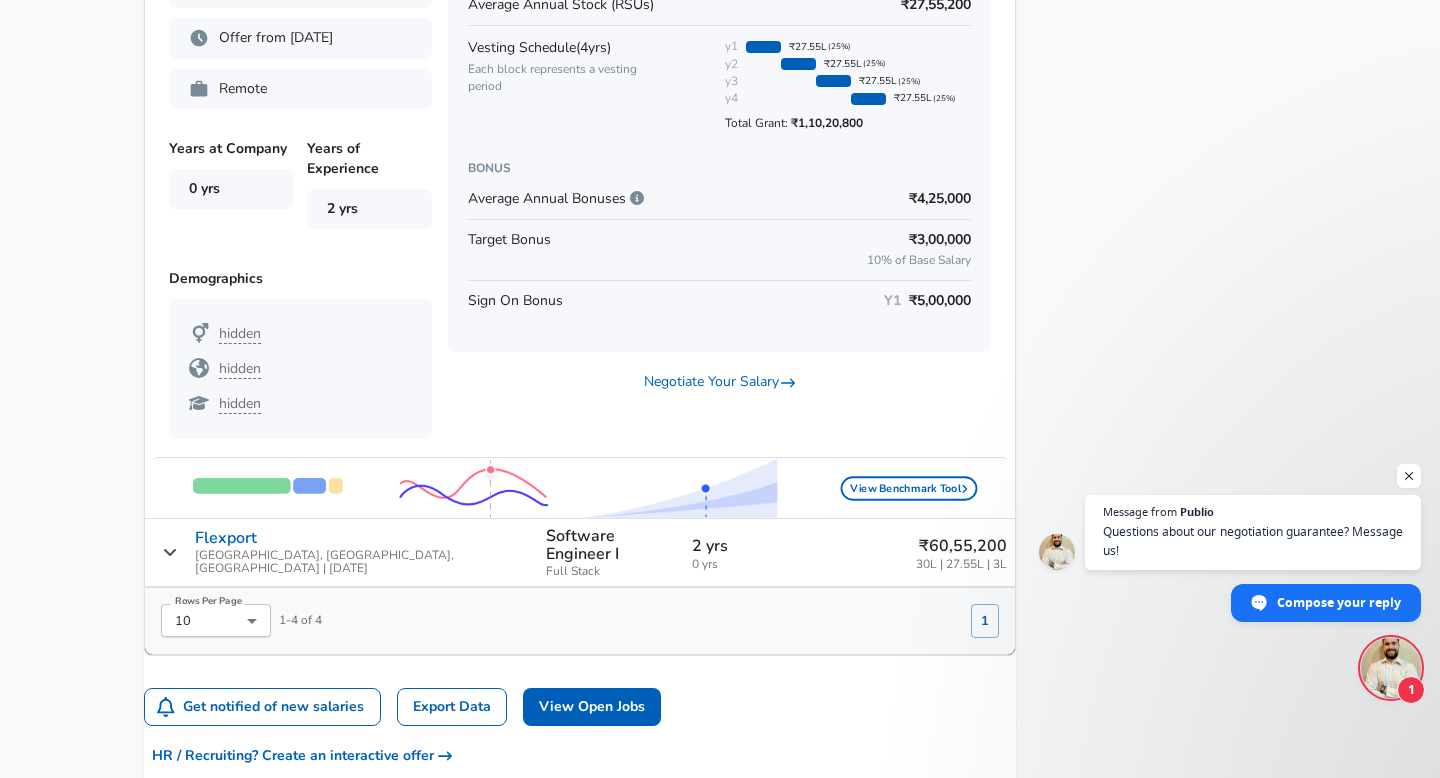 click 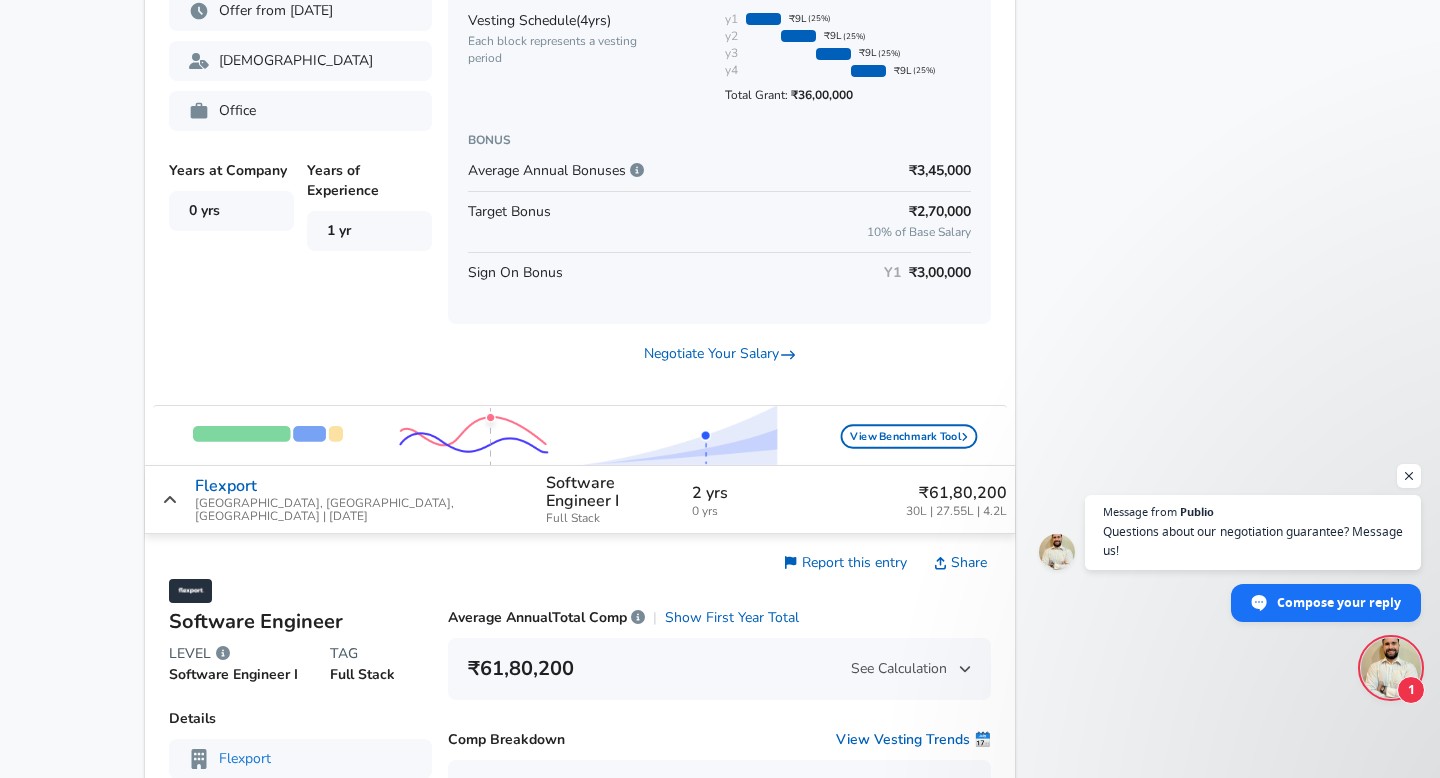 scroll, scrollTop: 2620, scrollLeft: 0, axis: vertical 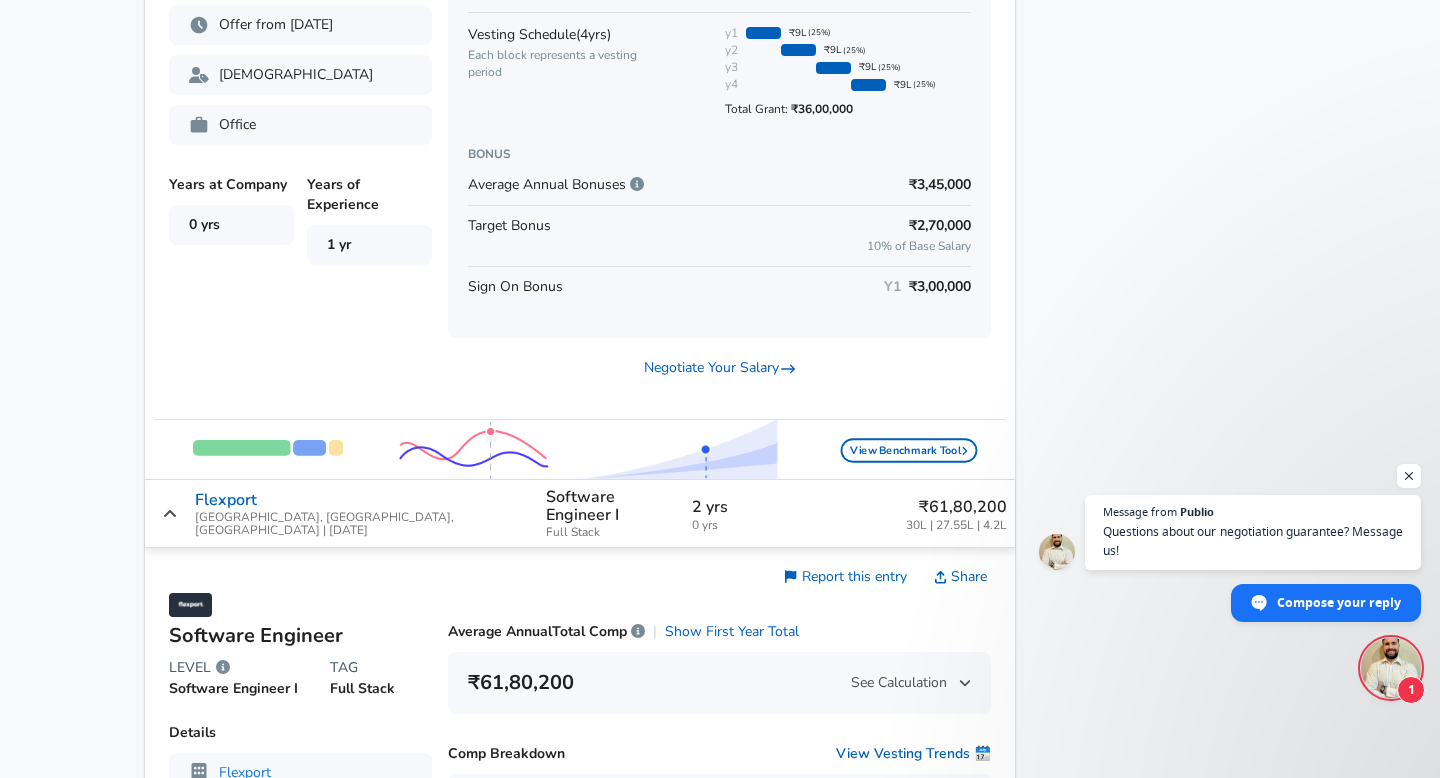 click on "Flexport [GEOGRAPHIC_DATA], [GEOGRAPHIC_DATA], [GEOGRAPHIC_DATA]   |   [DATE]" at bounding box center [341, 514] 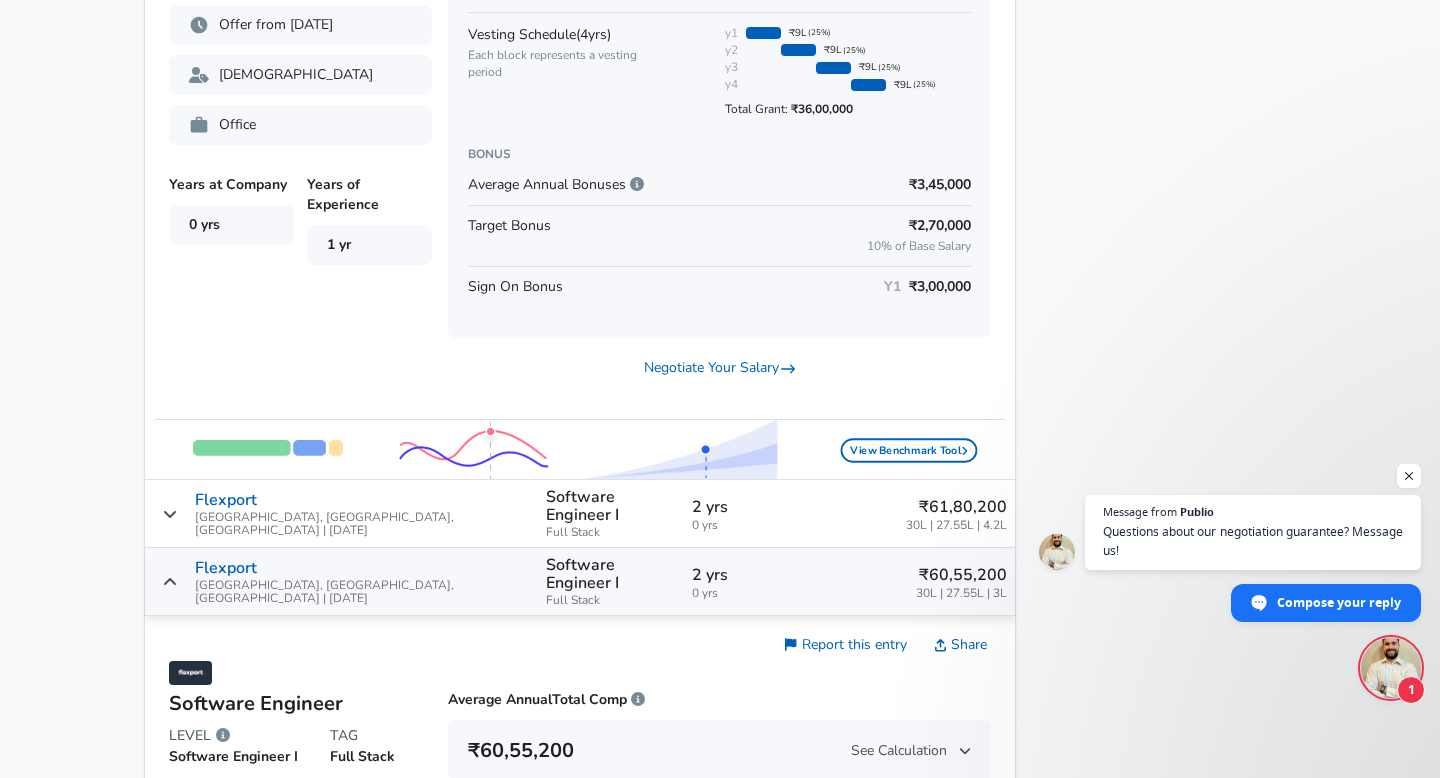 click on "Flexport Bengaluru, [GEOGRAPHIC_DATA], [GEOGRAPHIC_DATA]   |   [DATE]" at bounding box center [341, 582] 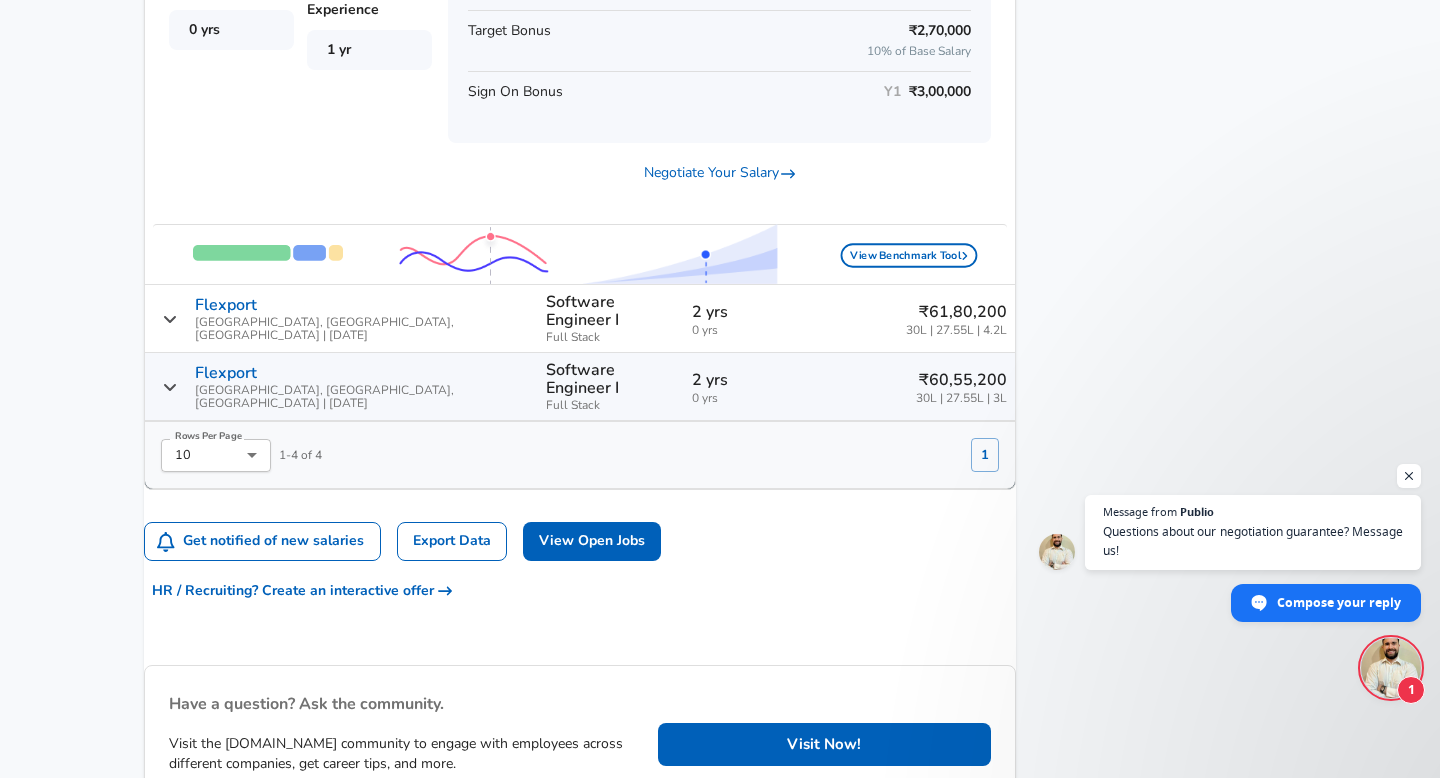 scroll, scrollTop: 2806, scrollLeft: 0, axis: vertical 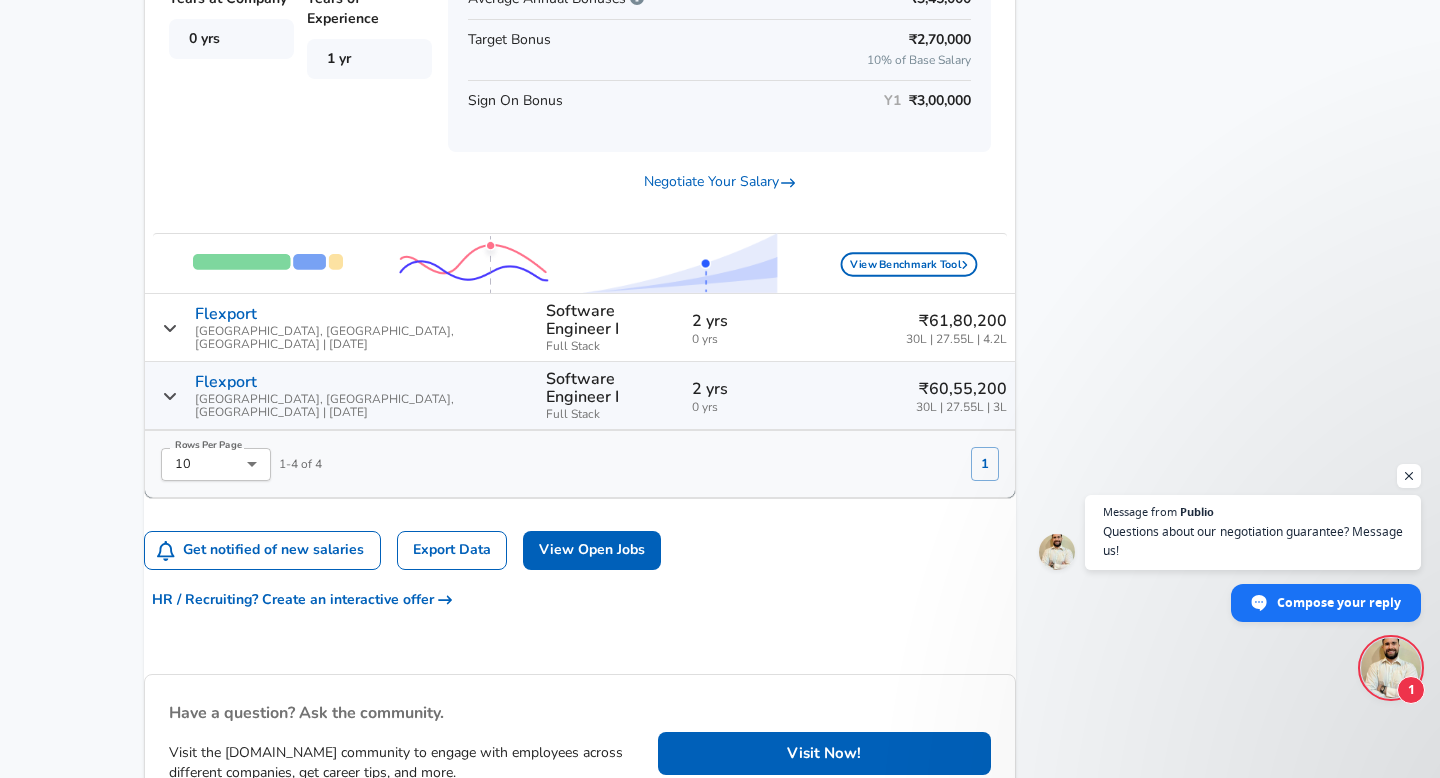 click 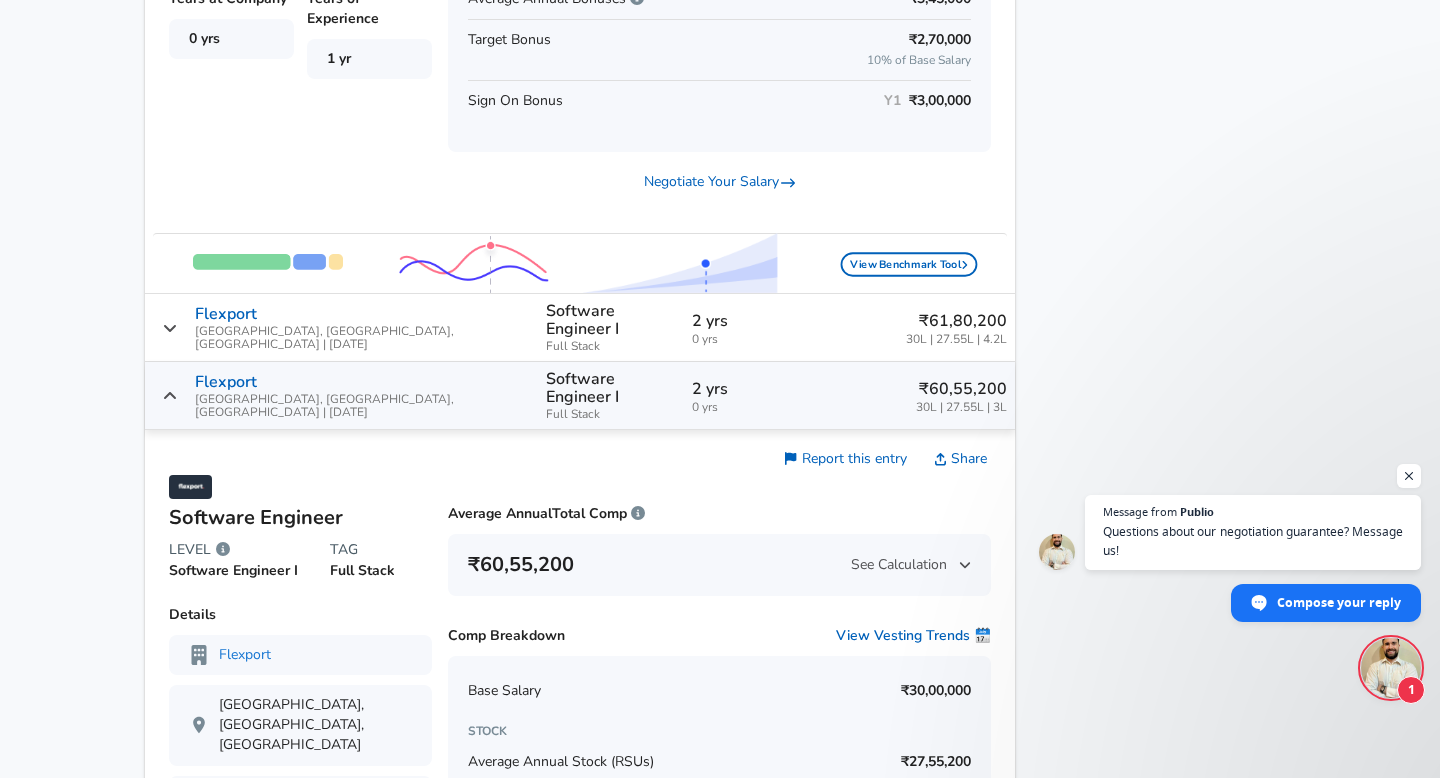 scroll, scrollTop: 2784, scrollLeft: 0, axis: vertical 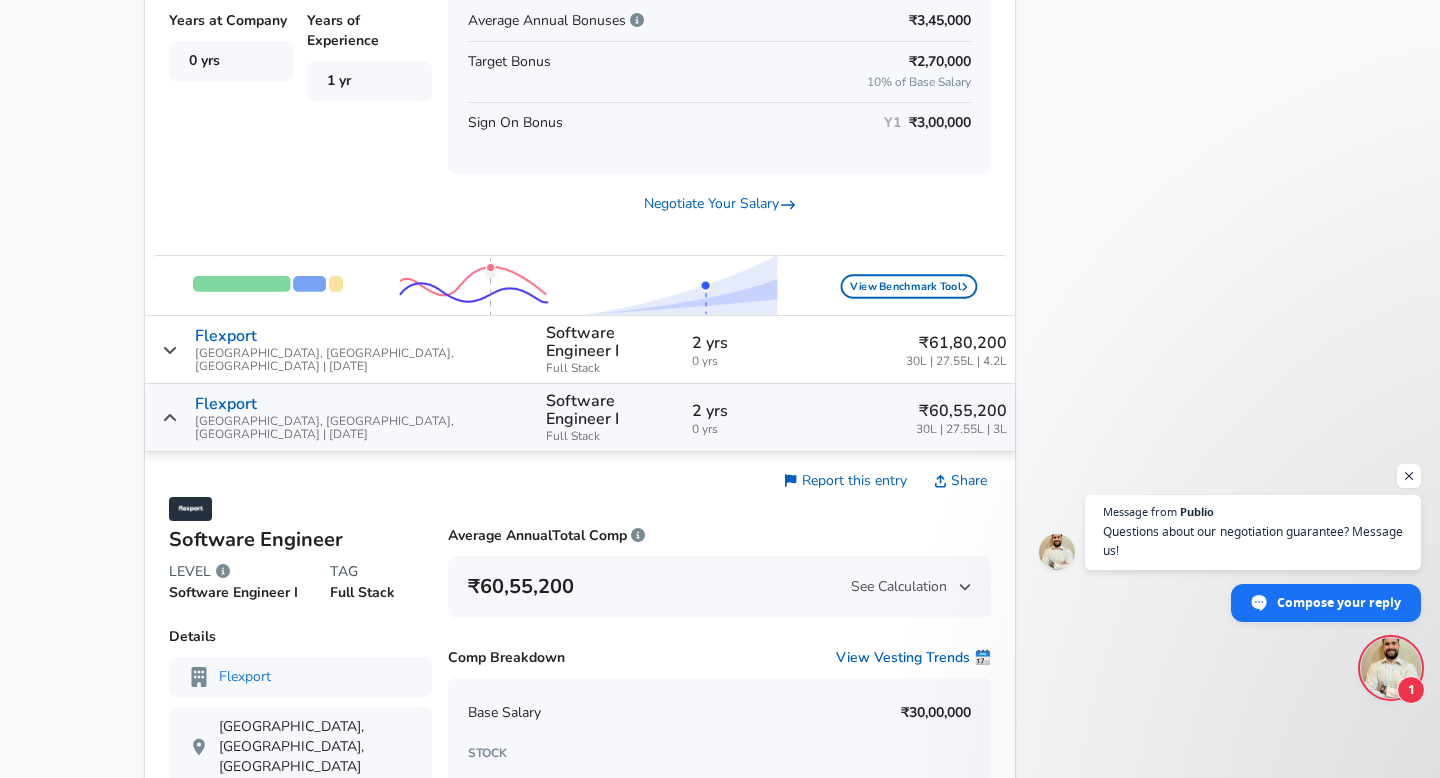 click 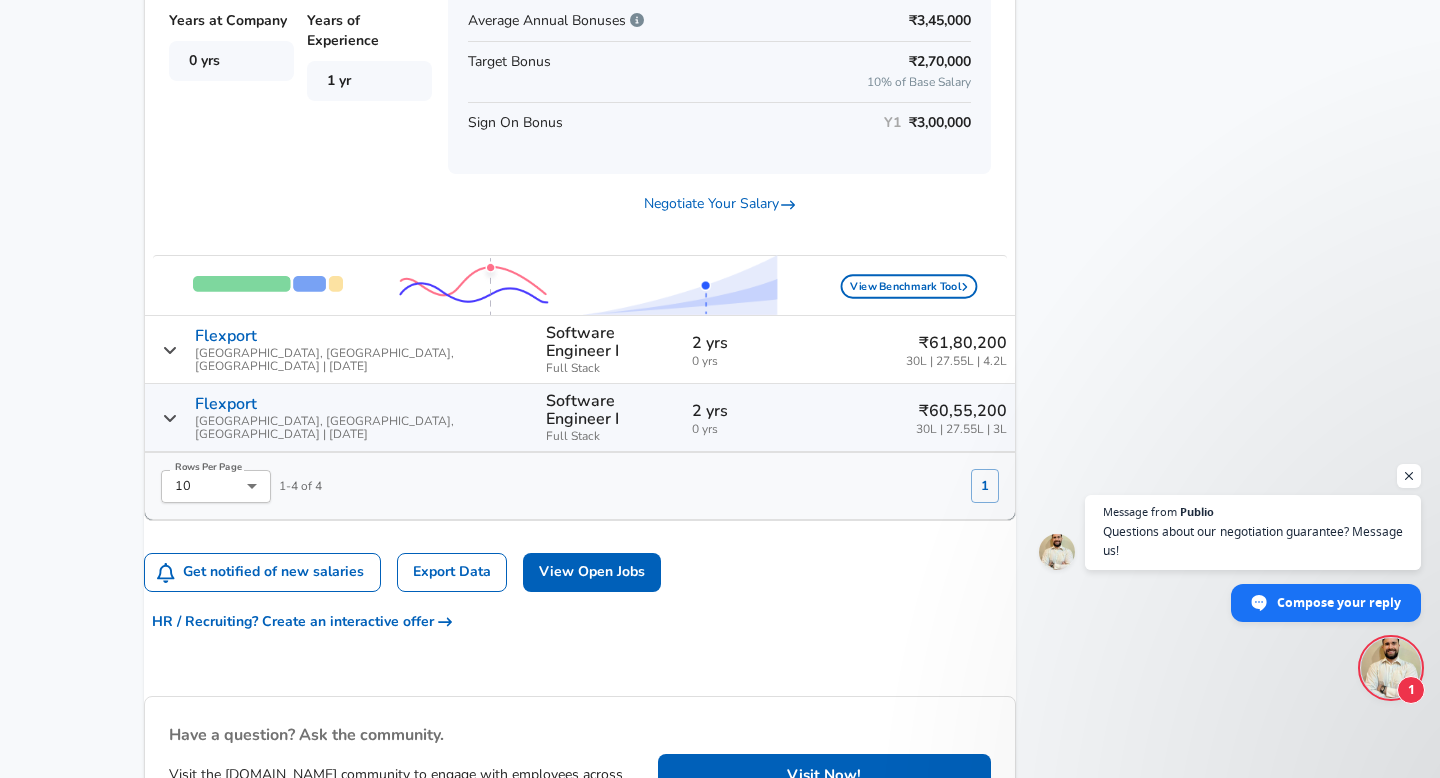 click 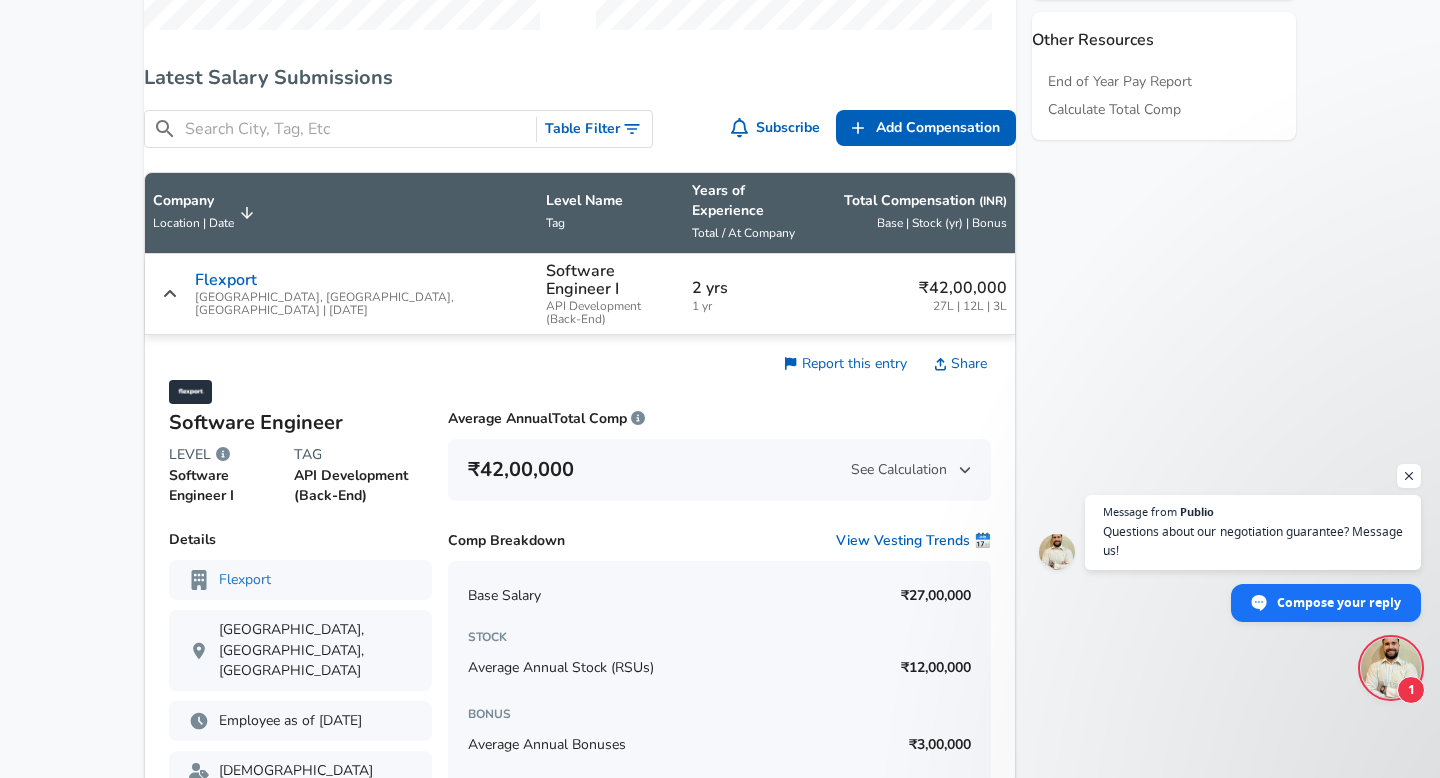 scroll, scrollTop: 1082, scrollLeft: 0, axis: vertical 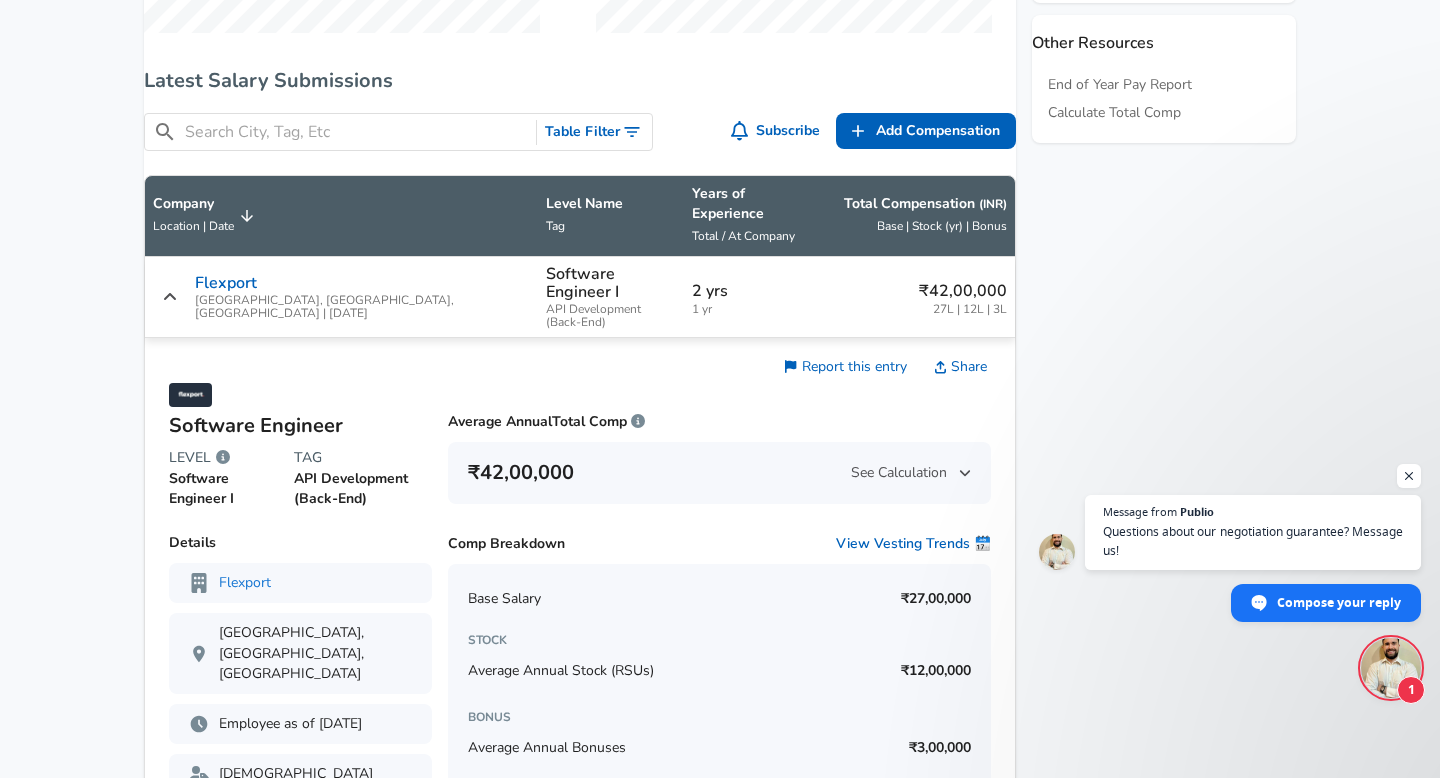 click 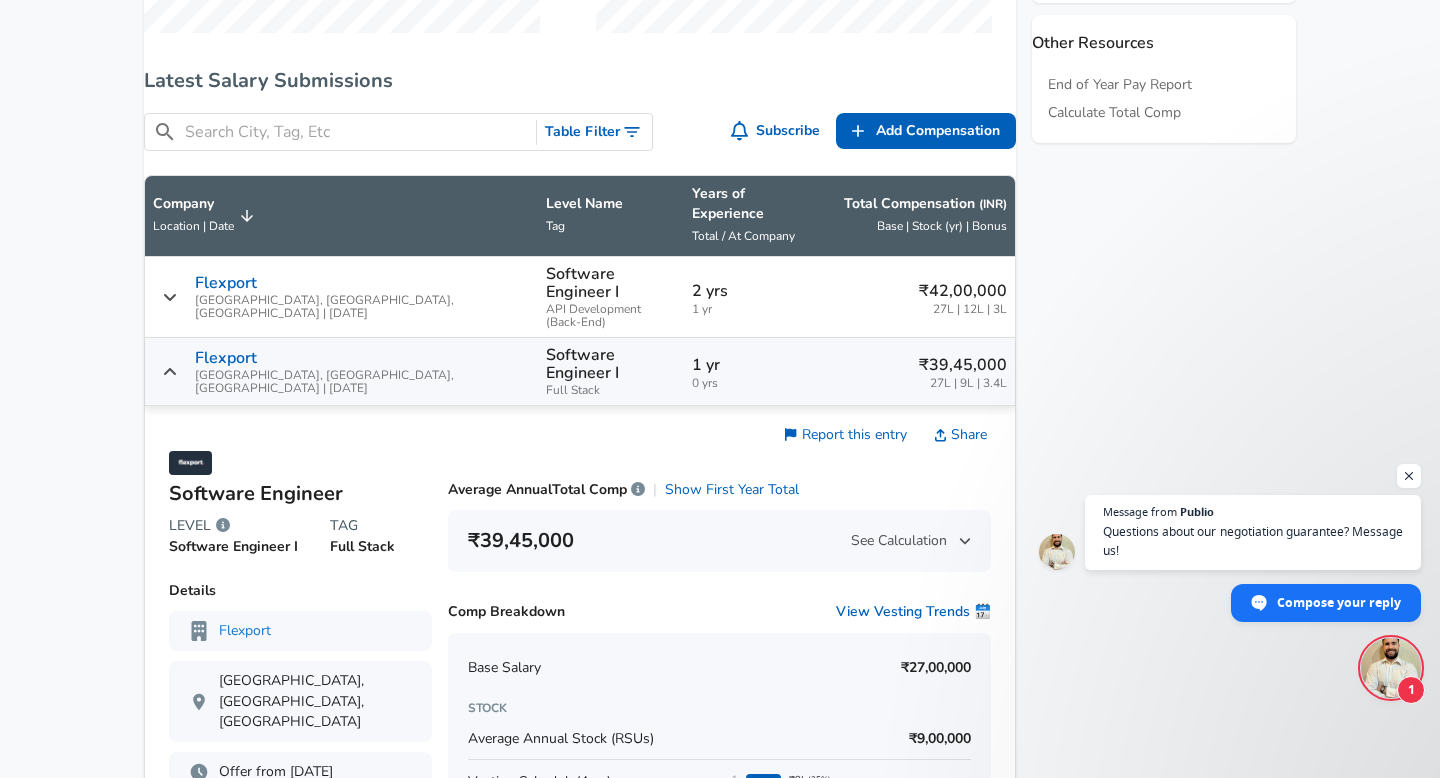 click on "Flexport Bengaluru, [GEOGRAPHIC_DATA], [GEOGRAPHIC_DATA]   |   [DATE]" at bounding box center [341, 372] 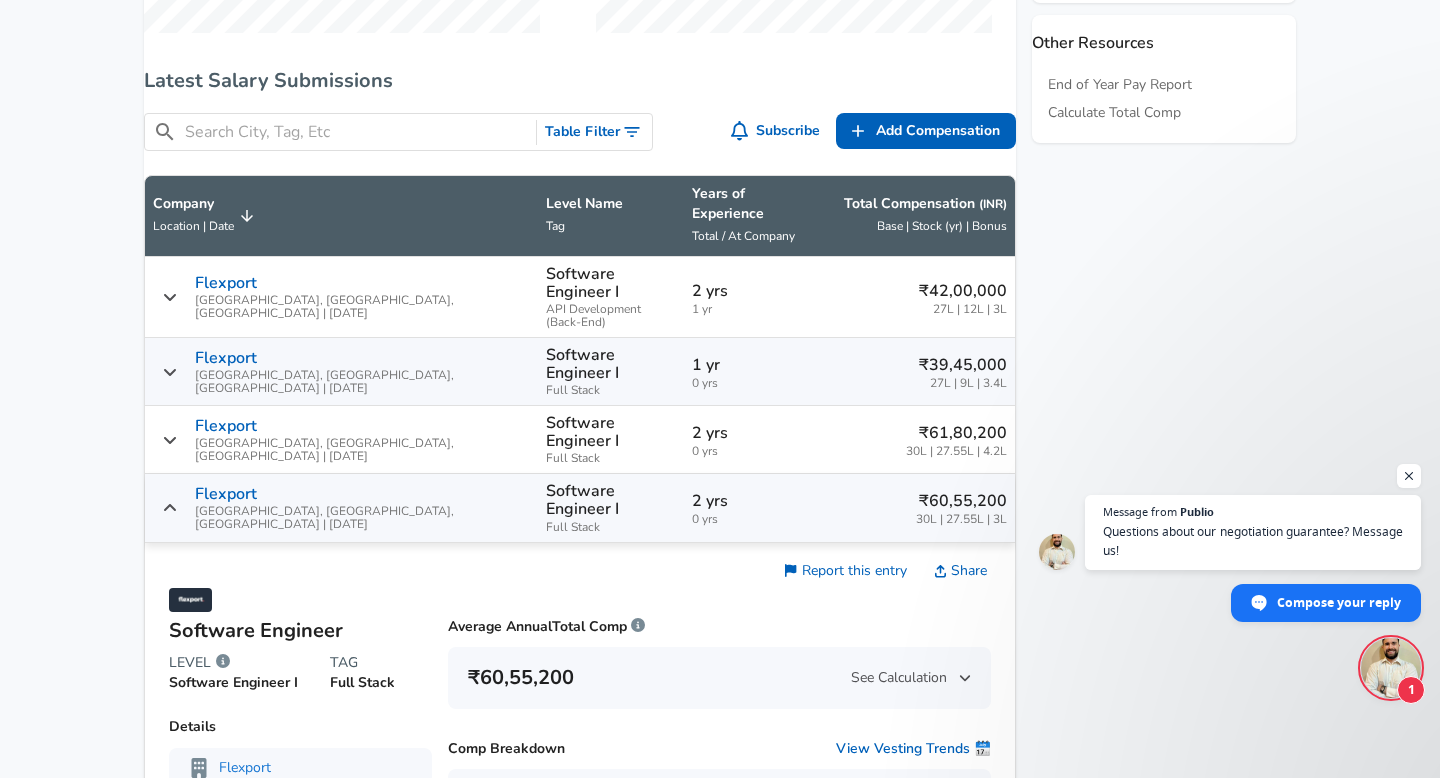 click 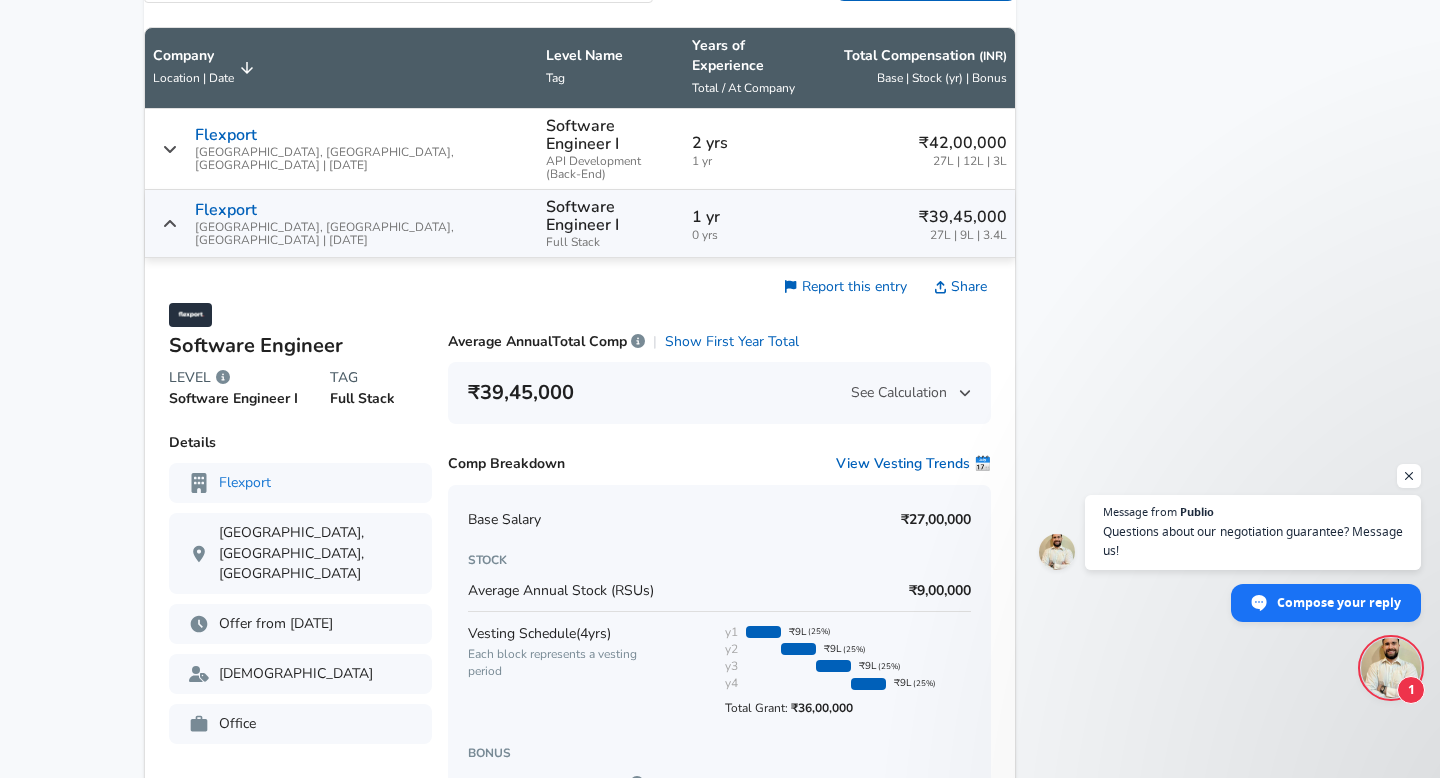scroll, scrollTop: 1220, scrollLeft: 0, axis: vertical 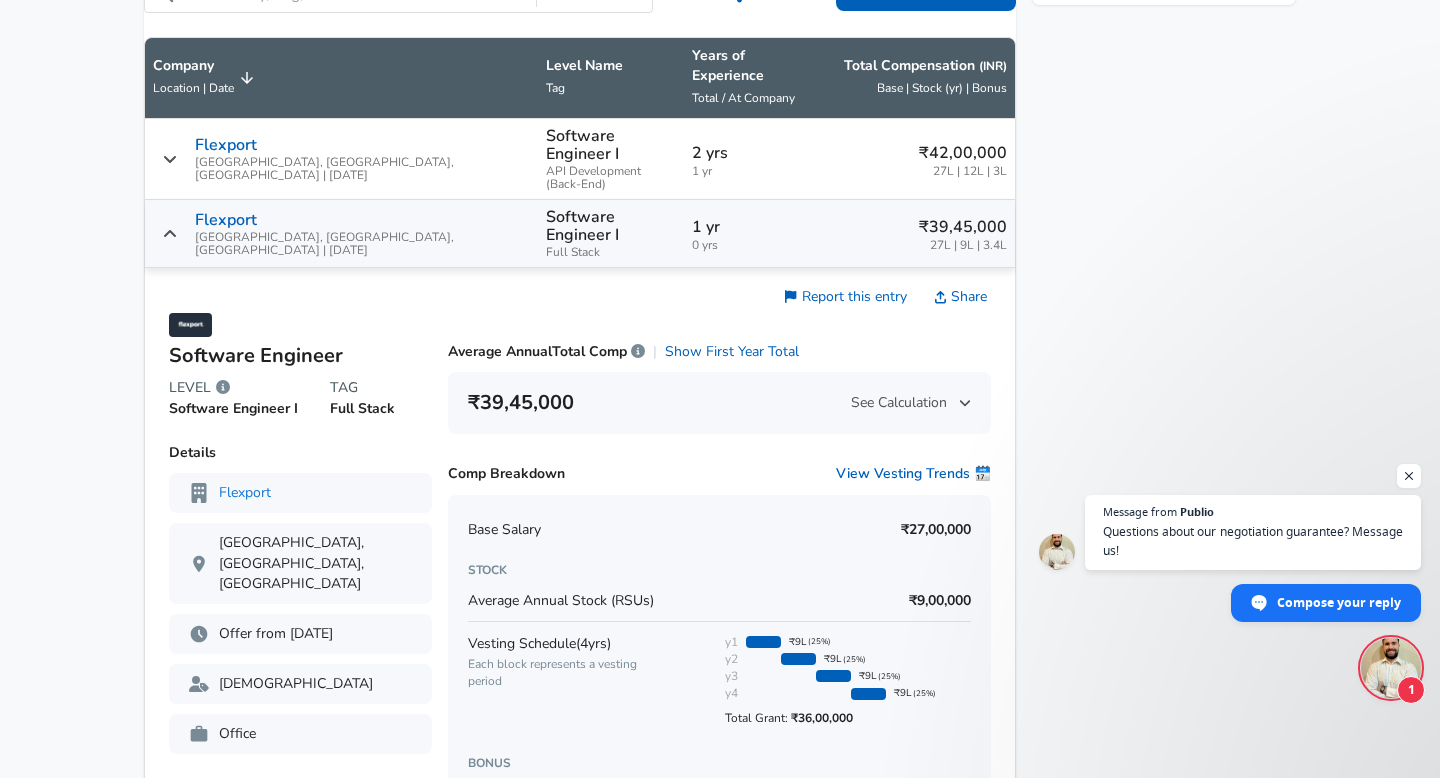 click on "Flexport Bengaluru, [GEOGRAPHIC_DATA], [GEOGRAPHIC_DATA]   |   [DATE]" at bounding box center [341, 234] 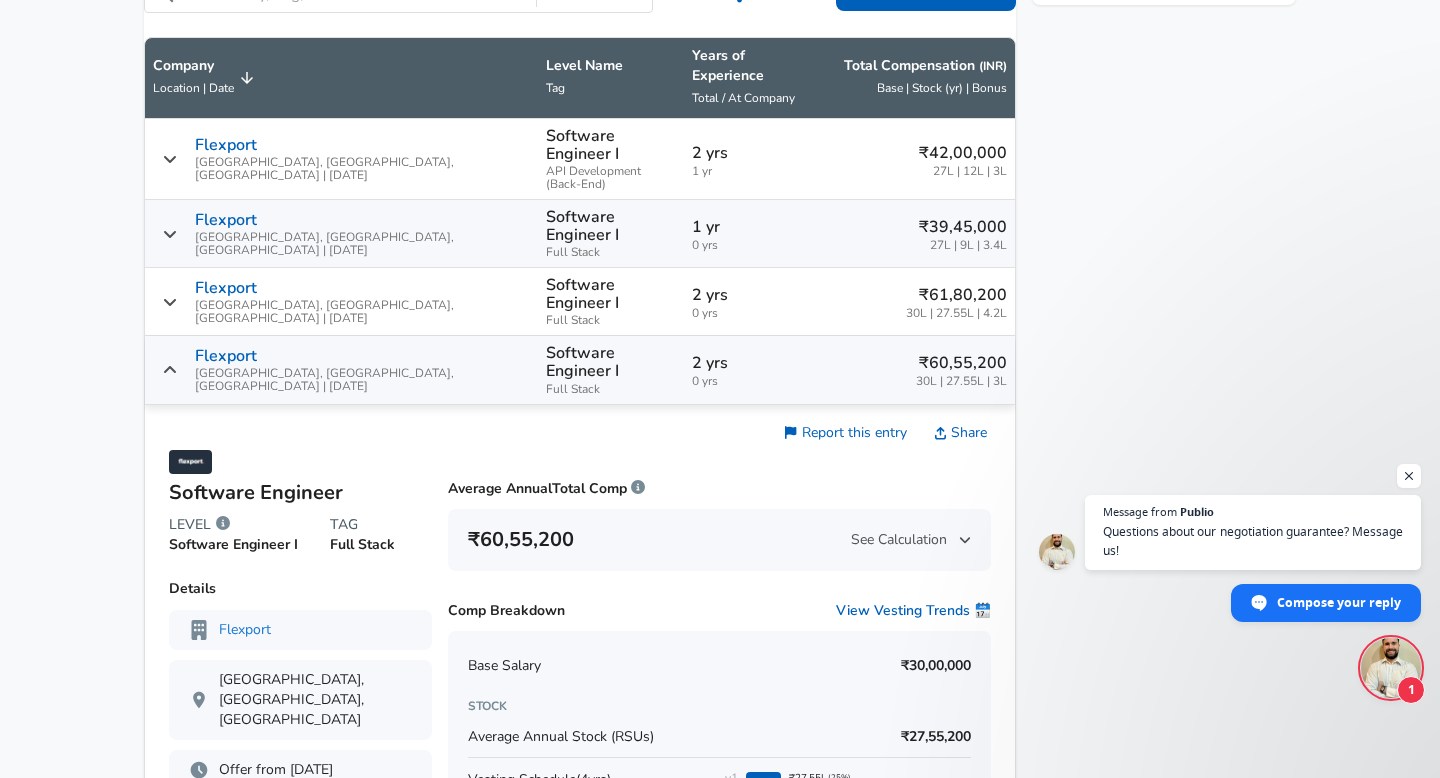 click 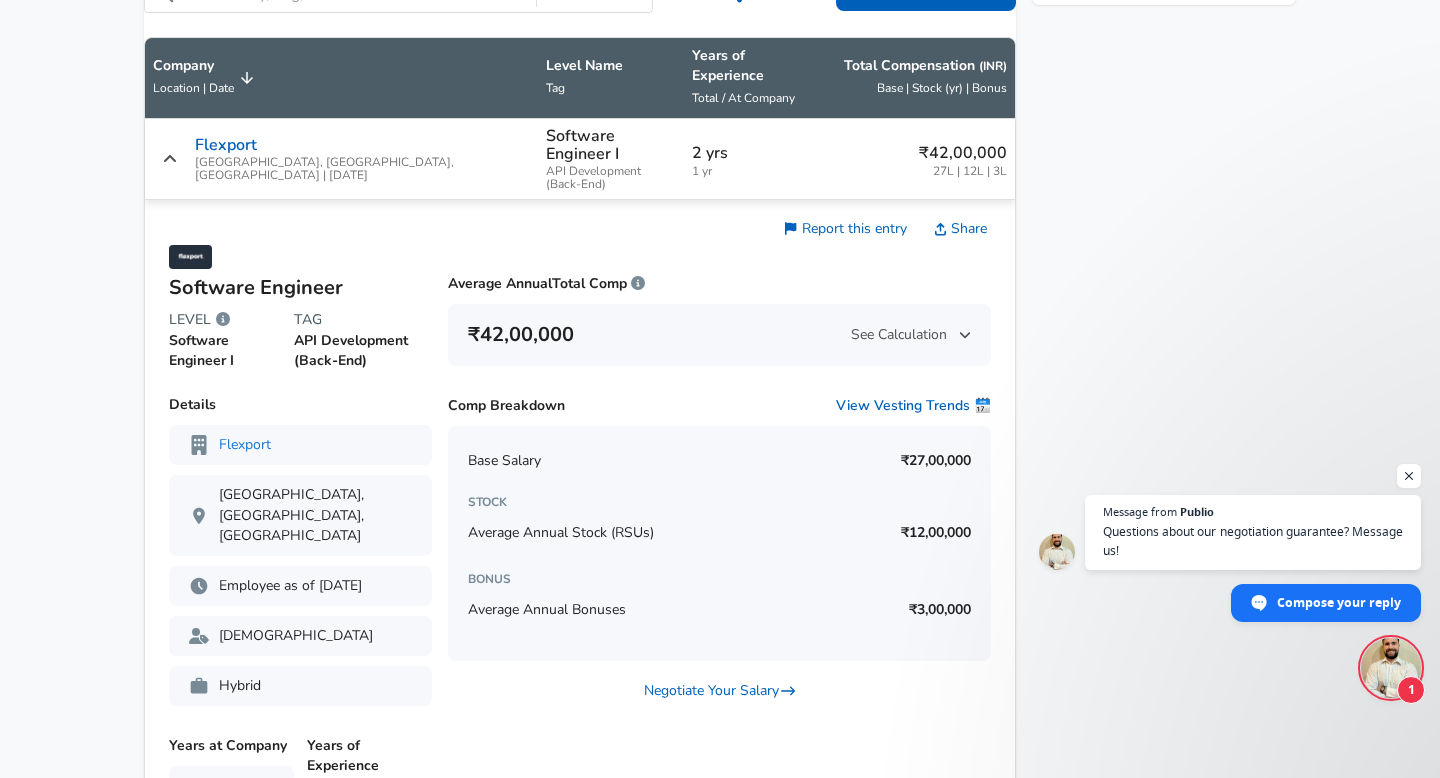 click 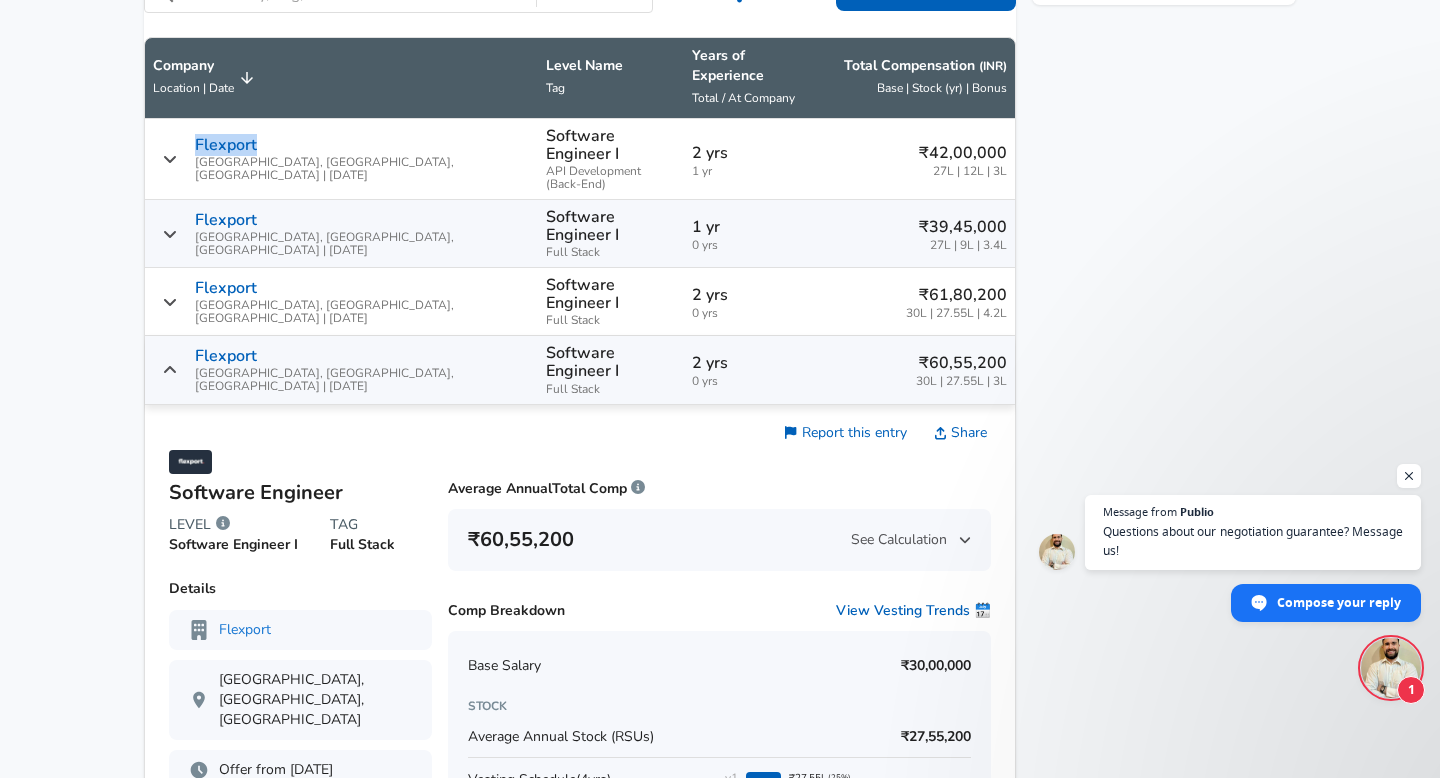 click 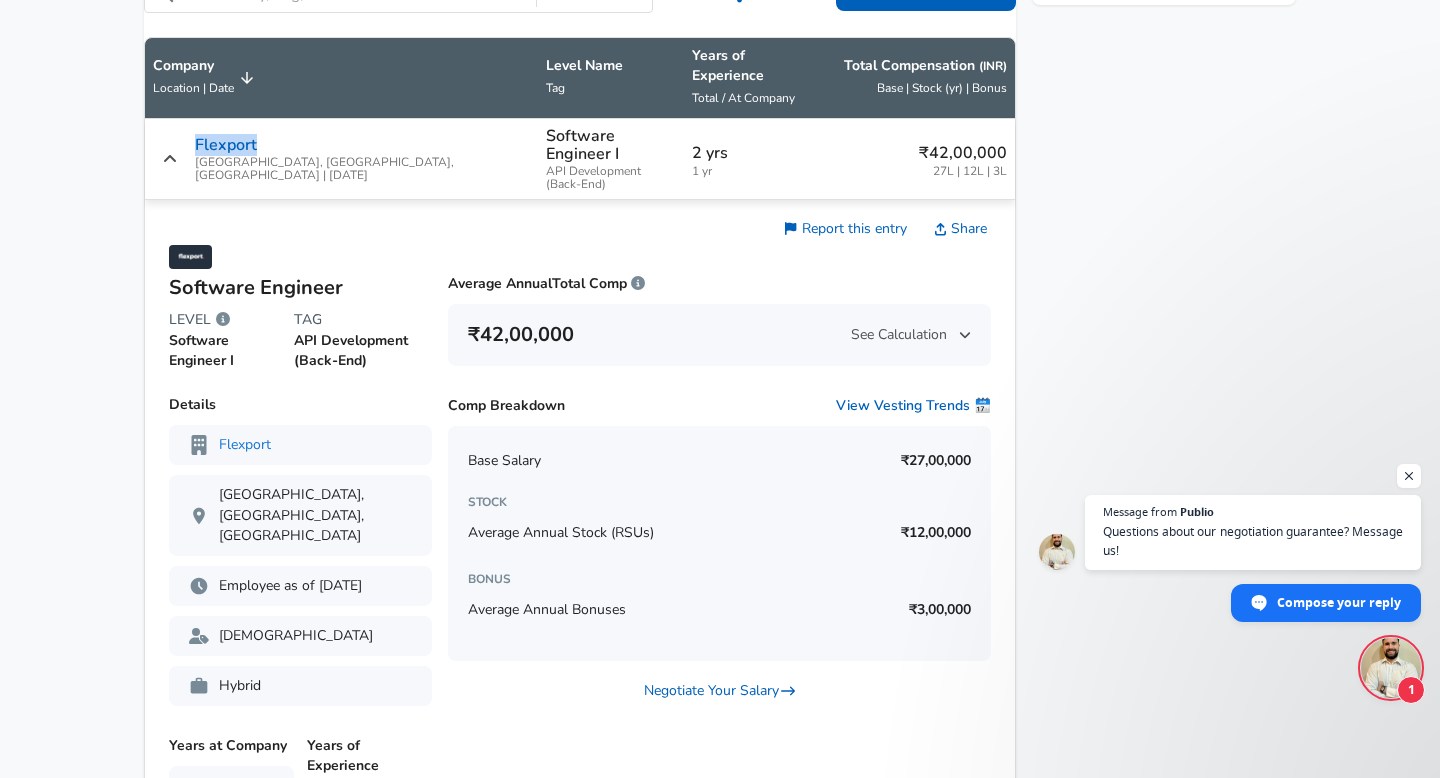 click 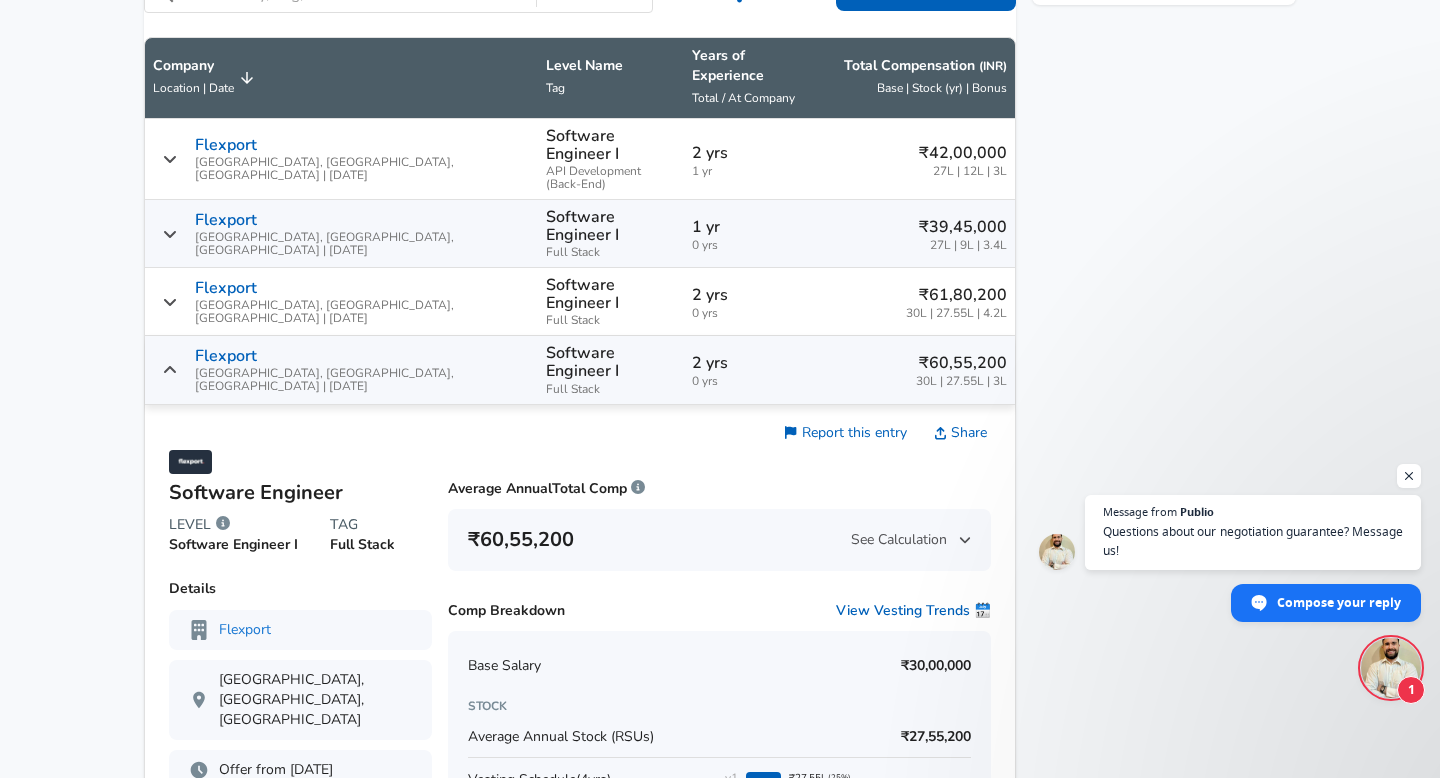 click on "Flexport [GEOGRAPHIC_DATA], [GEOGRAPHIC_DATA], [GEOGRAPHIC_DATA]   |   [DATE]" at bounding box center [341, 302] 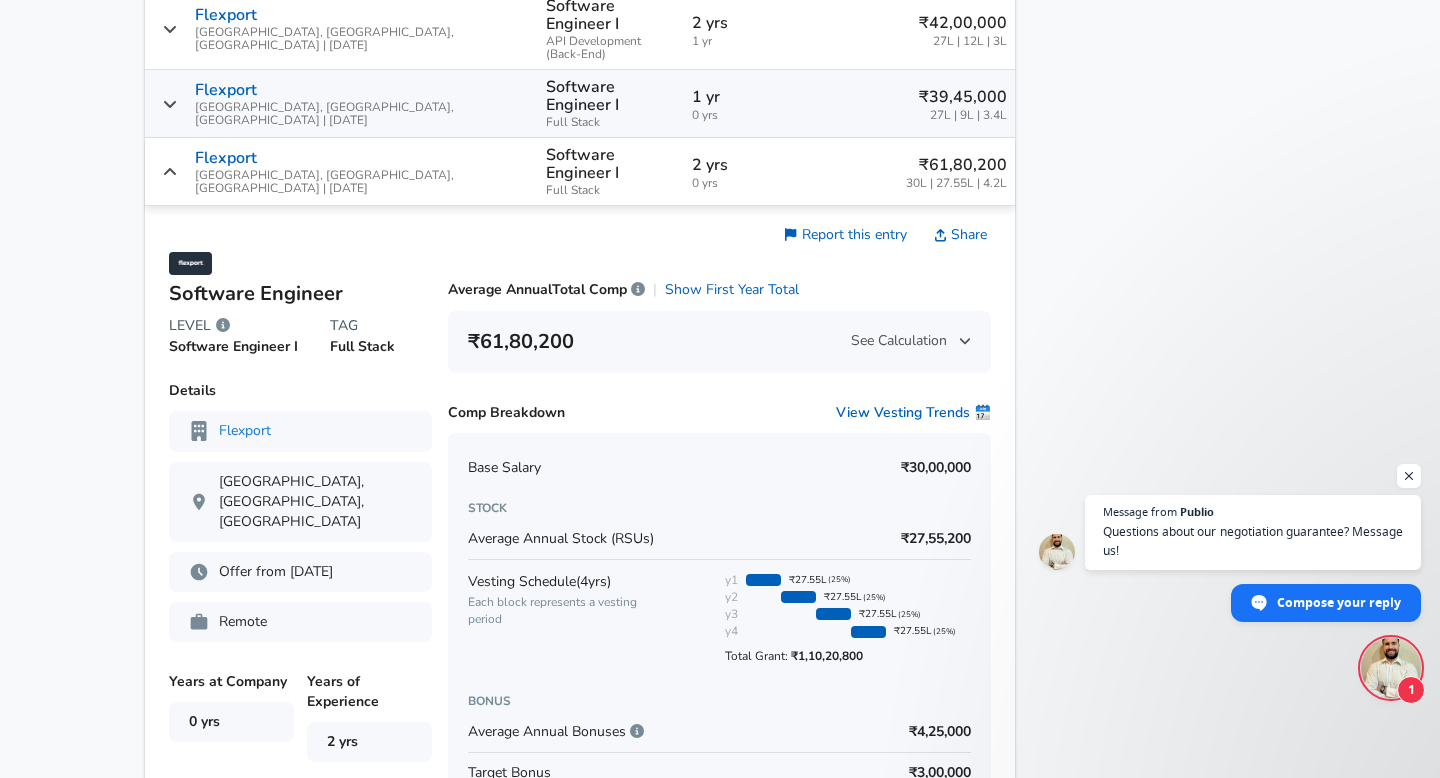 scroll, scrollTop: 1311, scrollLeft: 0, axis: vertical 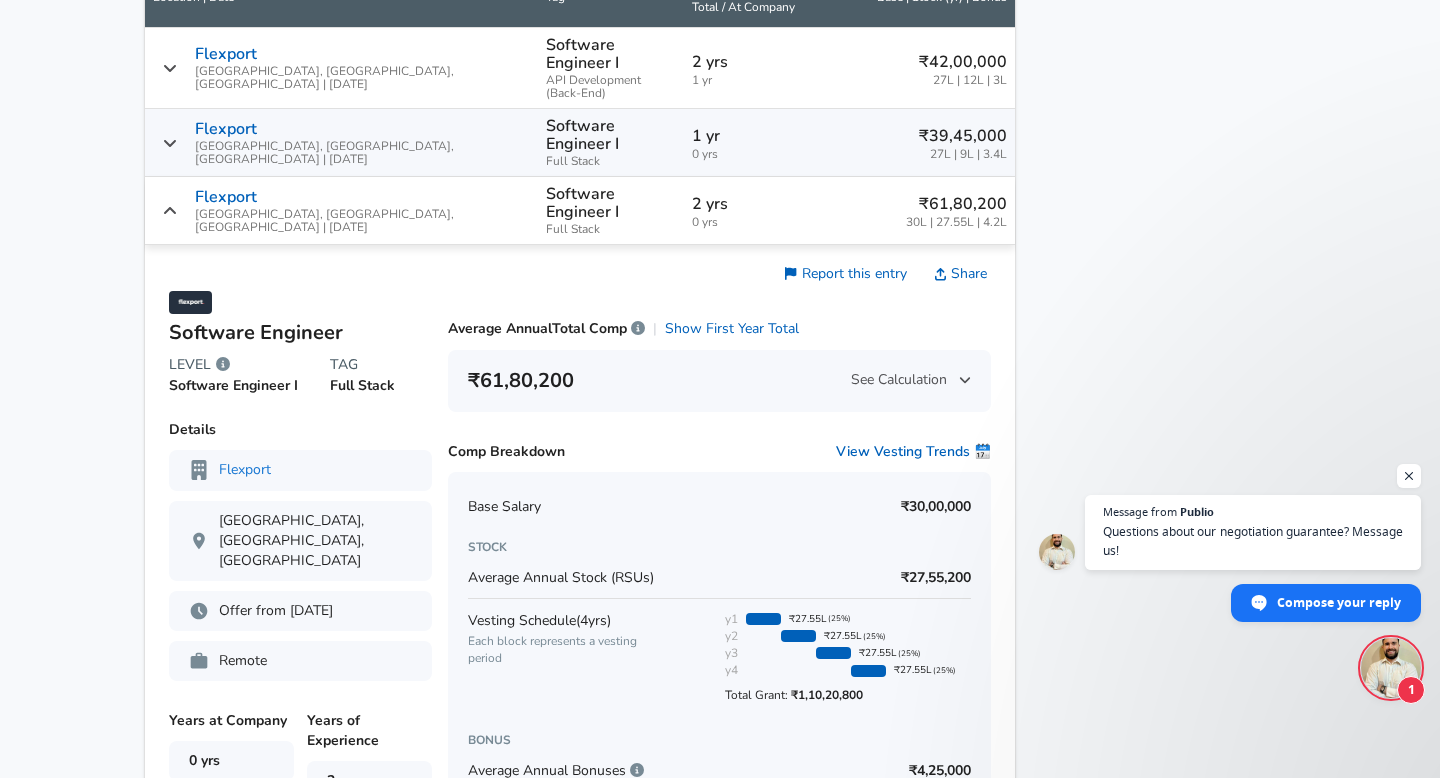 click 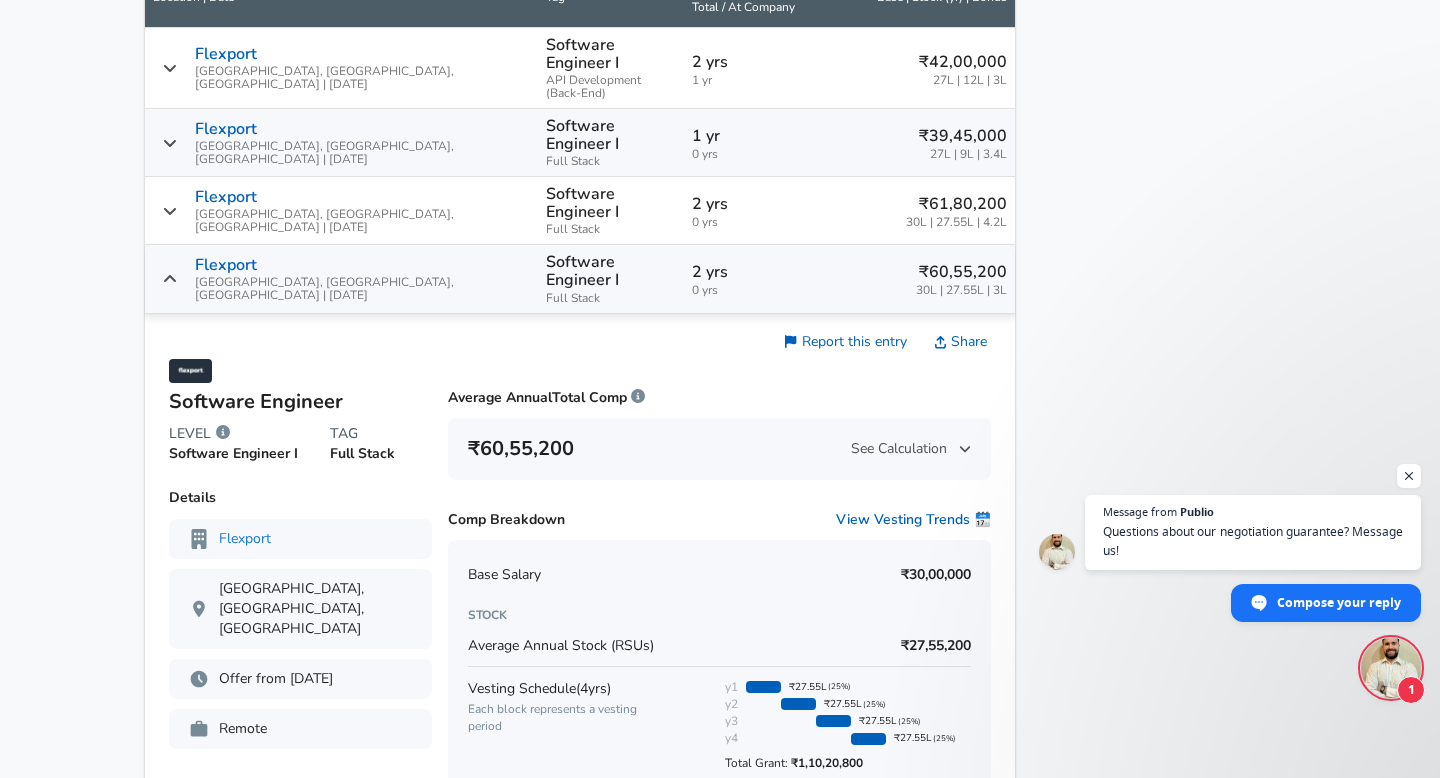 click 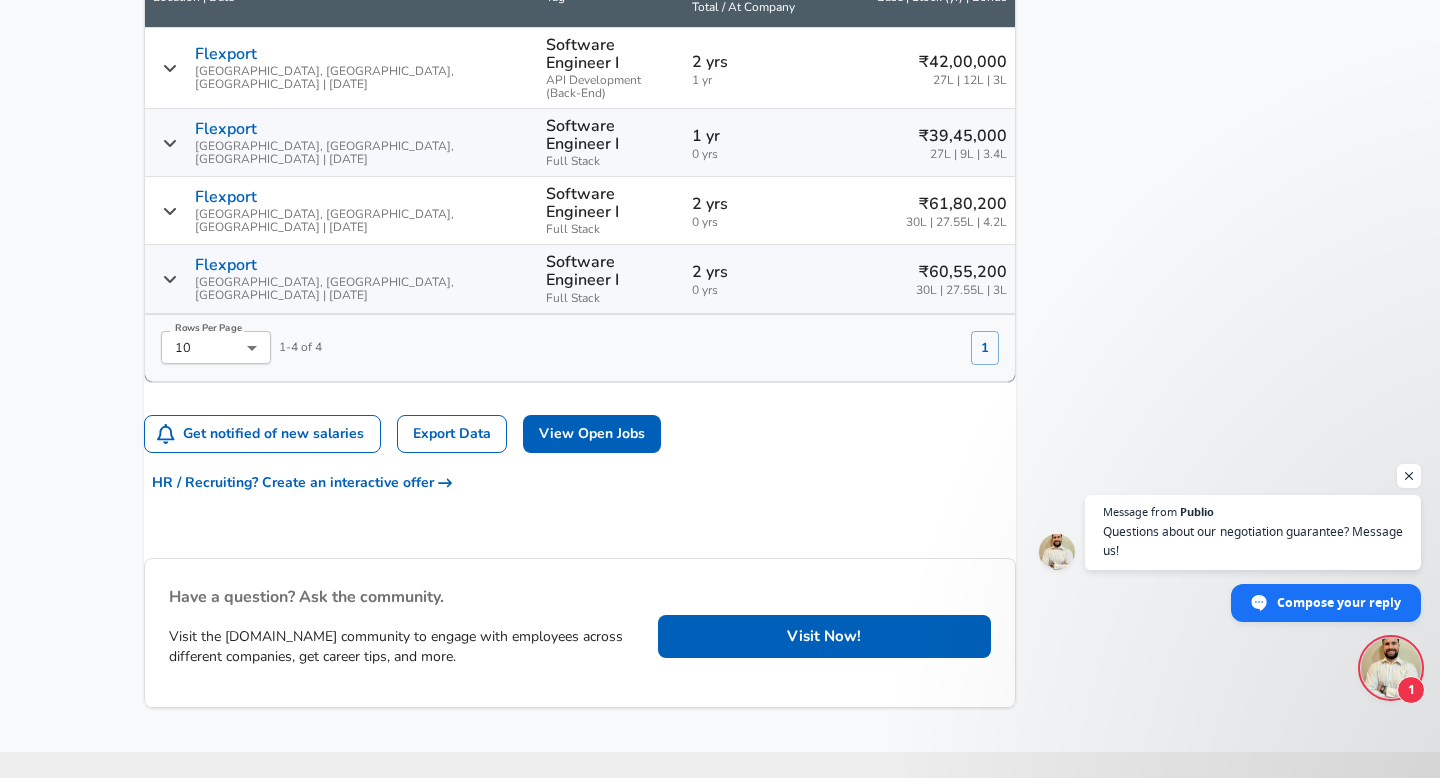 scroll, scrollTop: 976, scrollLeft: 0, axis: vertical 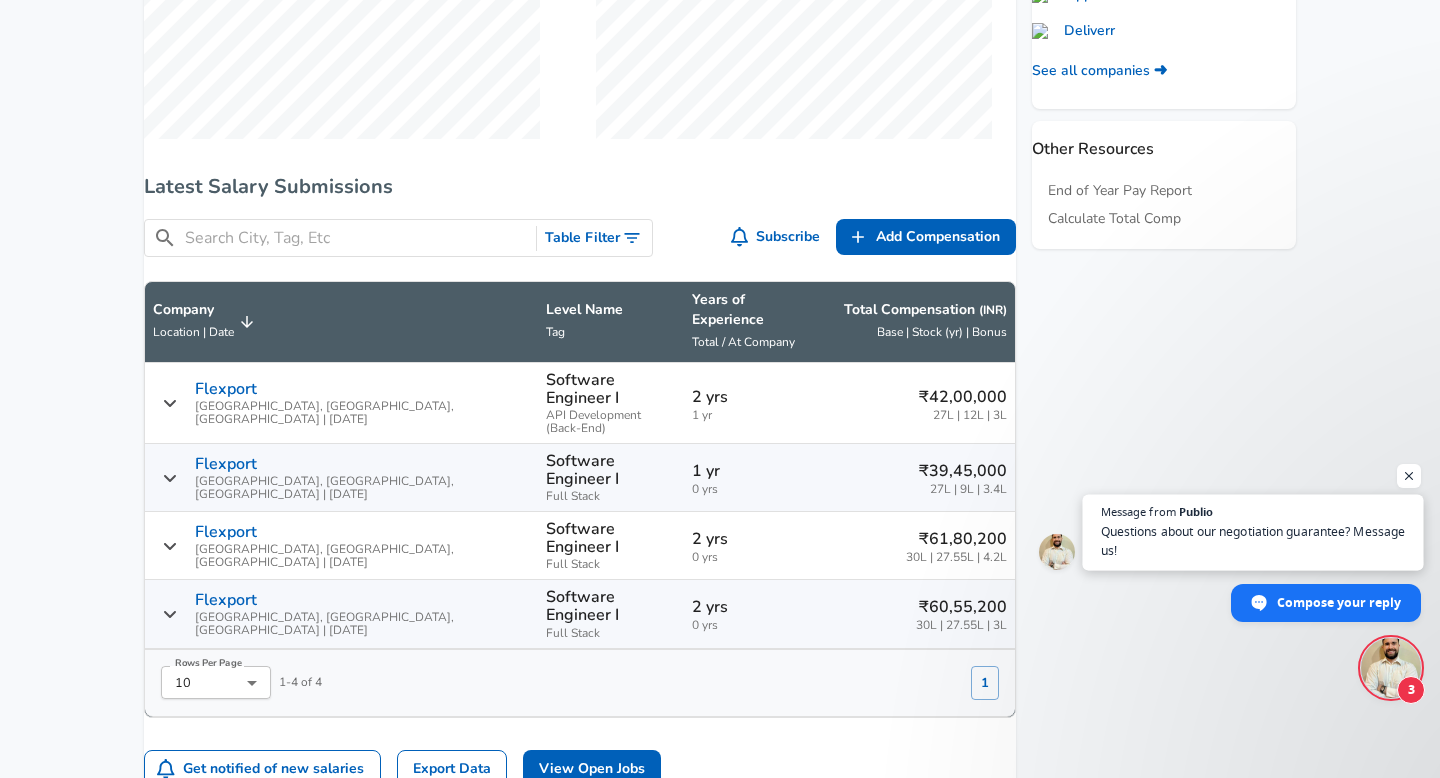 click on "Questions about our negotiation guarantee? Message us!" at bounding box center [1253, 541] 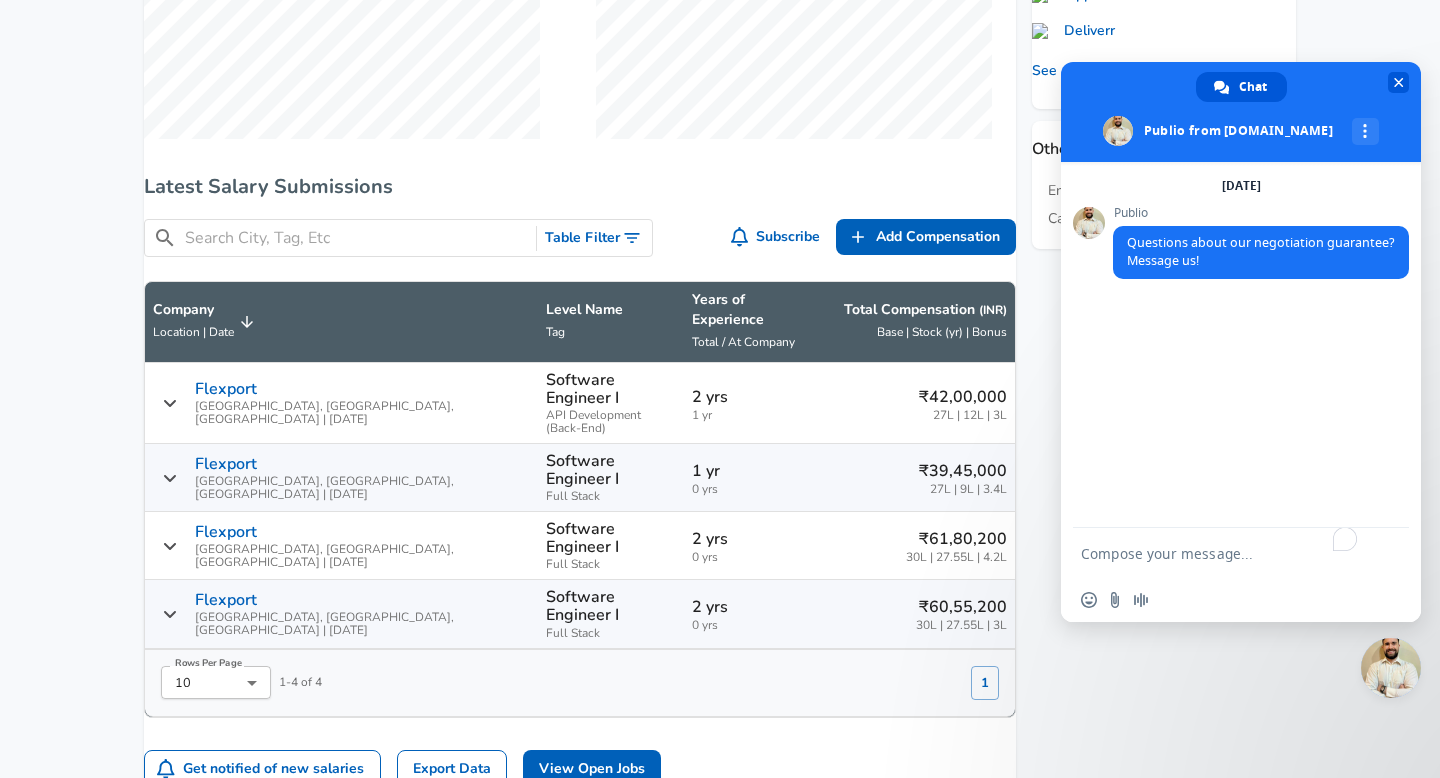 click at bounding box center (1398, 82) 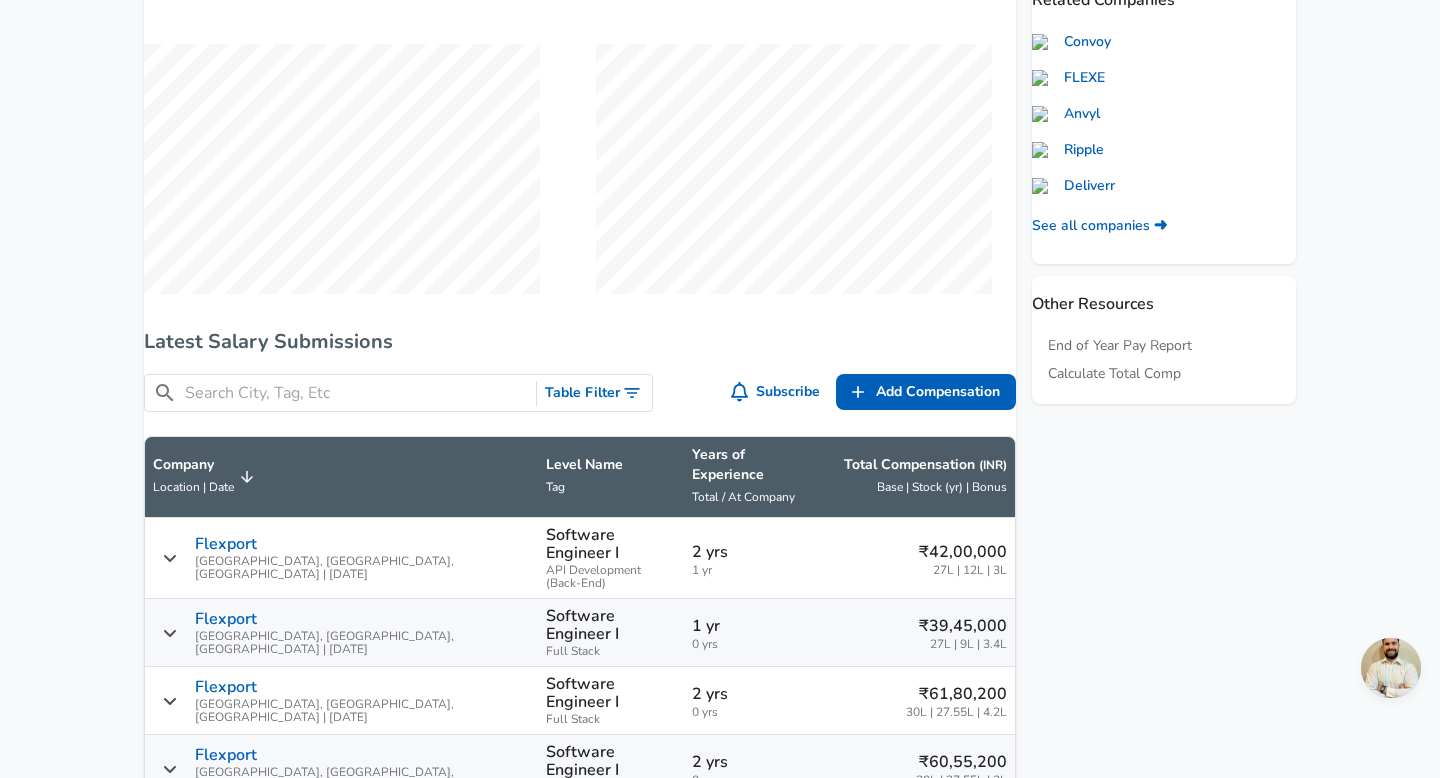 scroll, scrollTop: 812, scrollLeft: 0, axis: vertical 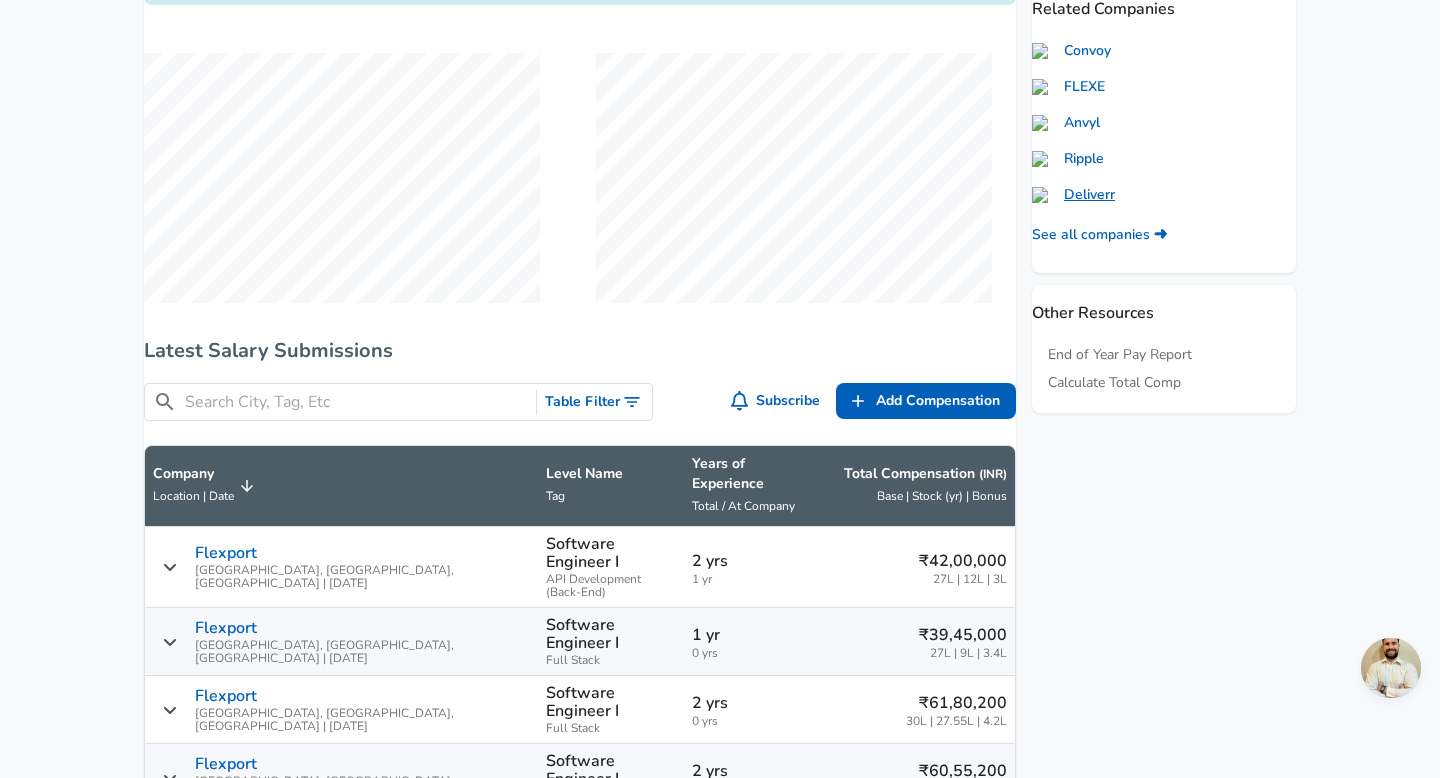 click on "Deliverr" at bounding box center (1073, 195) 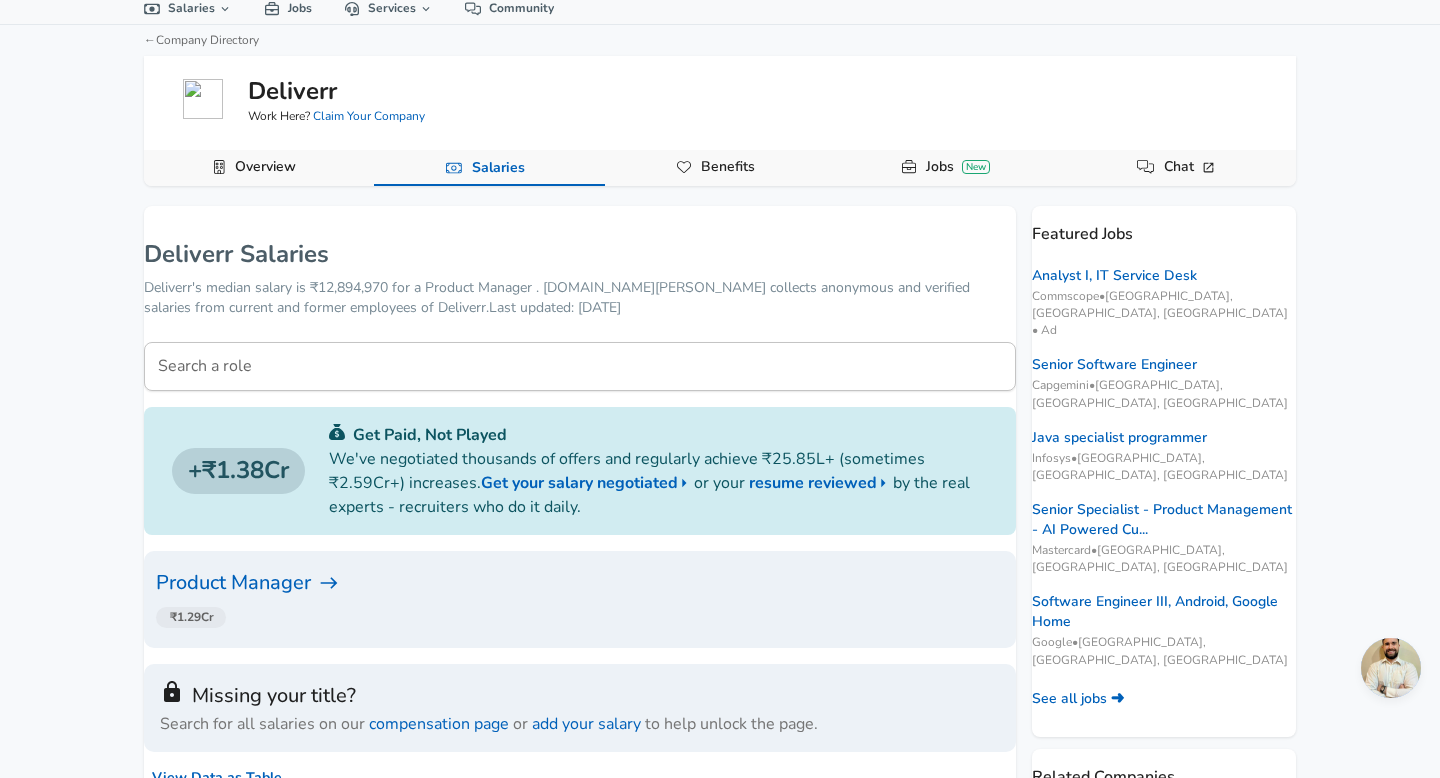 scroll, scrollTop: 0, scrollLeft: 0, axis: both 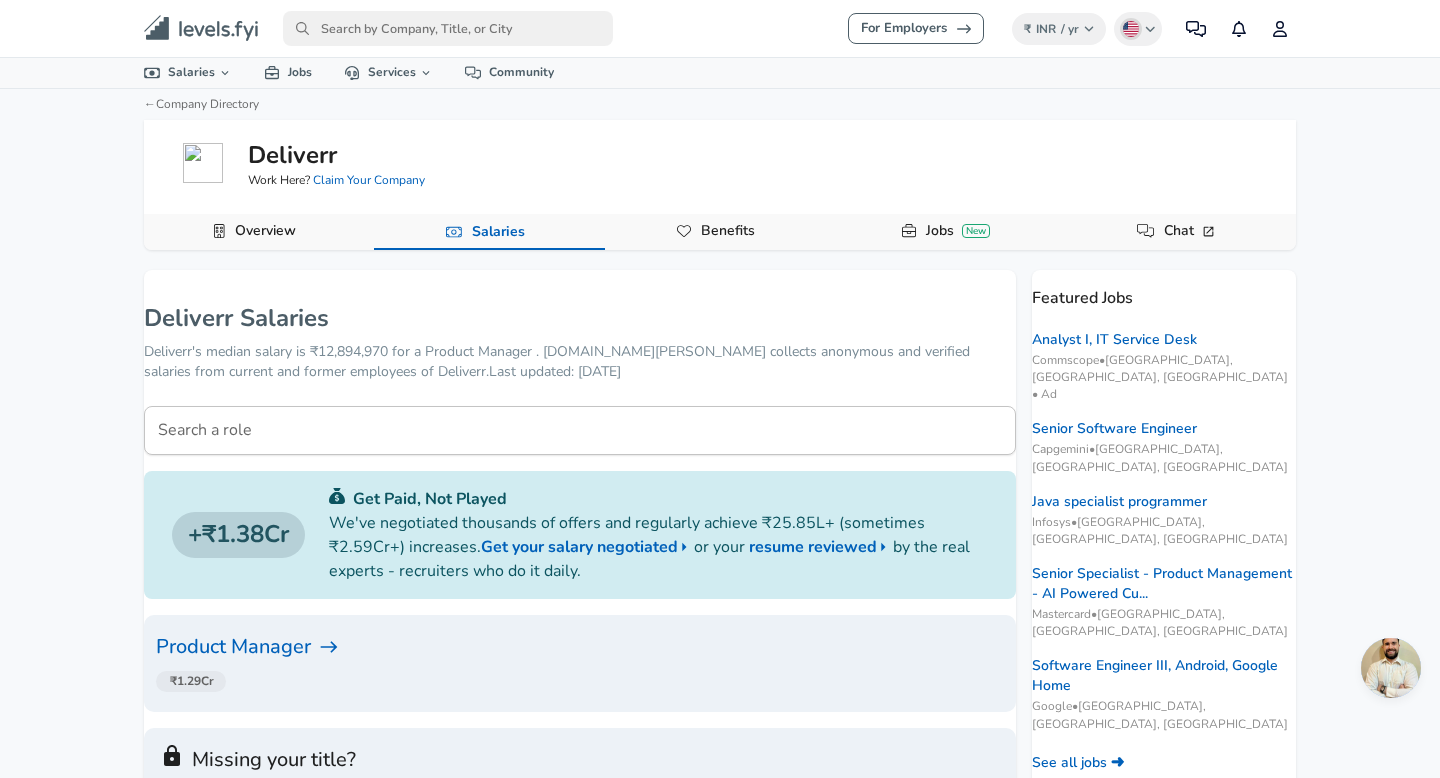 click on "Overview" at bounding box center [265, 231] 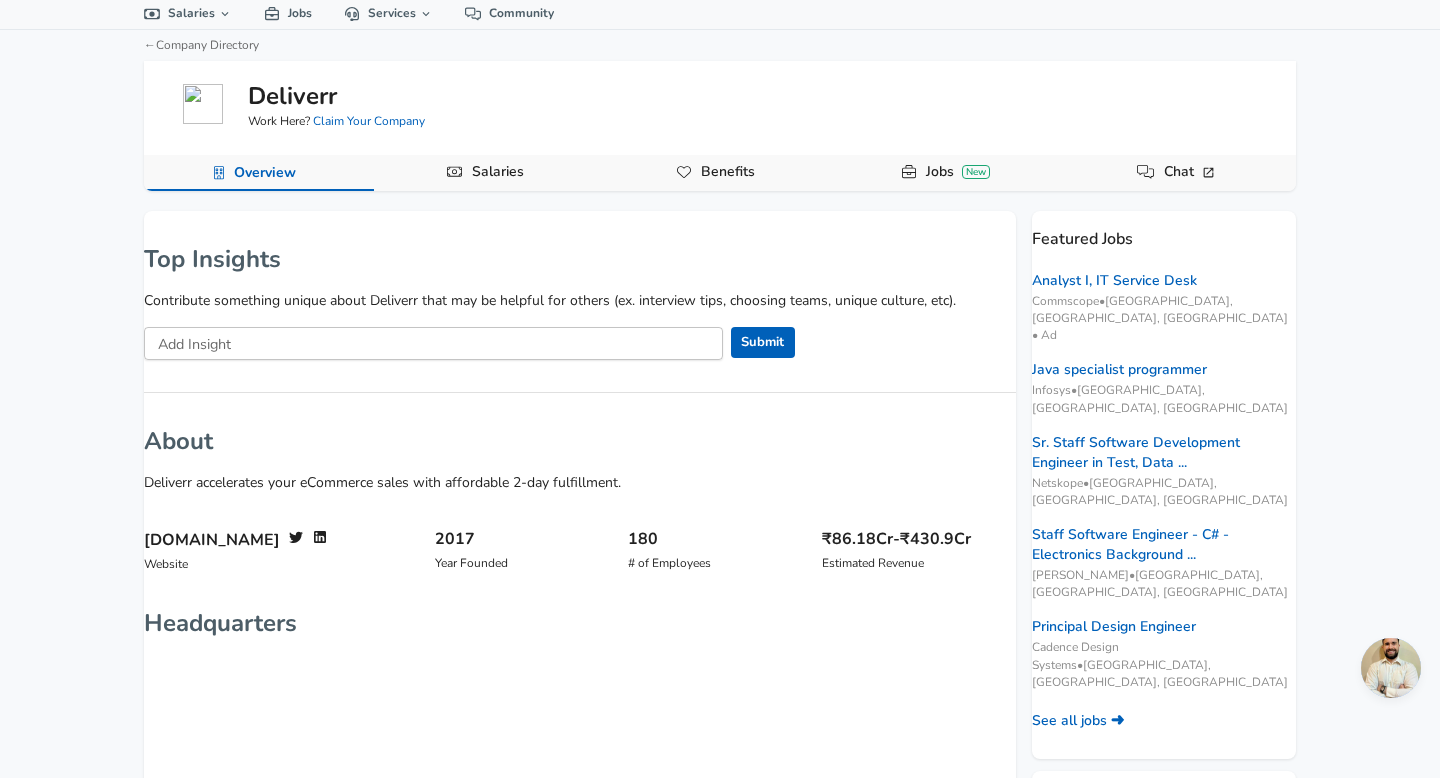 scroll, scrollTop: 0, scrollLeft: 0, axis: both 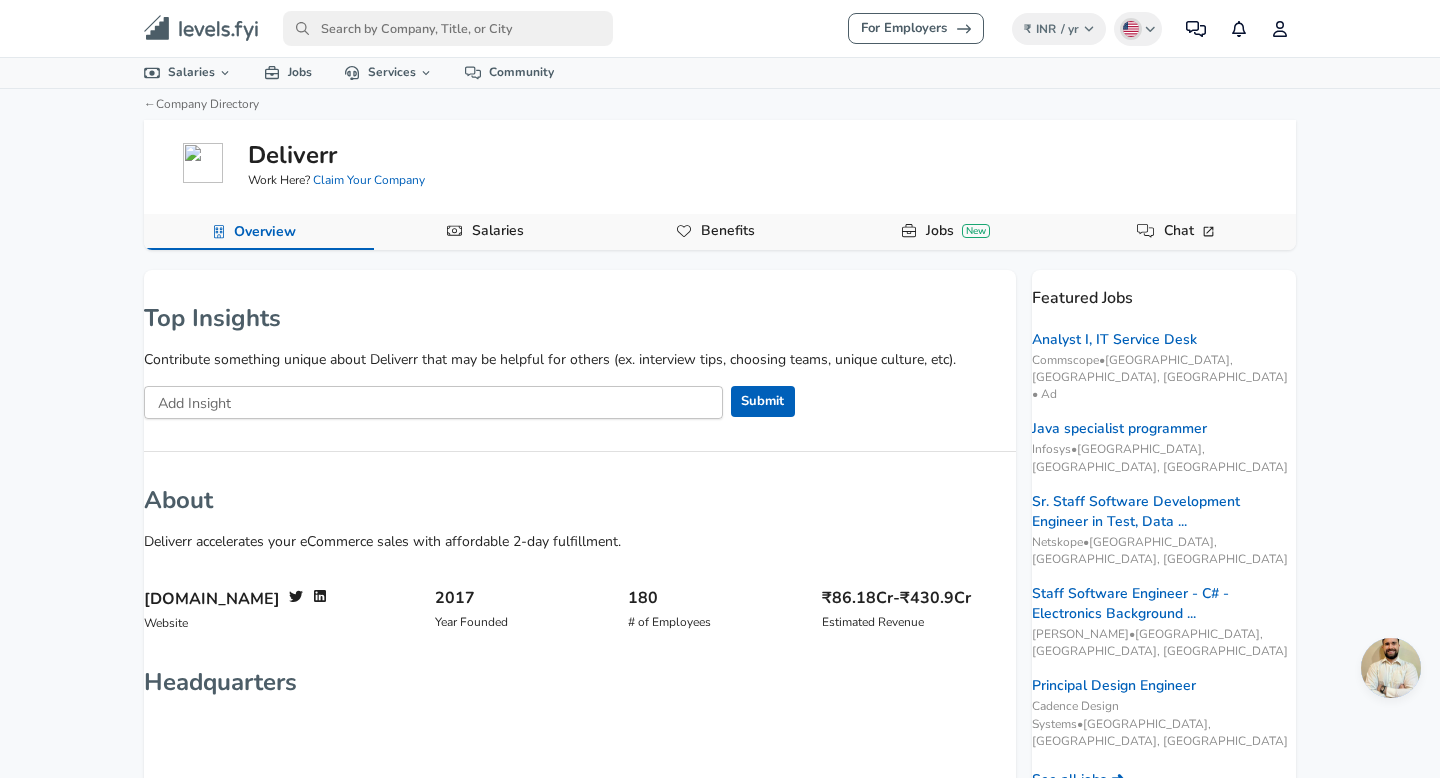 click on "Salaries" at bounding box center (498, 231) 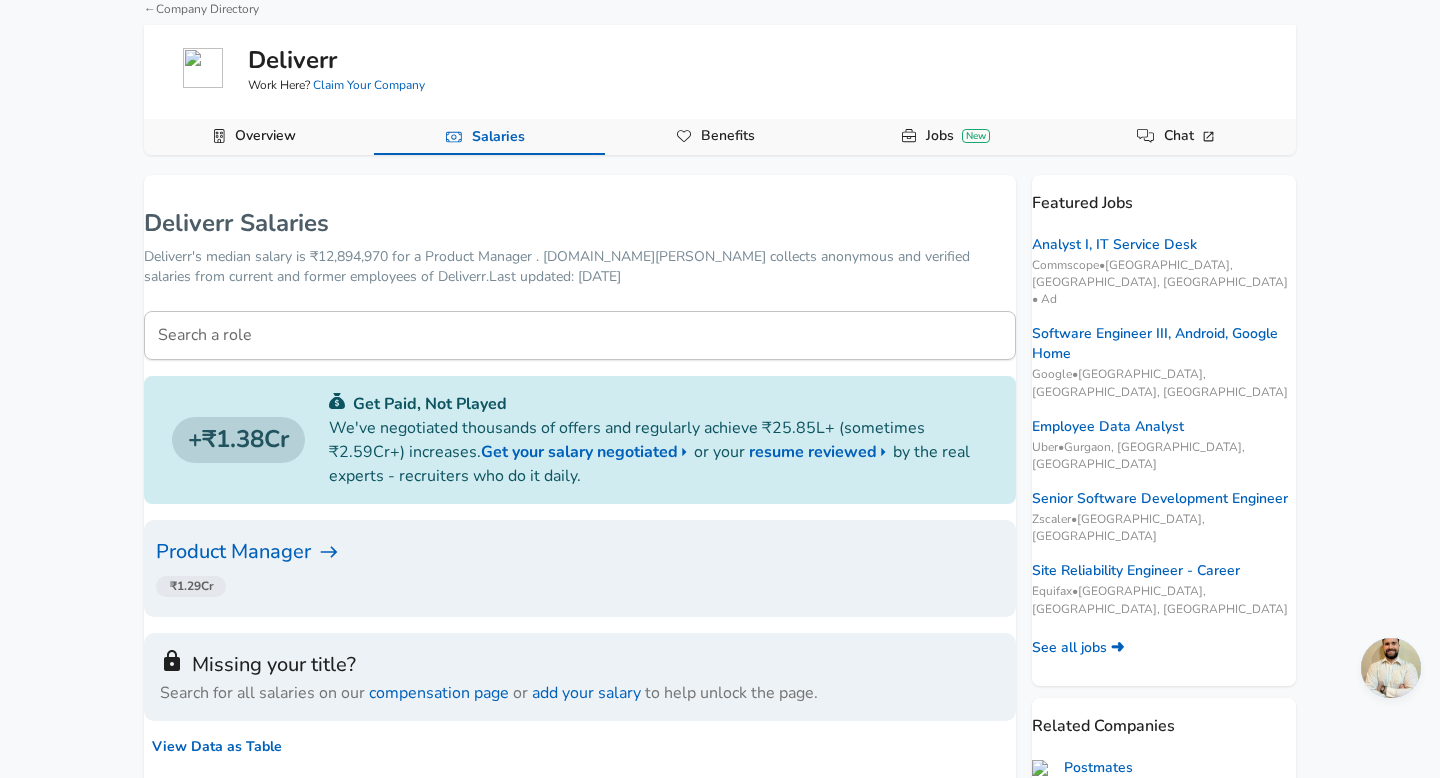 scroll, scrollTop: 82, scrollLeft: 0, axis: vertical 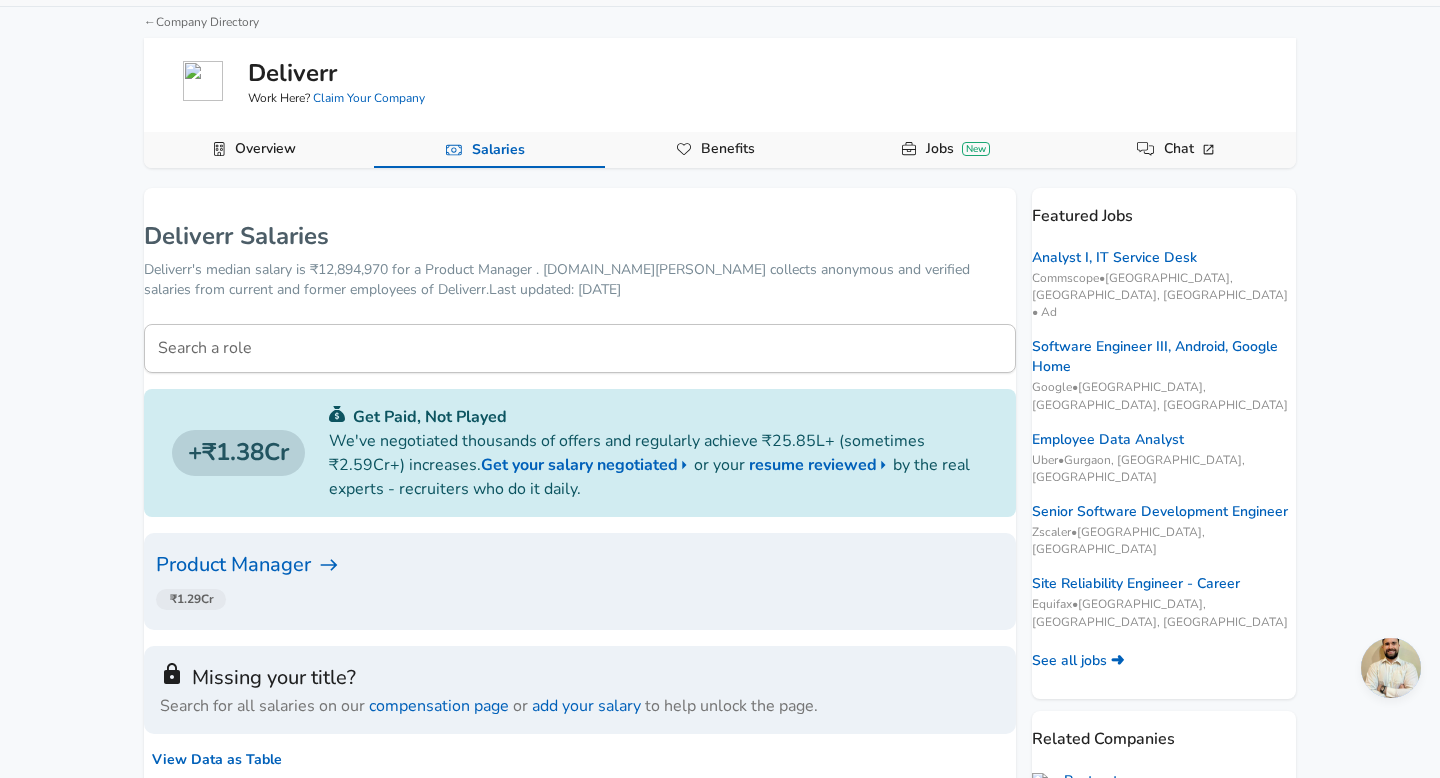 click on "Overview" at bounding box center [265, 149] 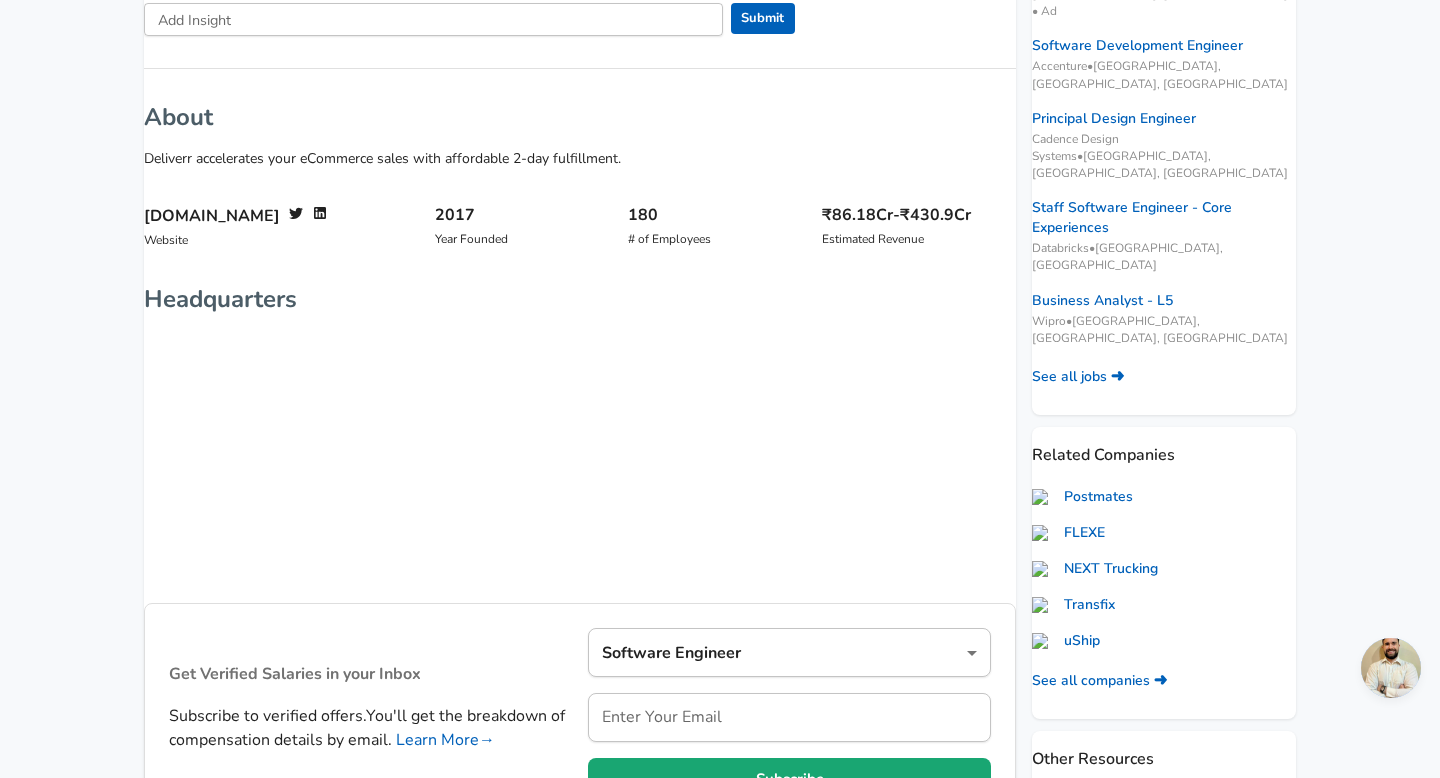 scroll, scrollTop: 0, scrollLeft: 0, axis: both 